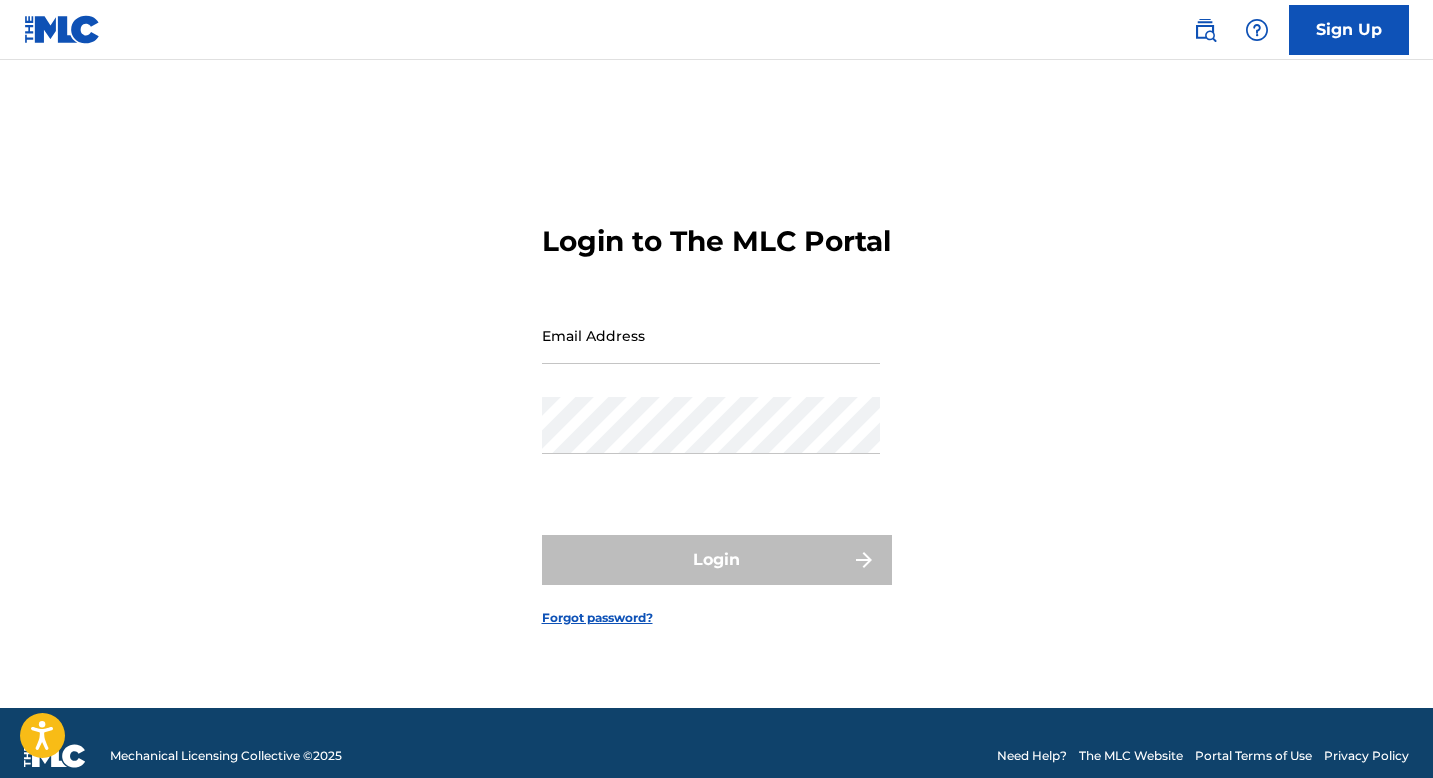 scroll, scrollTop: 0, scrollLeft: 0, axis: both 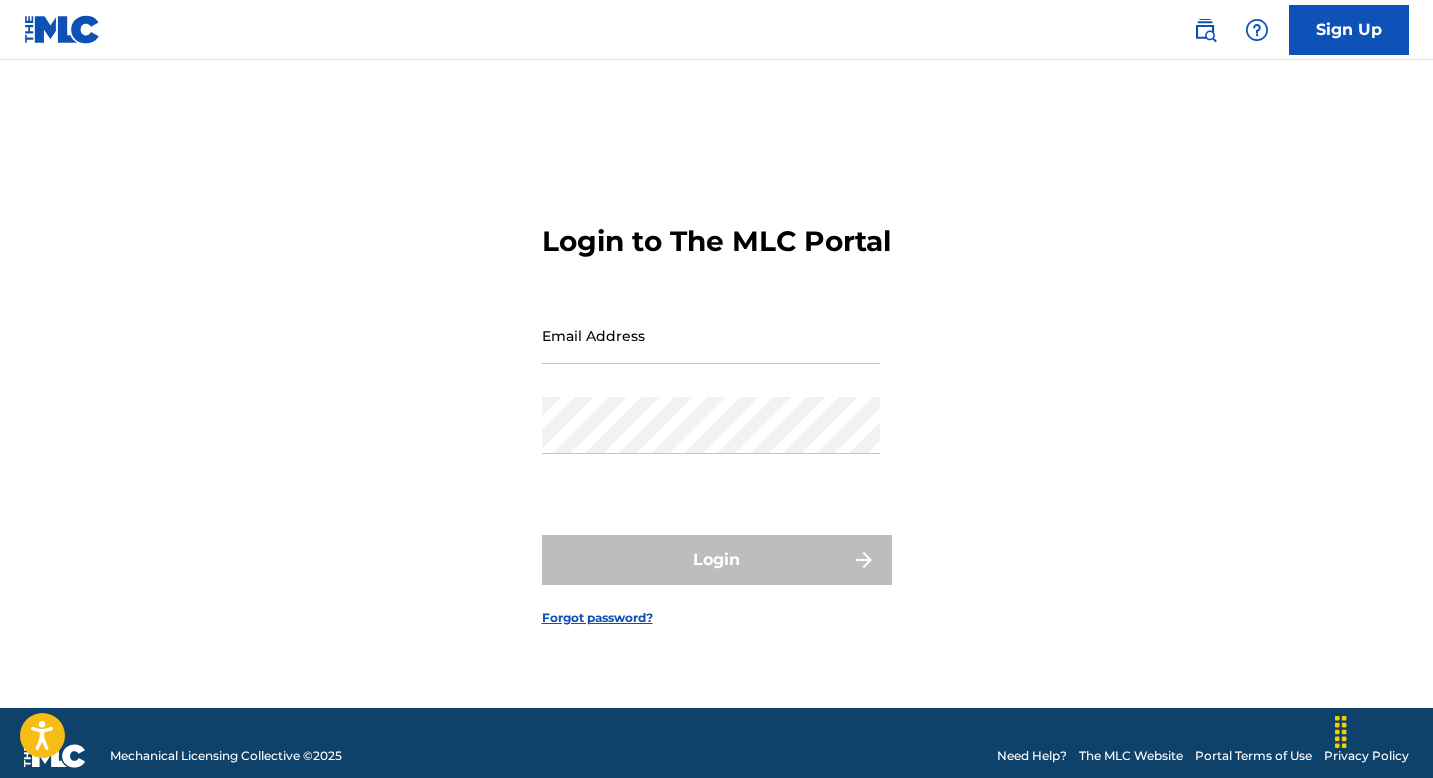 click on "Email Address" at bounding box center (711, 335) 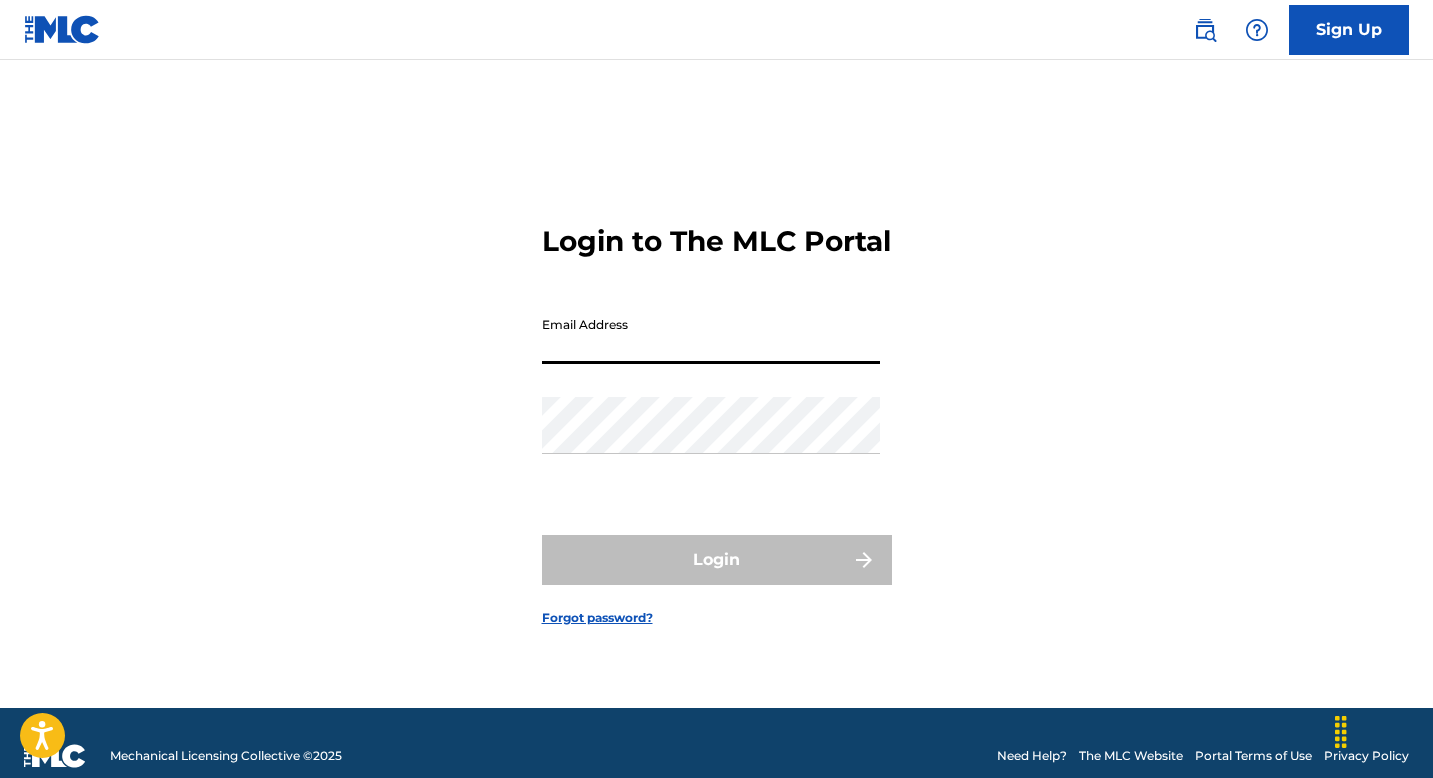 scroll, scrollTop: 0, scrollLeft: 0, axis: both 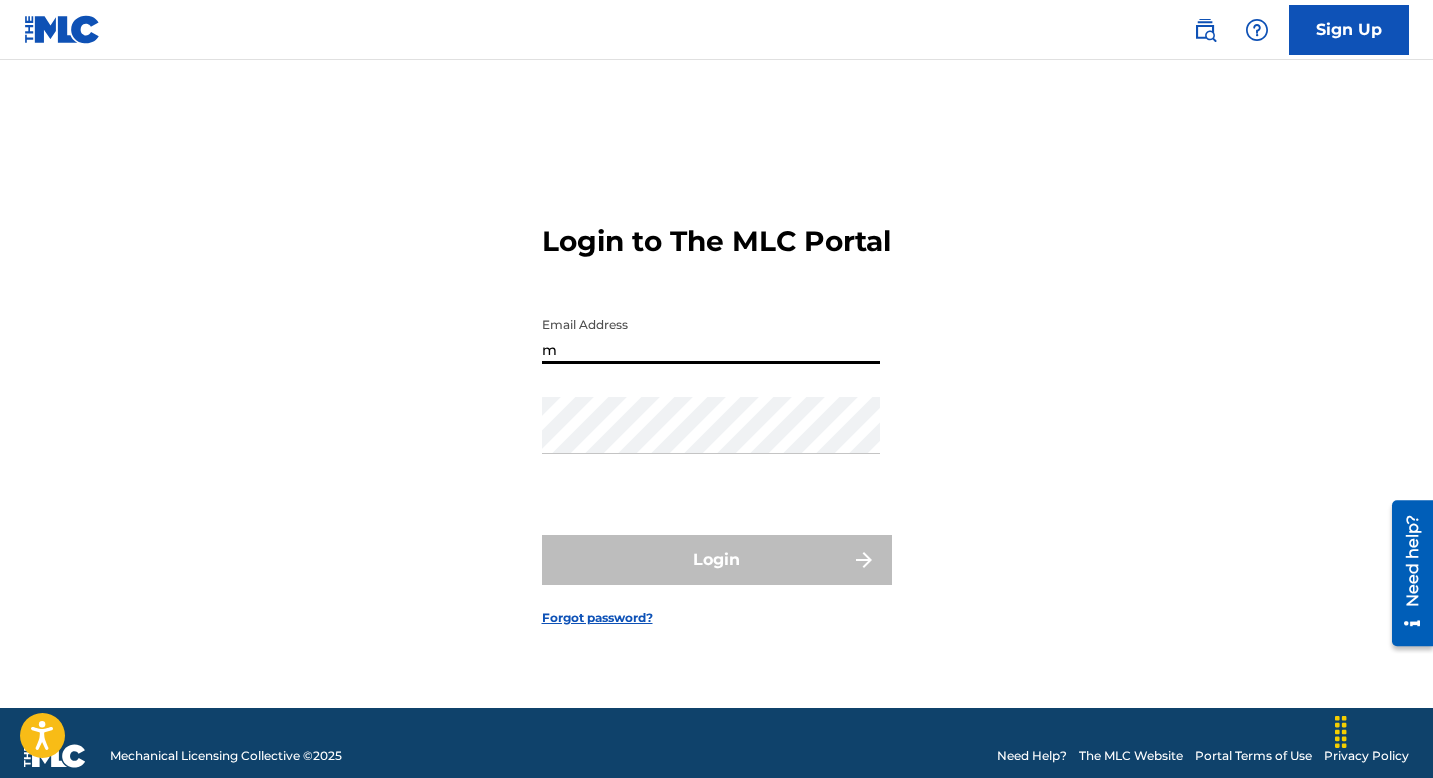 type on "[EMAIL]" 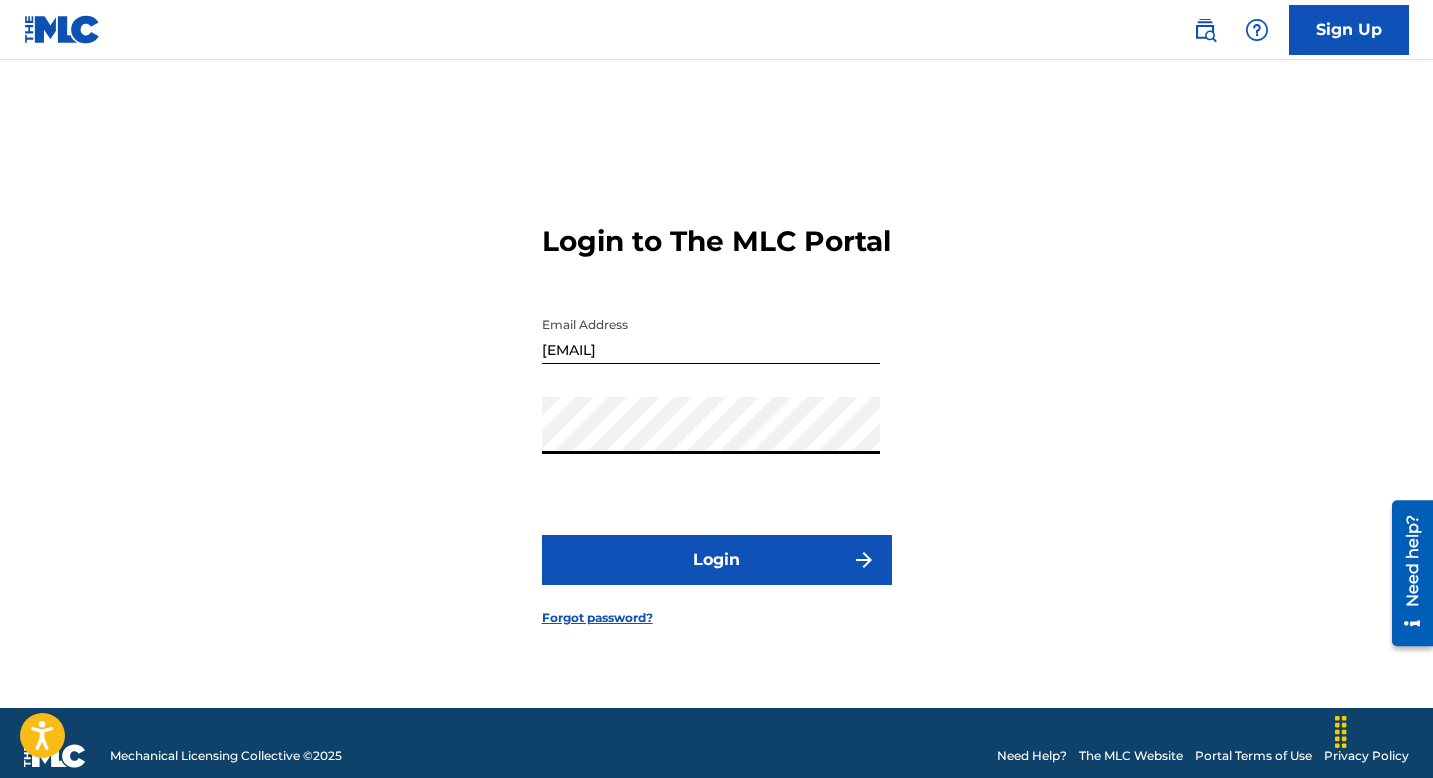 click on "Login" at bounding box center (717, 560) 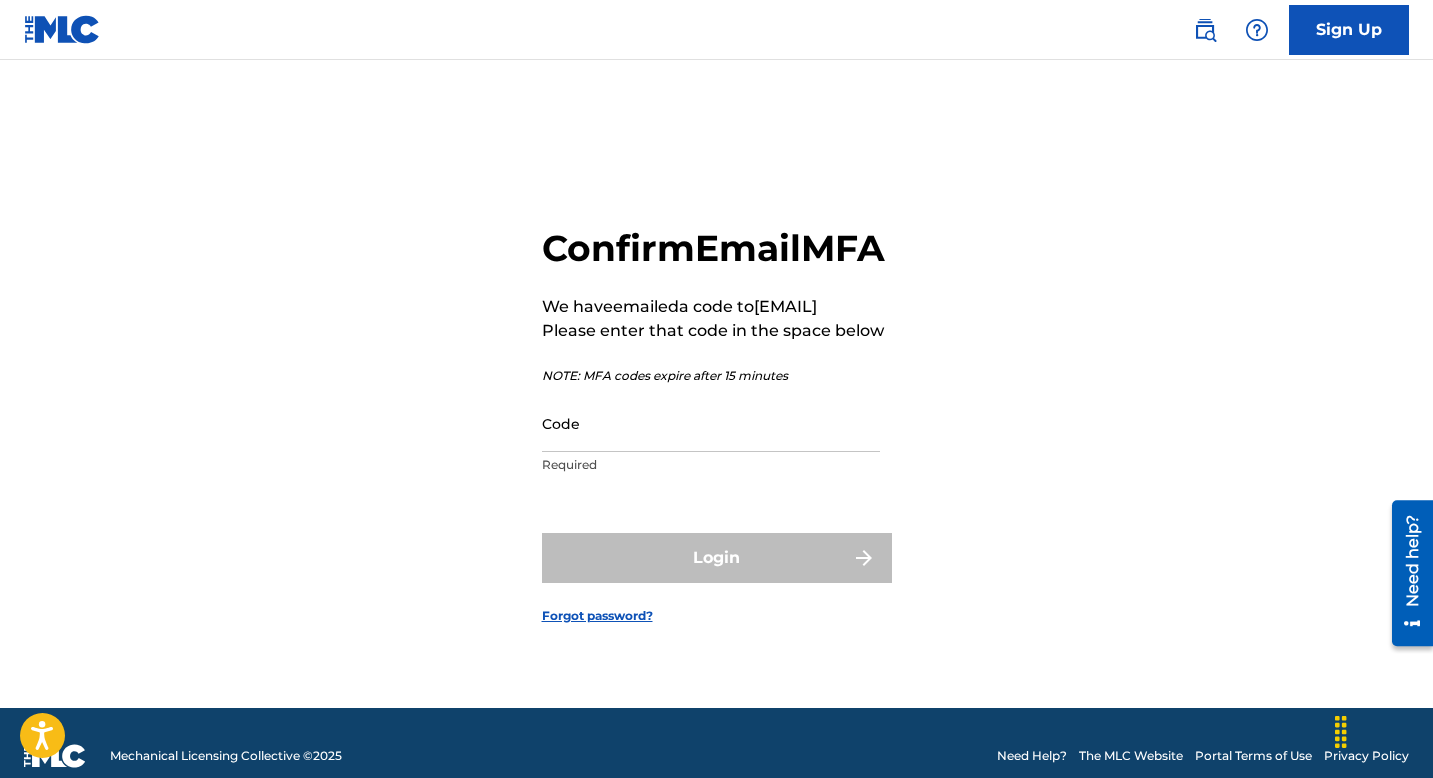 click on "Code" at bounding box center (711, 423) 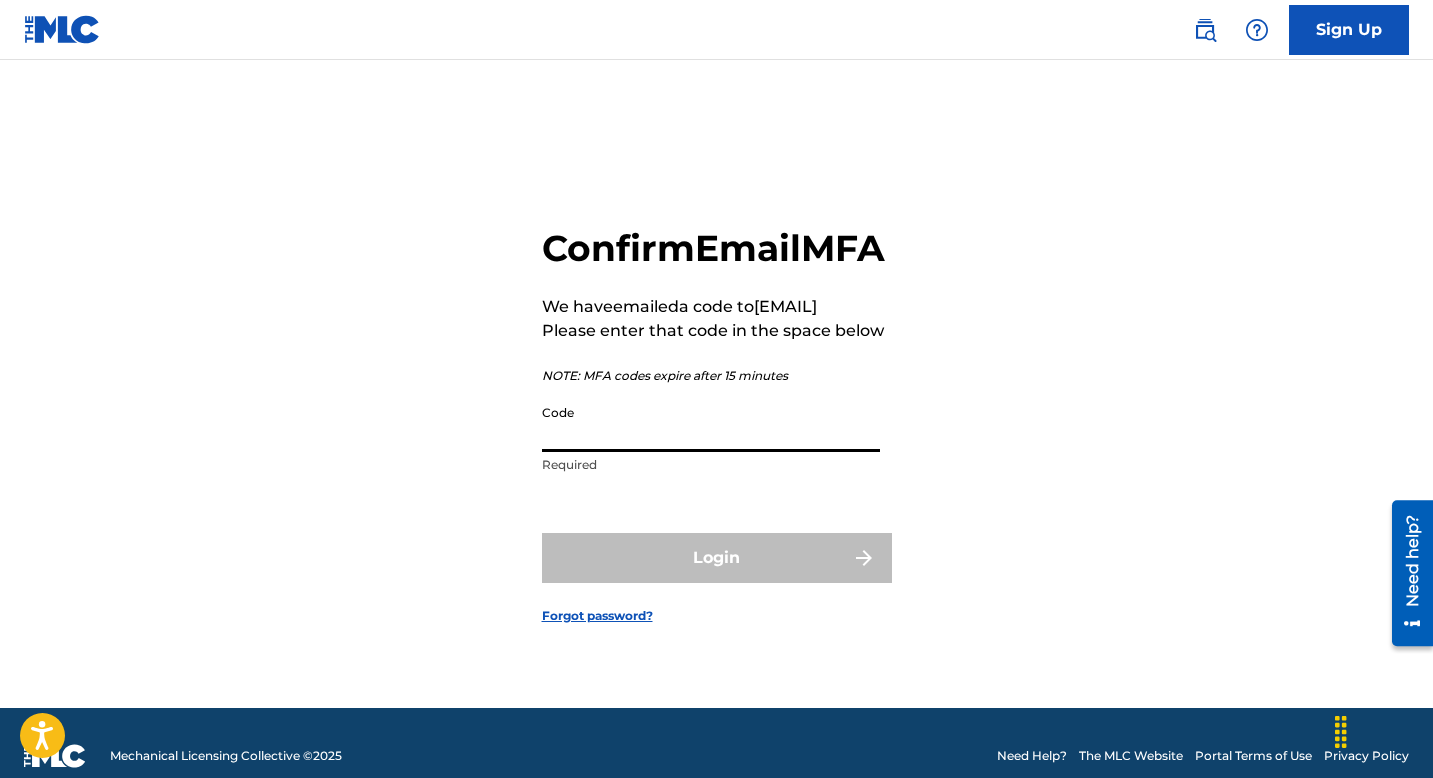 paste on "852235" 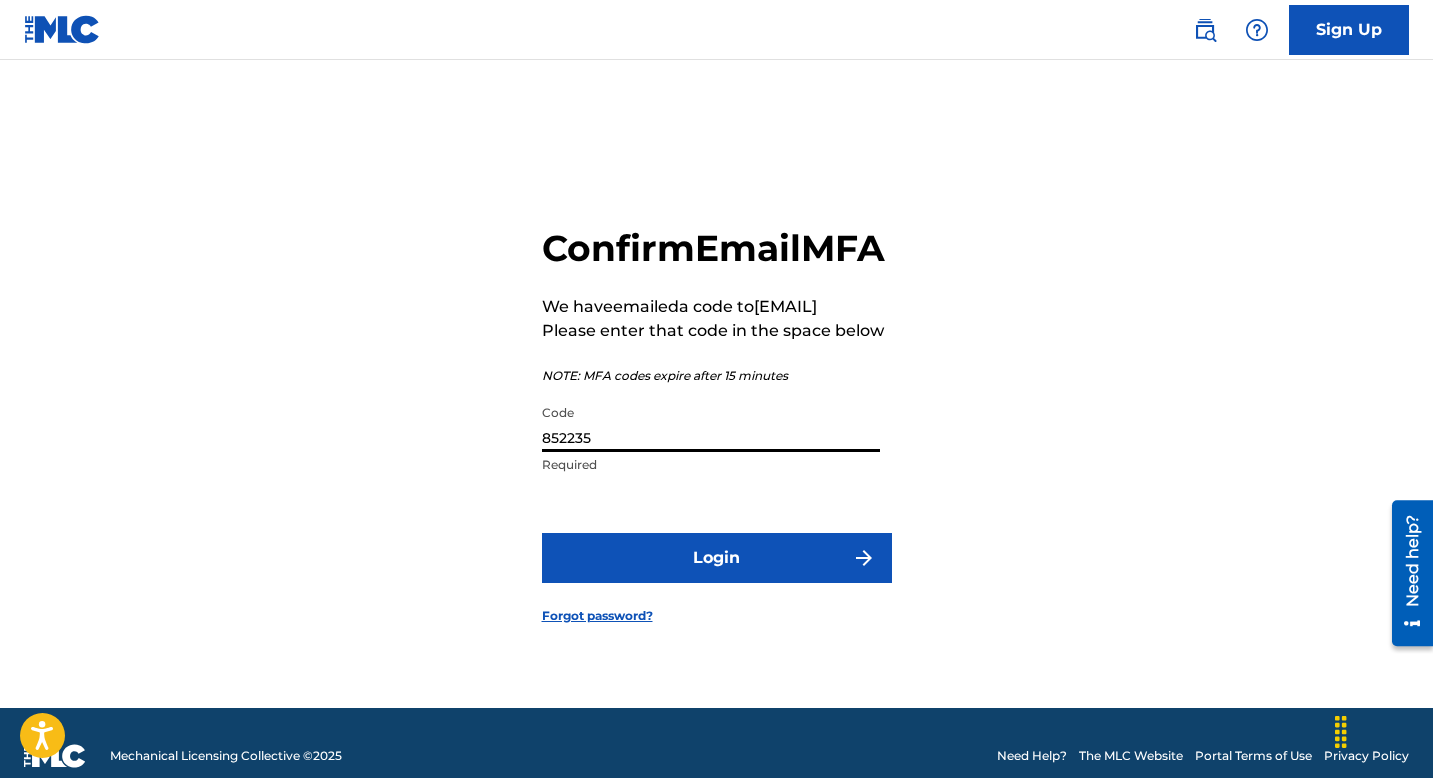type on "852235" 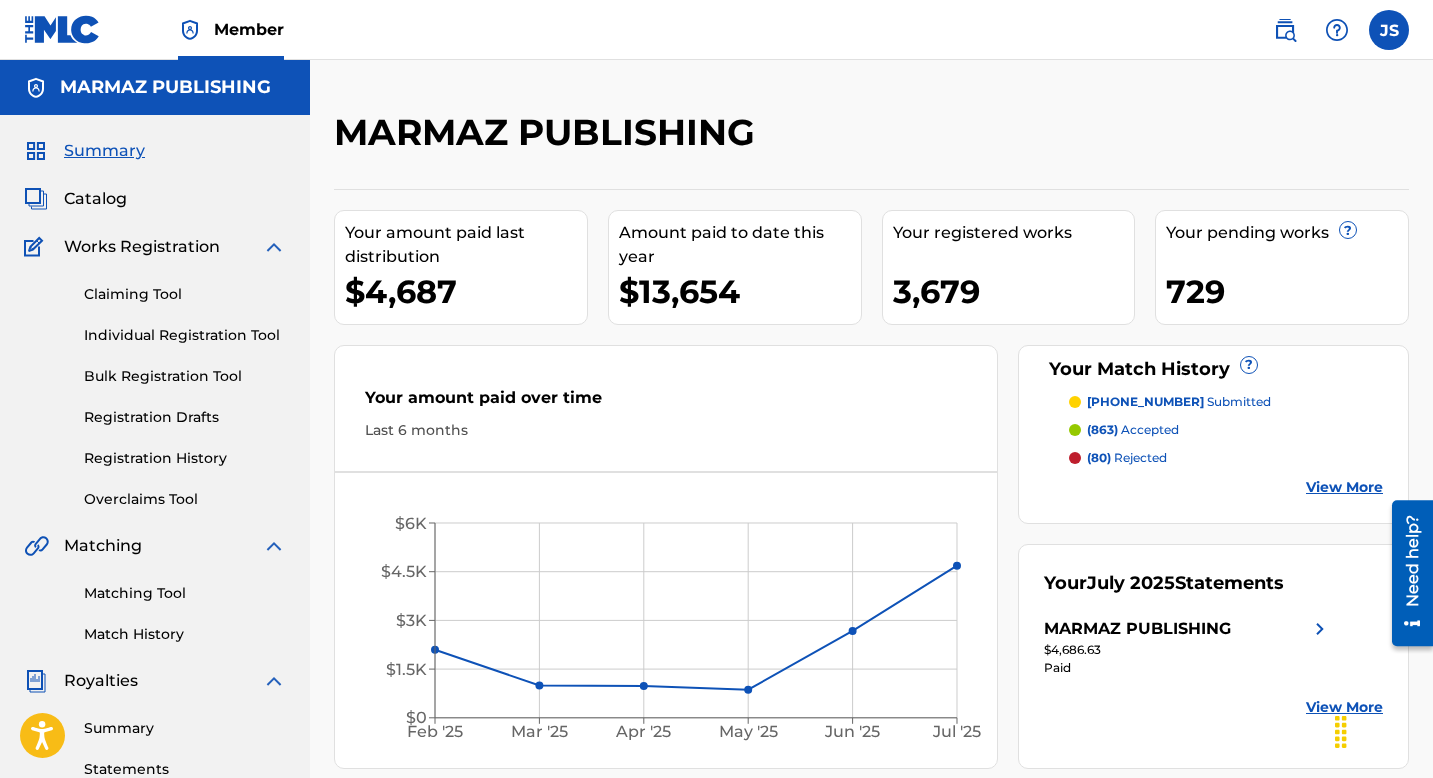 click on "Summary Catalog Works Registration Claiming Tool Individual Registration Tool Bulk Registration Tool Registration Drafts Registration History Overclaims Tool Matching Matching Tool Match History Royalties Summary Statements Annual Statements Rate Sheets Member Settings Banking Information Member Information User Permissions Contact Information Member Benefits" at bounding box center [155, 629] 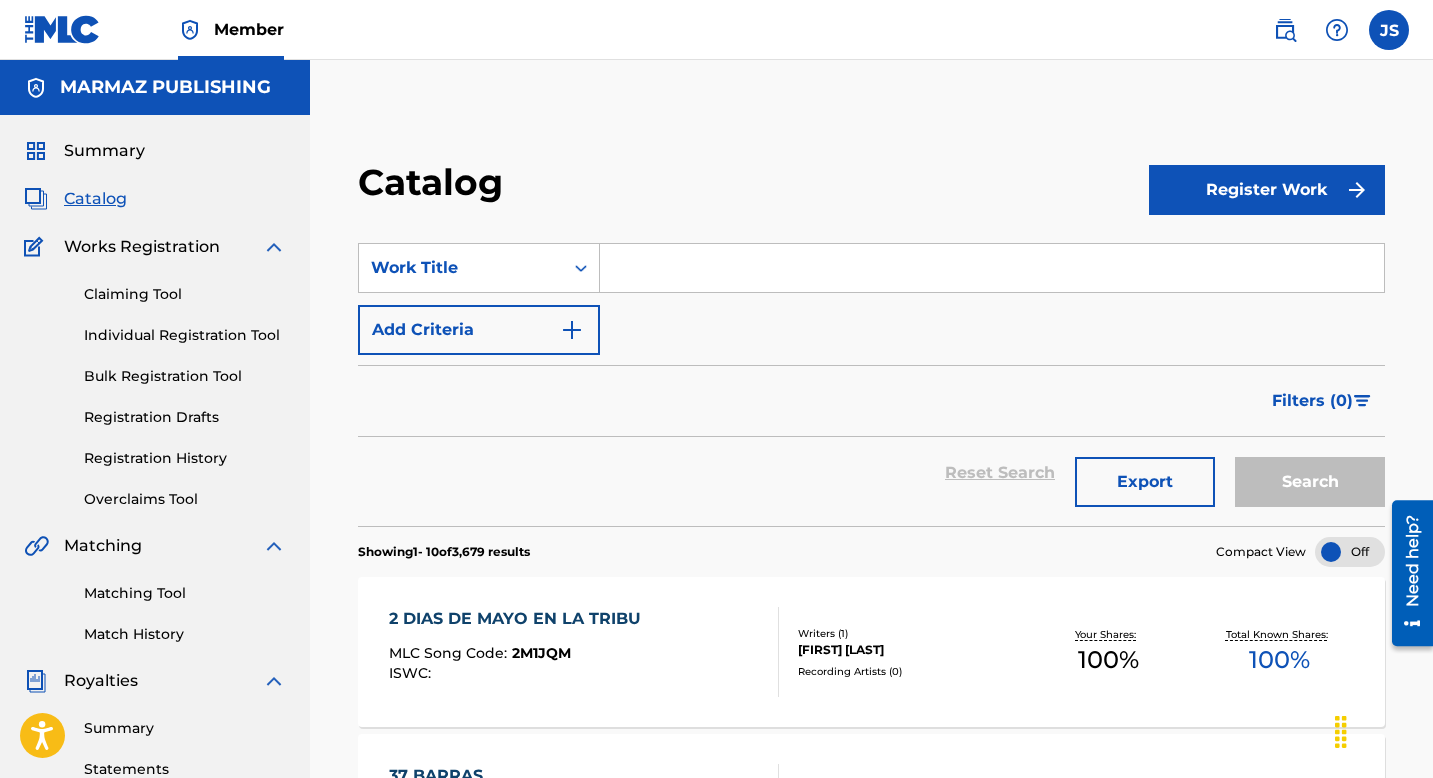 click on "SearchWithCriteriac252ed34-36be-405b-b7ff-8da1988d00fb Work Title Add Criteria" at bounding box center [871, 299] 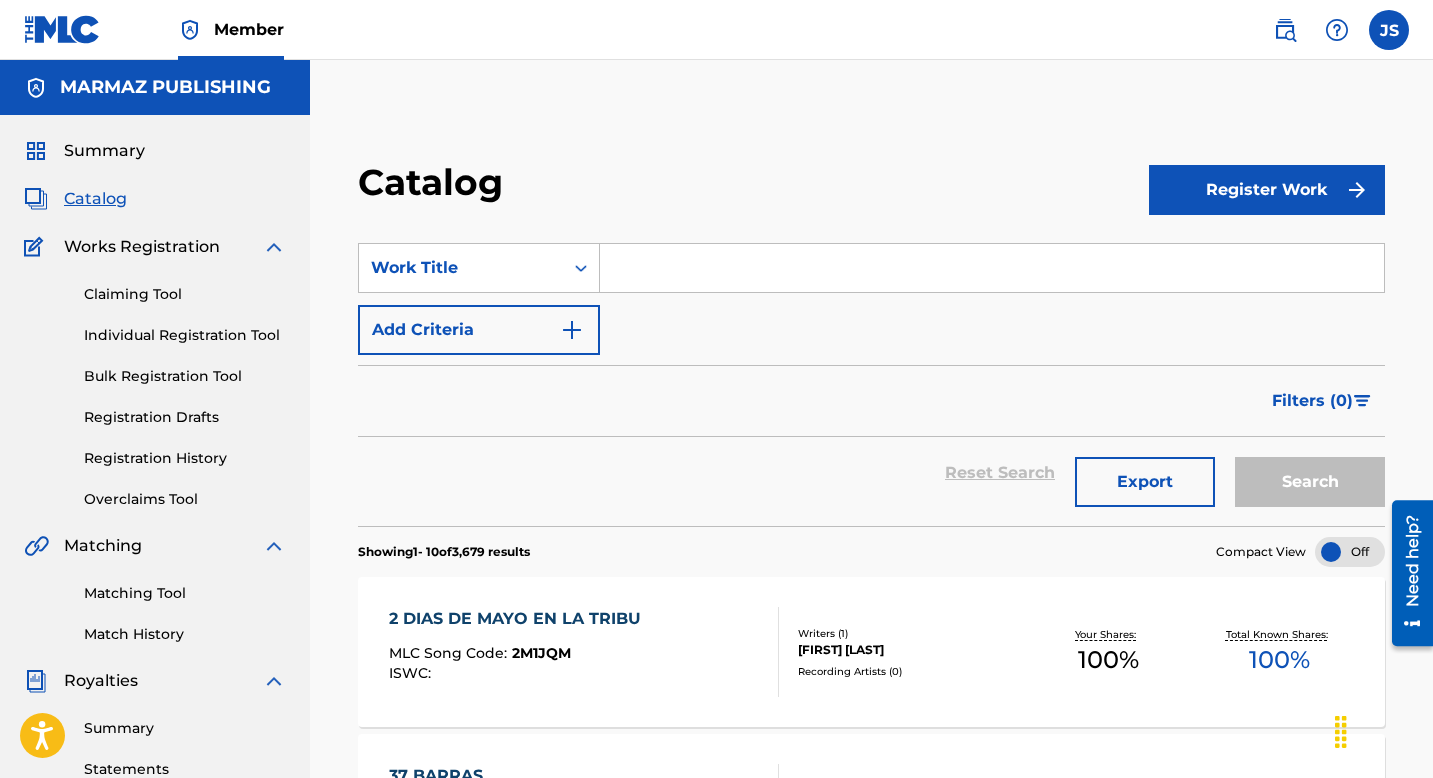 paste on "DULCE Y AMARGO" 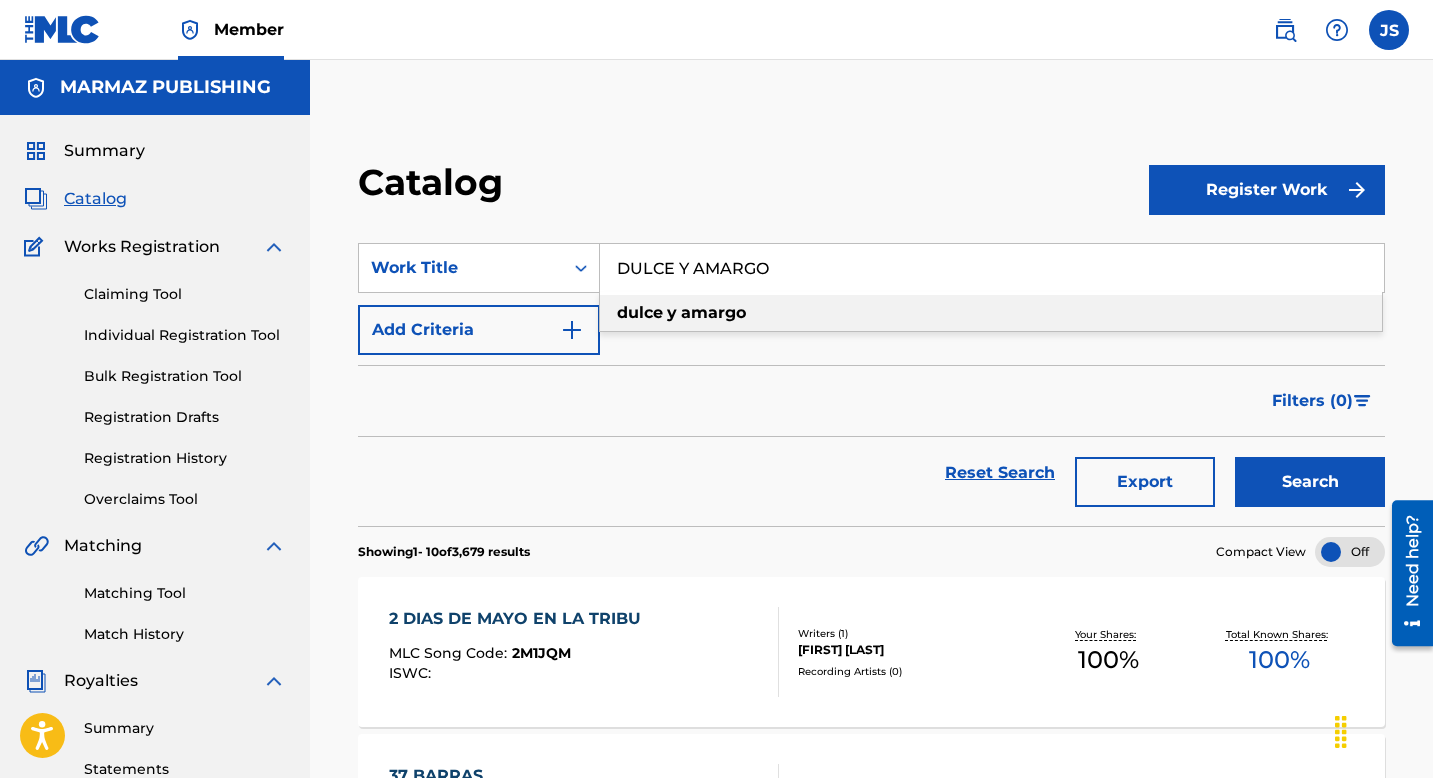 click on "amargo" at bounding box center [713, 312] 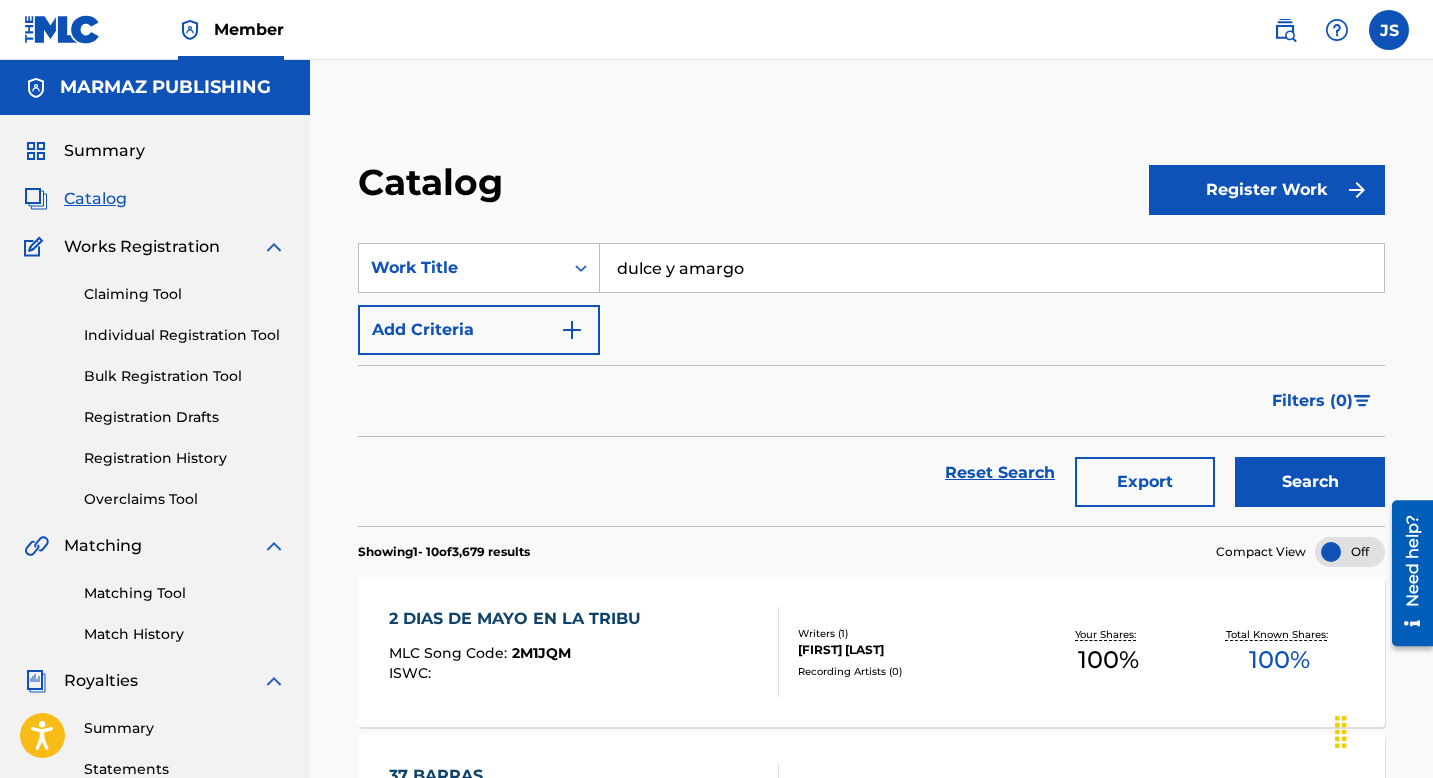 click on "Add Criteria" at bounding box center [479, 330] 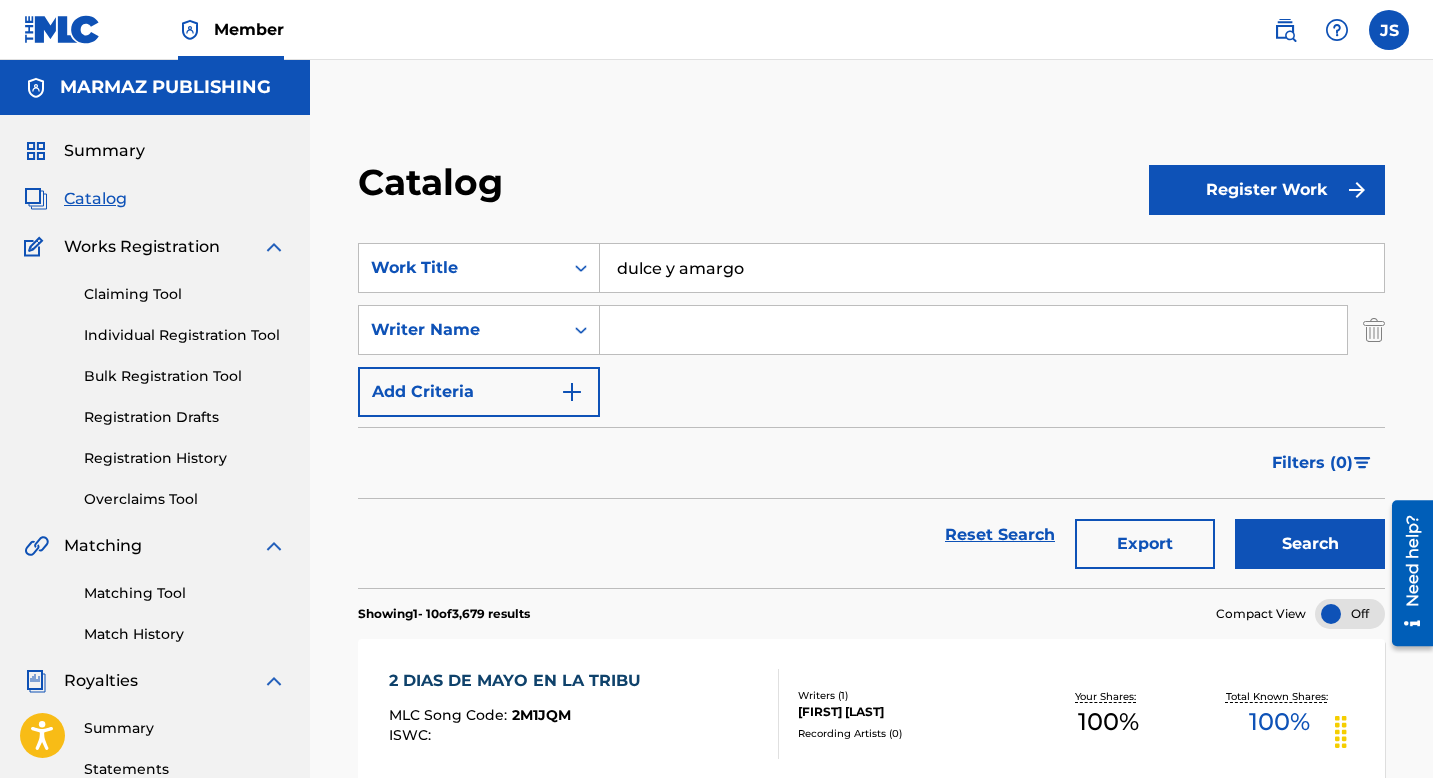 click at bounding box center [973, 330] 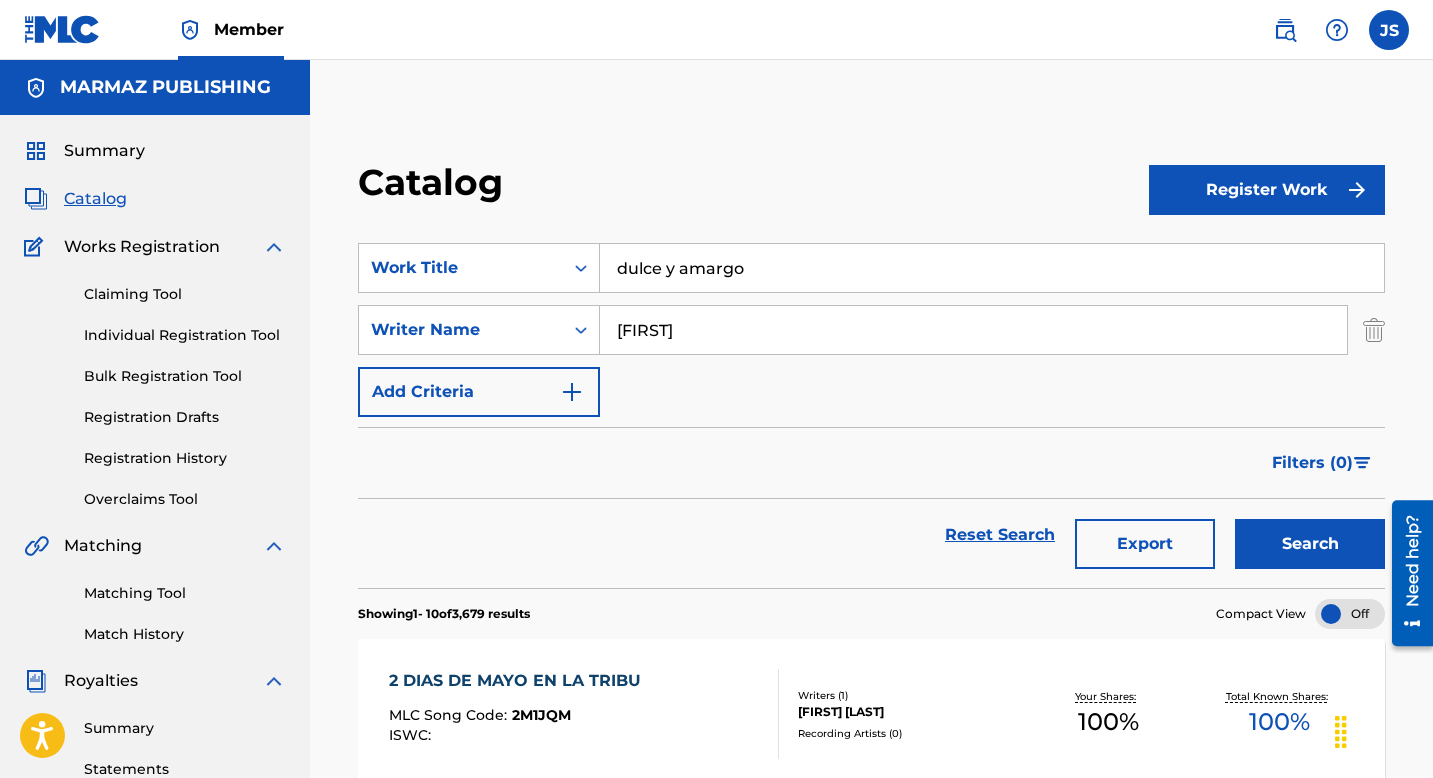 type on "[FIRST] [LAST]" 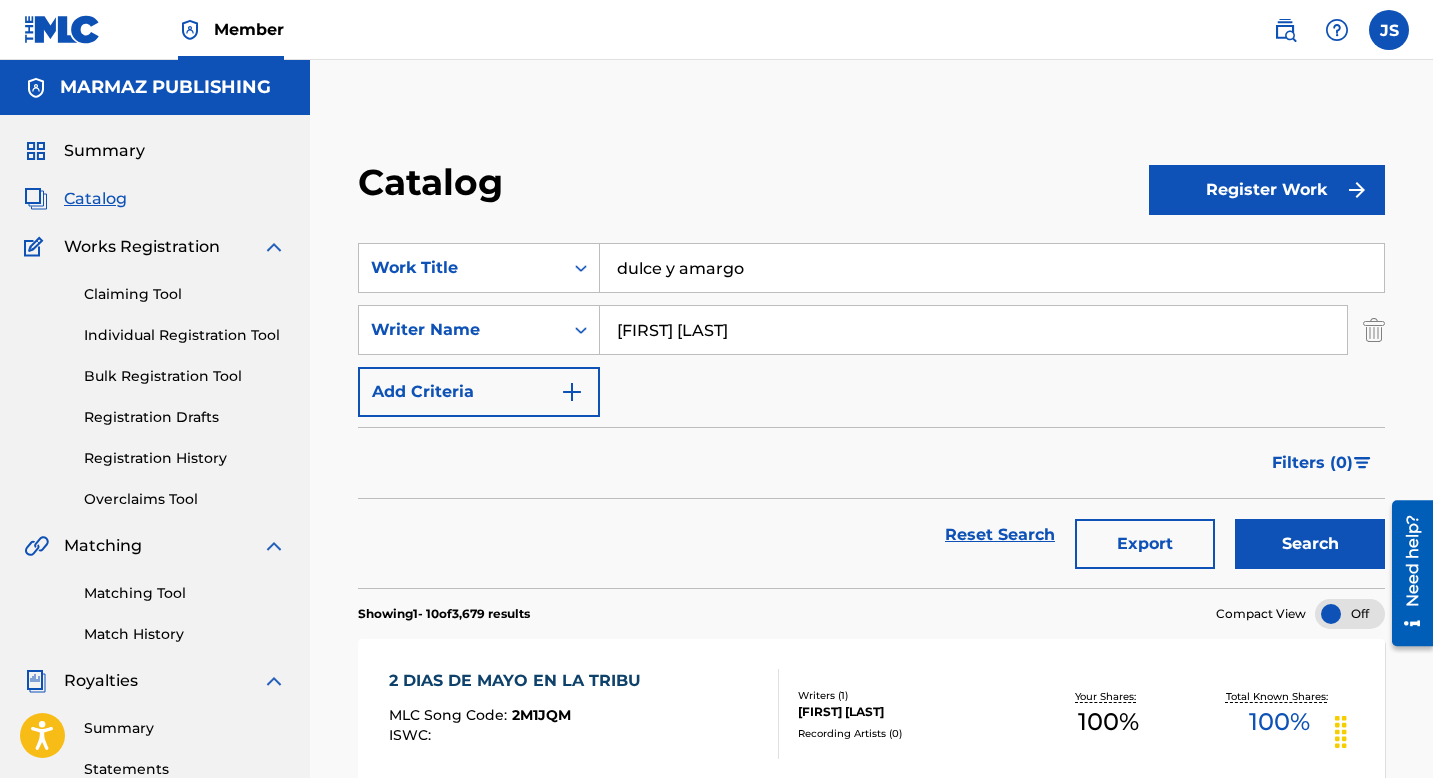 click on "Search" at bounding box center (1310, 544) 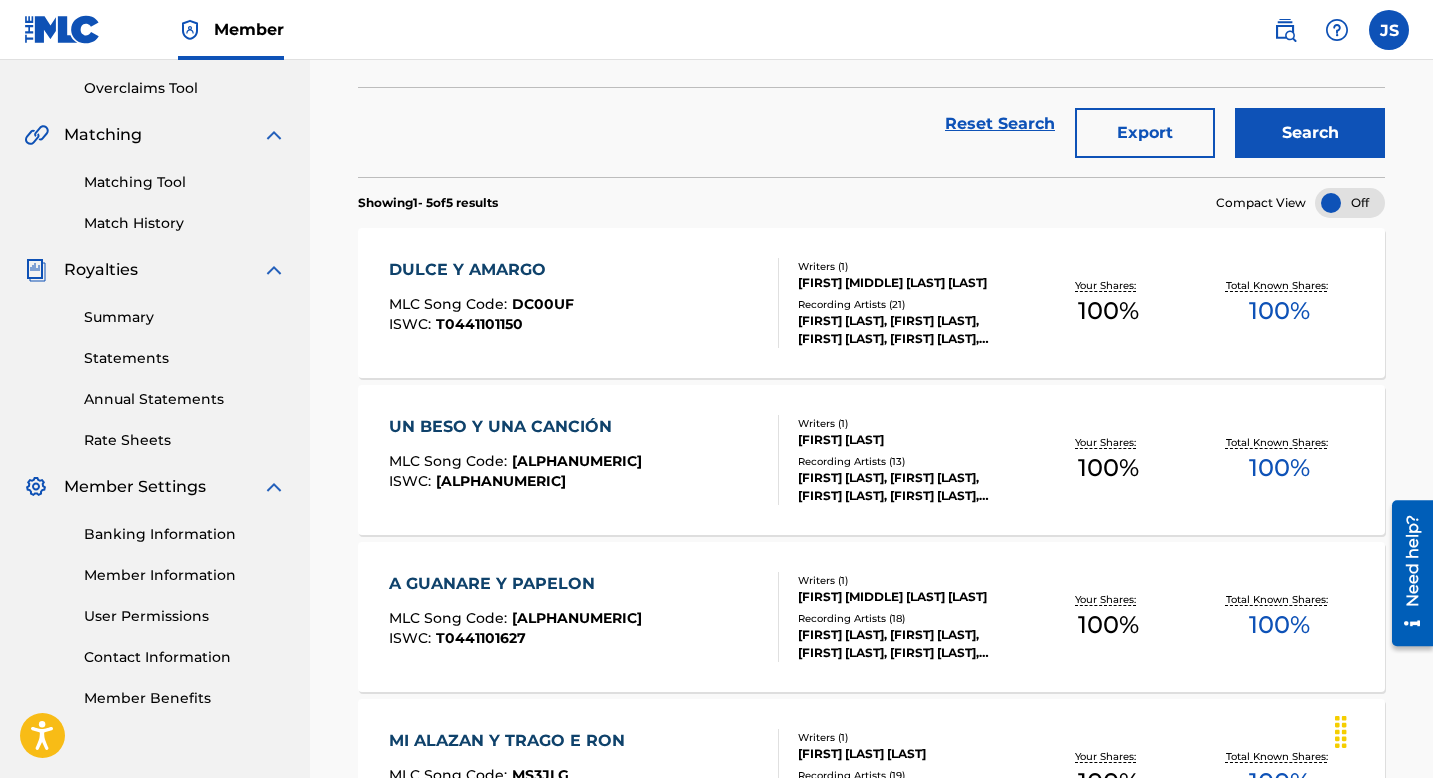 scroll, scrollTop: 407, scrollLeft: 0, axis: vertical 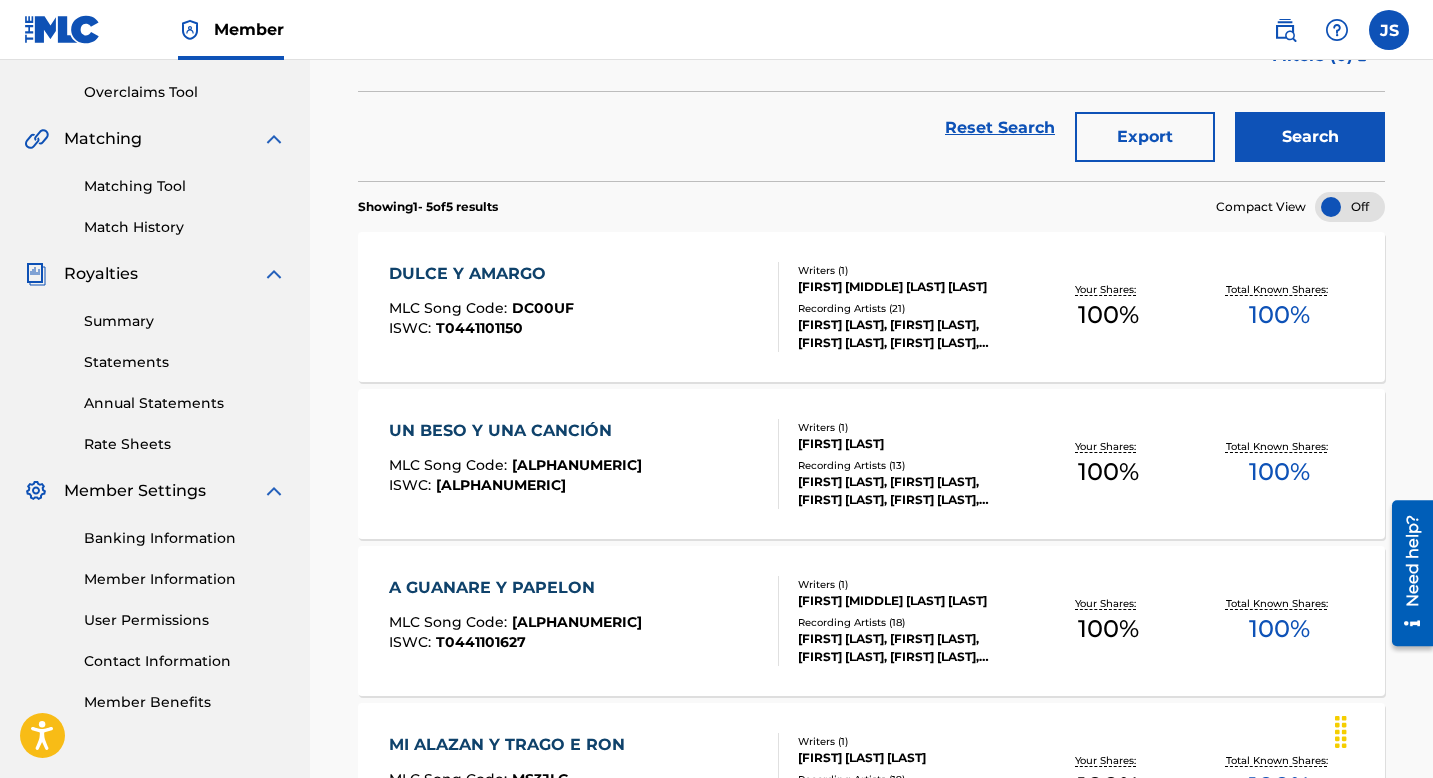 click on "DULCE Y AMARGO MLC Song Code : DC00UF ISWC : T0441101150" at bounding box center (584, 307) 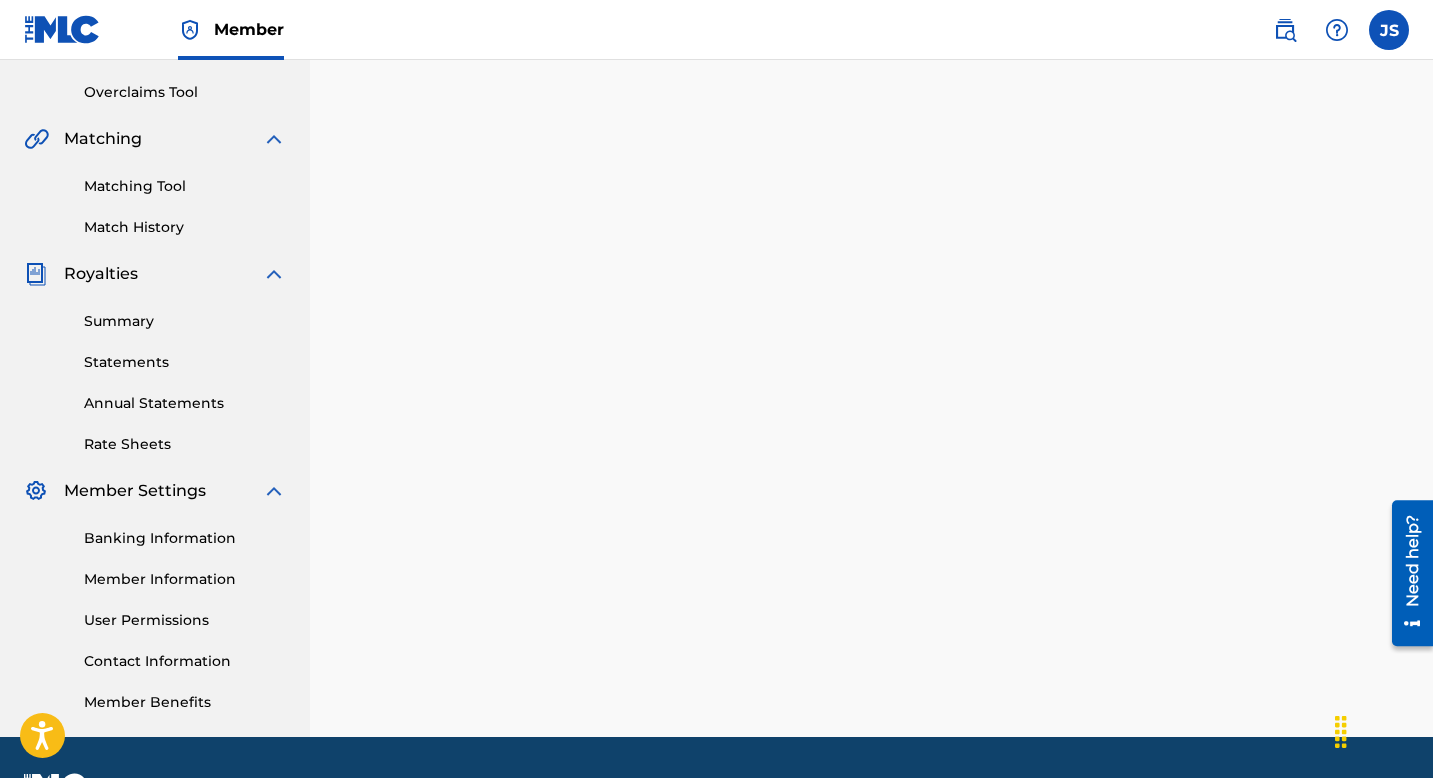 scroll, scrollTop: 0, scrollLeft: 0, axis: both 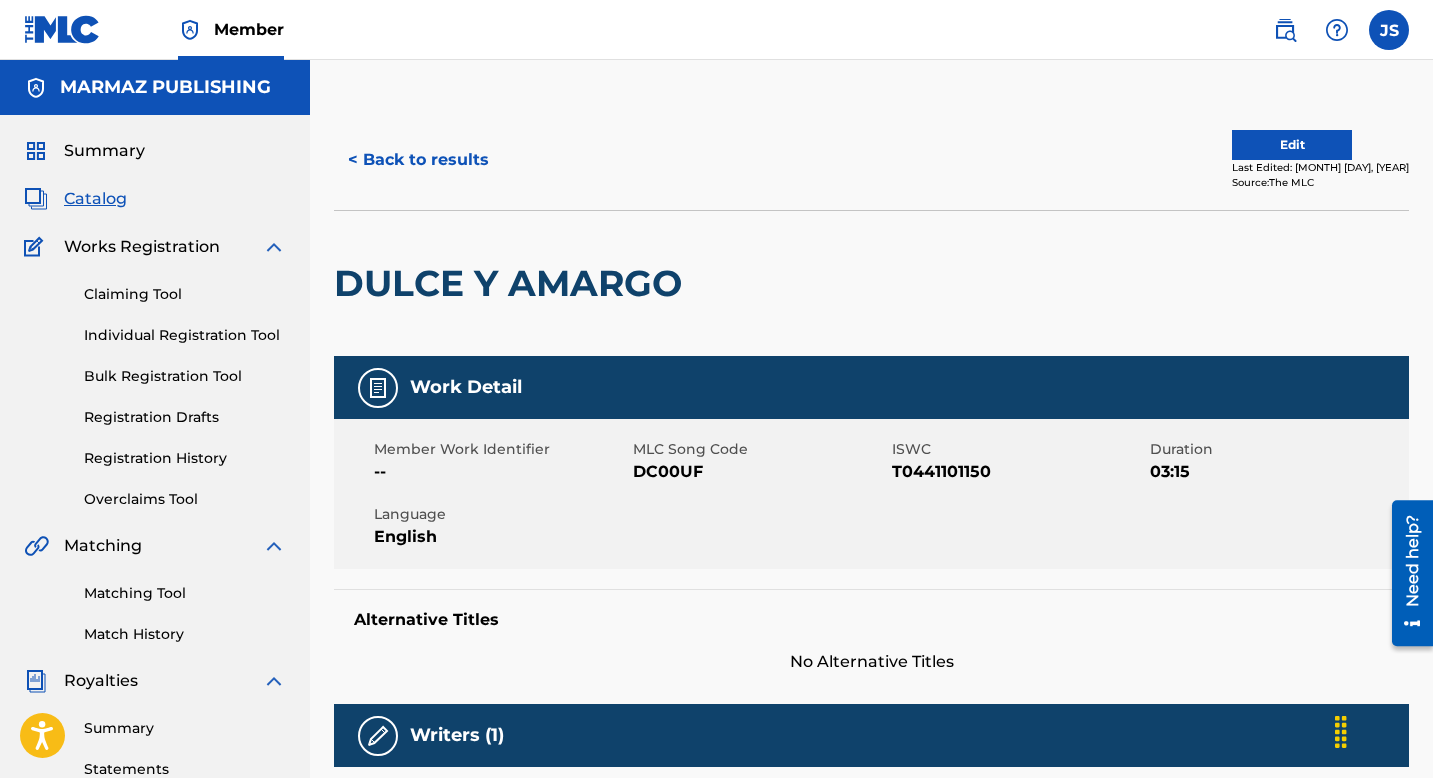 click on "DC00UF" at bounding box center (760, 472) 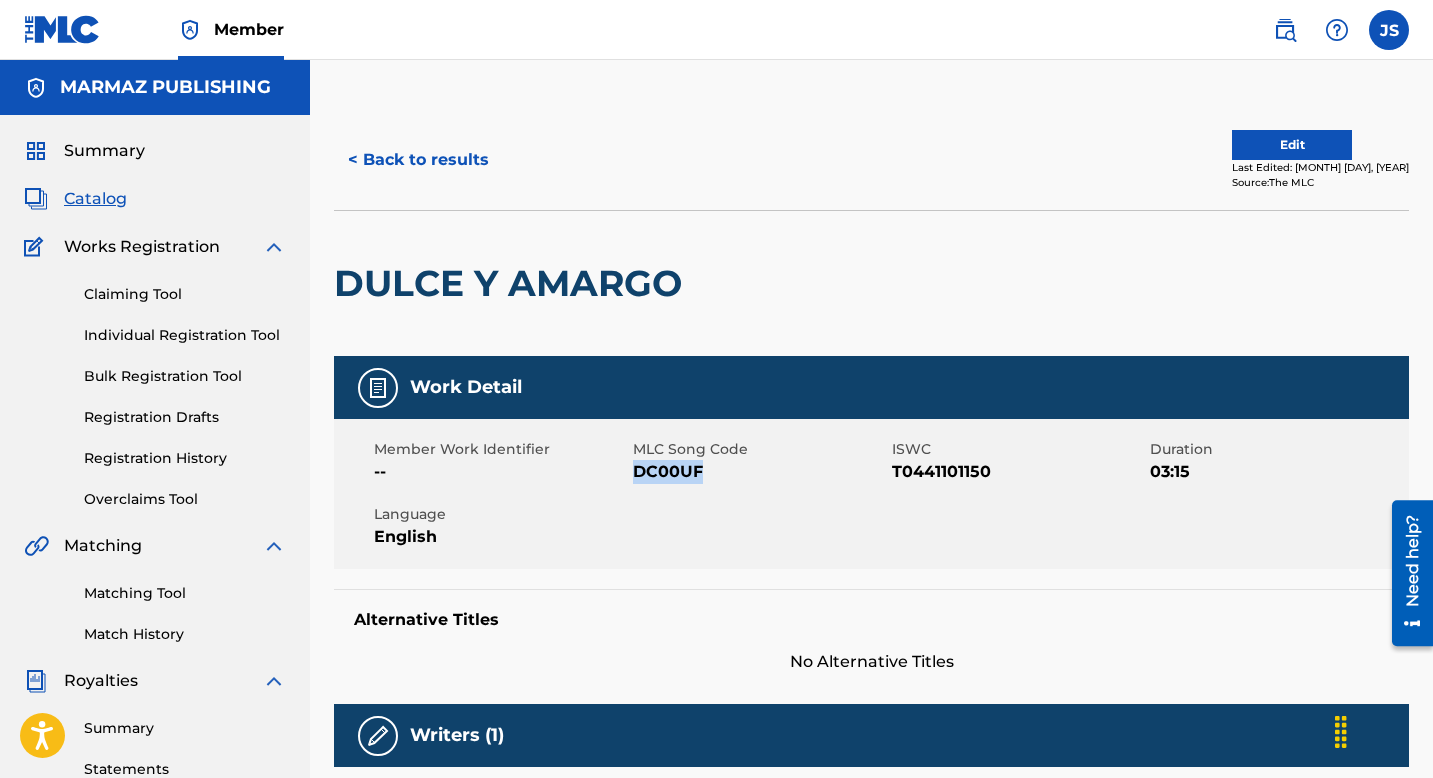 click on "DC00UF" at bounding box center [760, 472] 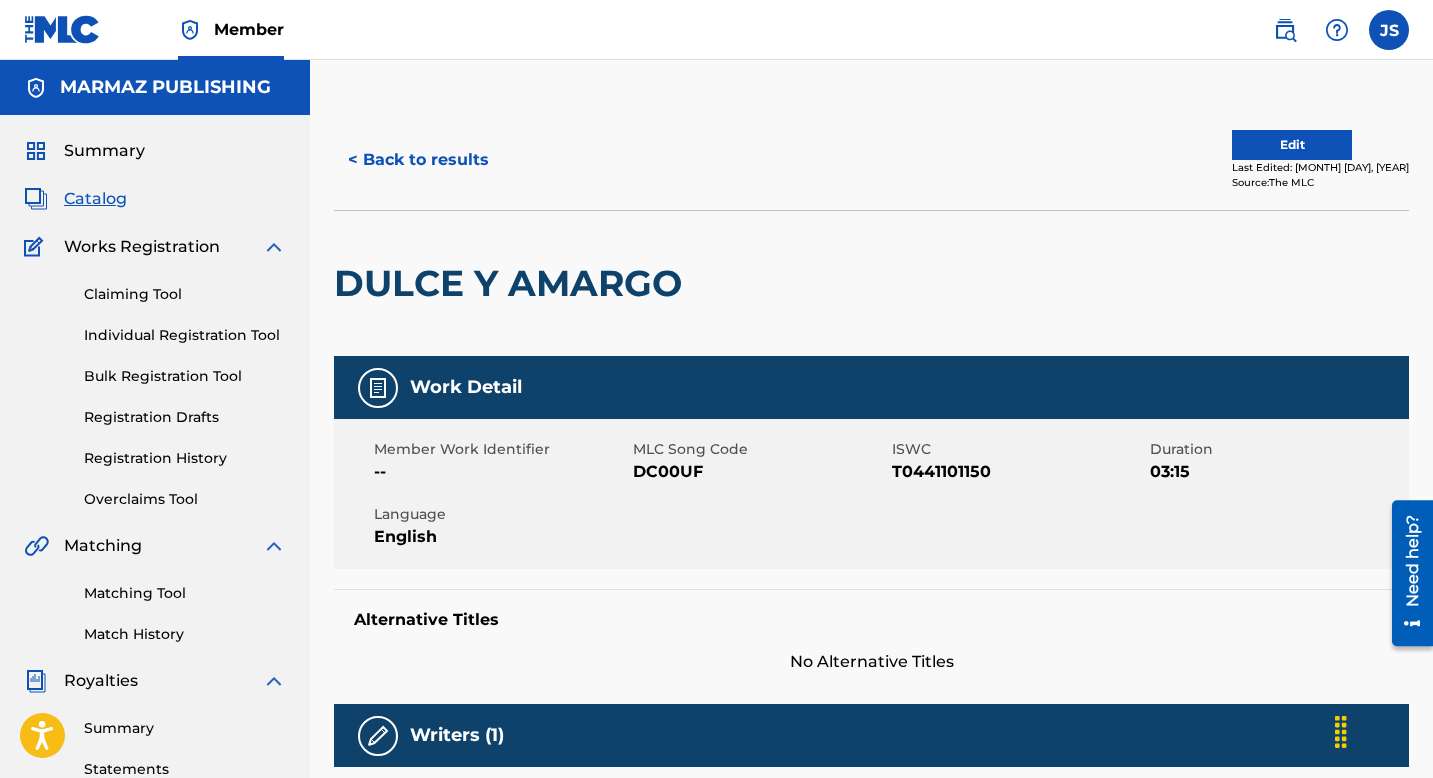 click on "DC00UF" at bounding box center (760, 472) 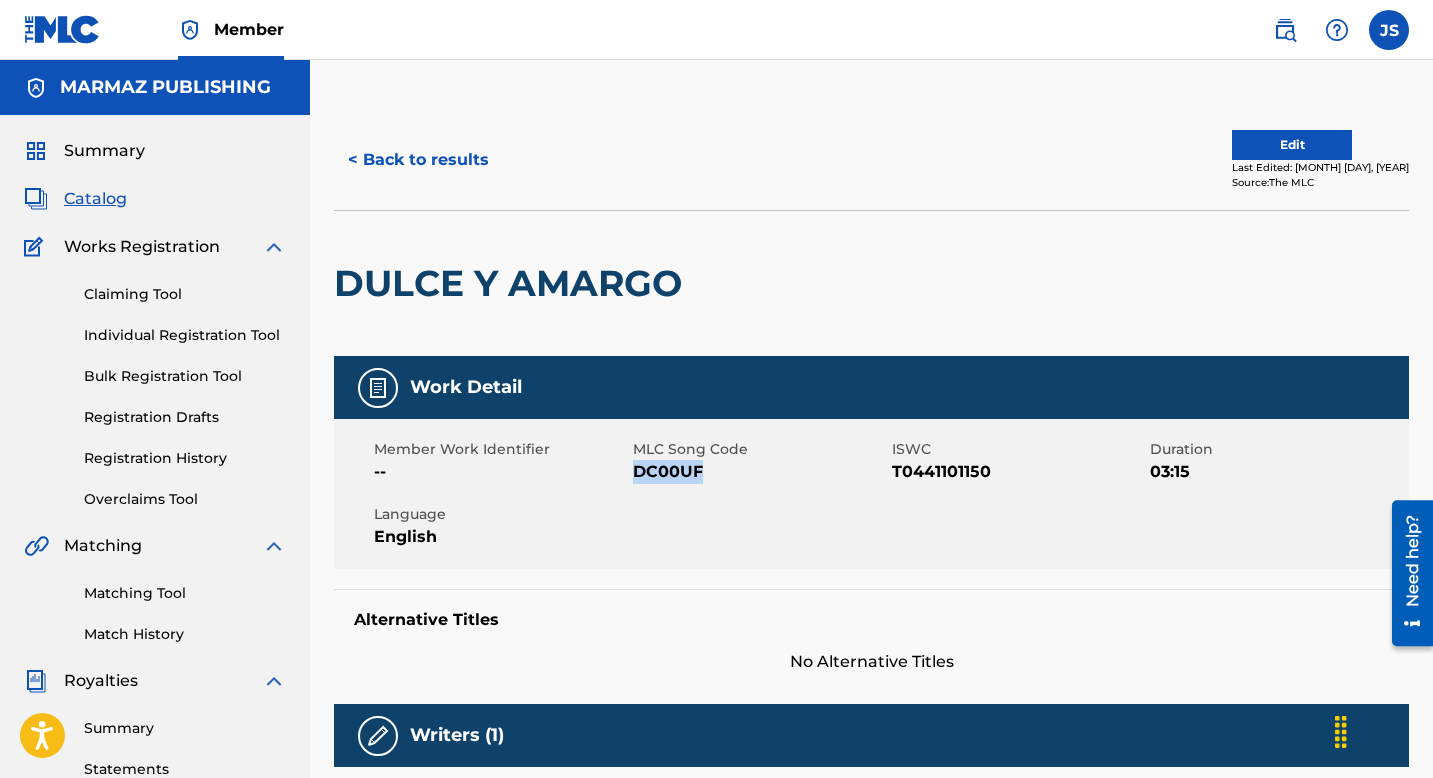 click on "DC00UF" at bounding box center [760, 472] 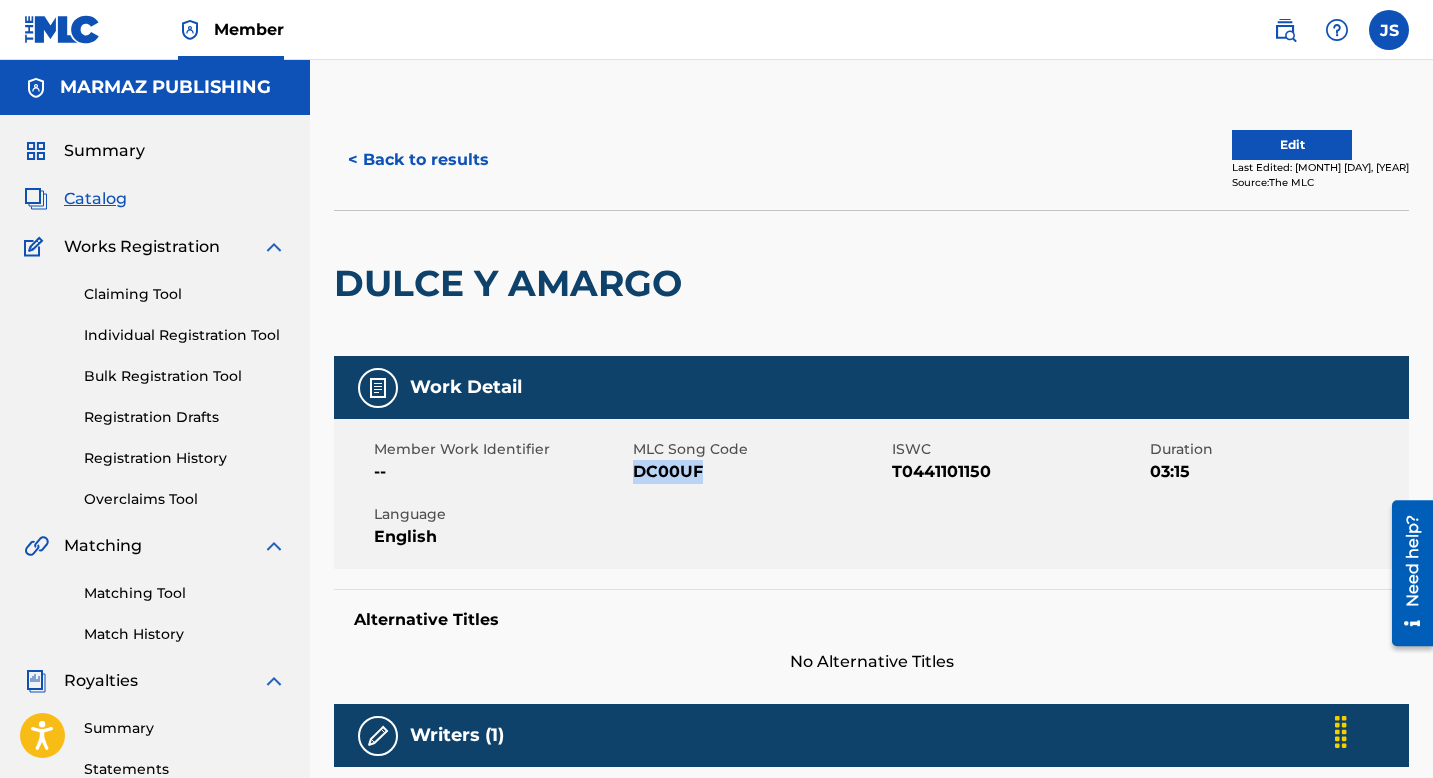 click on "T0441101150" at bounding box center [1019, 472] 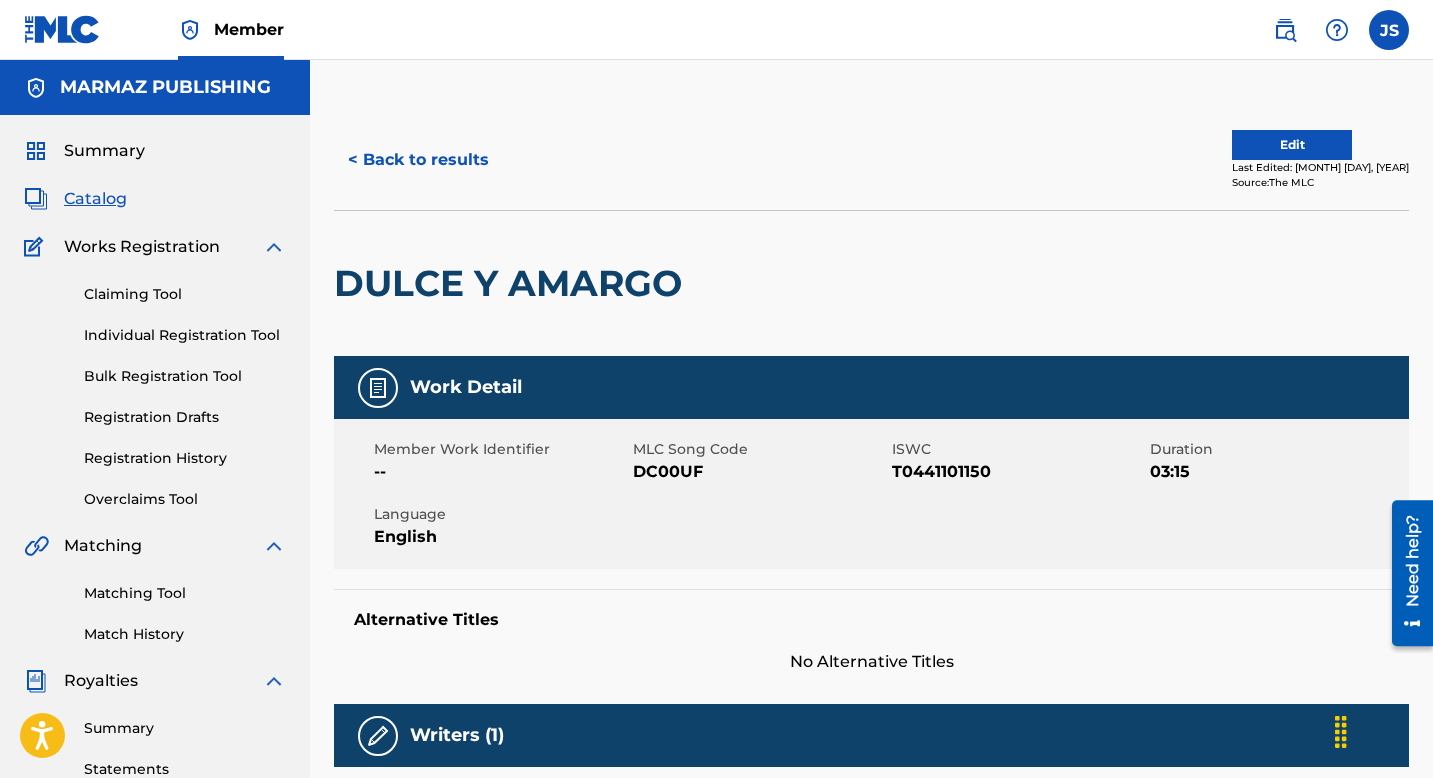 click on "T0441101150" at bounding box center (1019, 472) 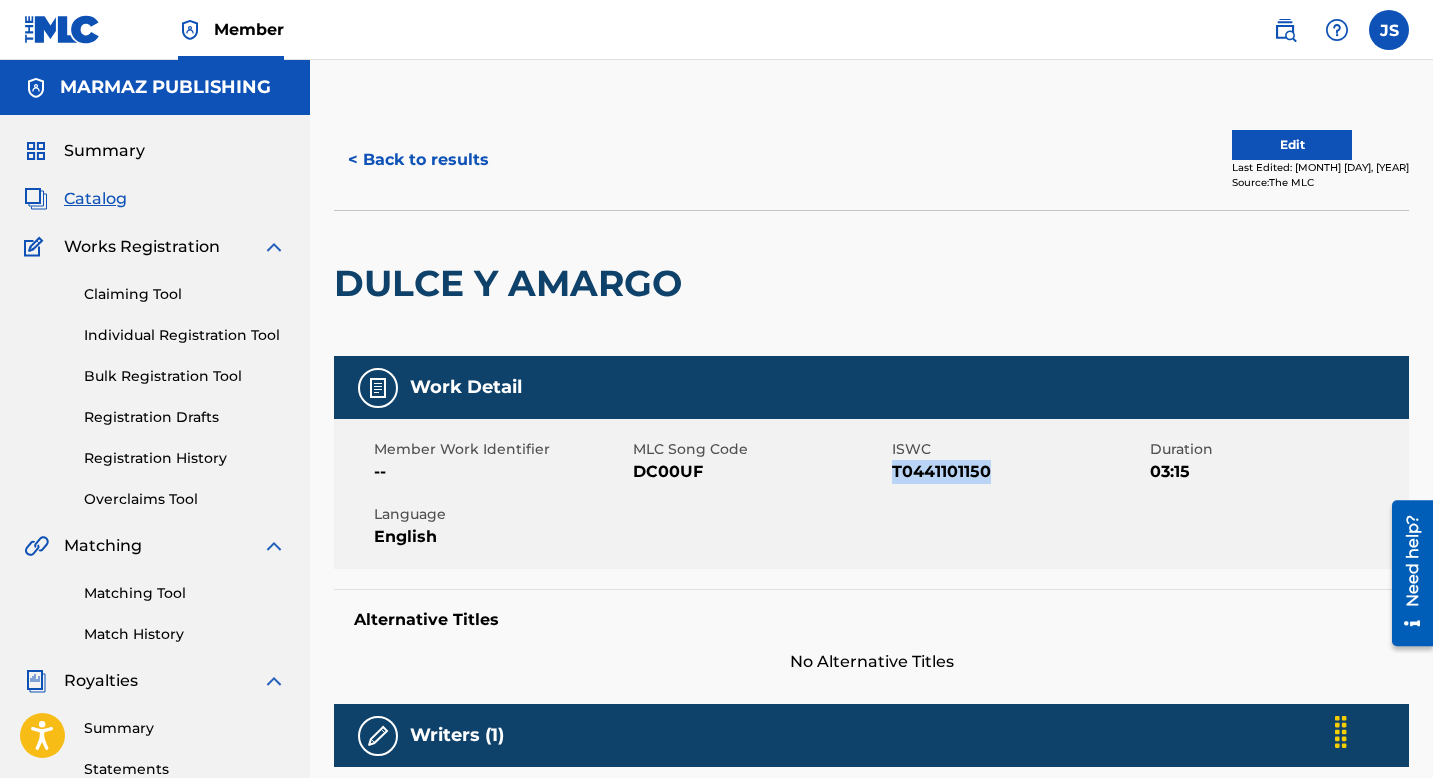 copy on "T0441101150" 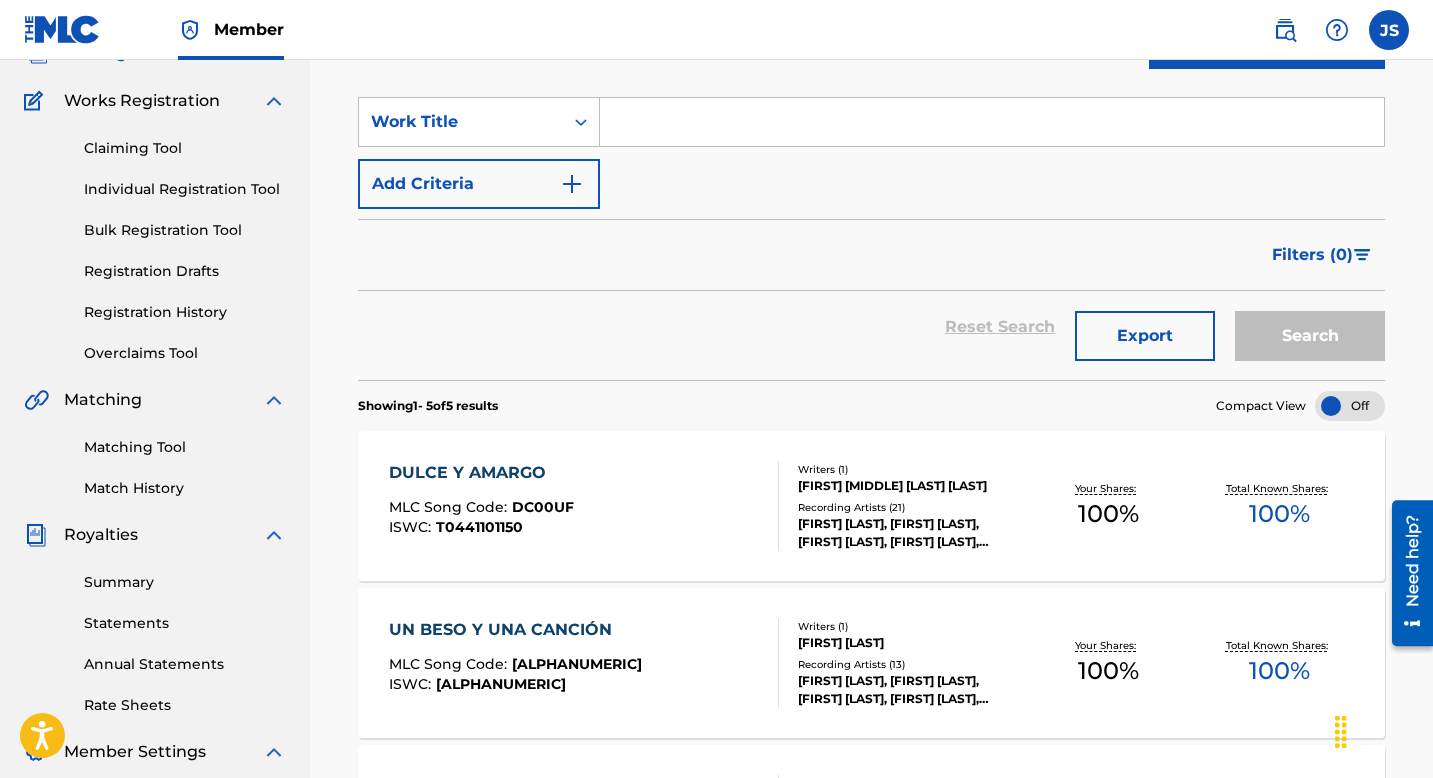 scroll, scrollTop: 0, scrollLeft: 0, axis: both 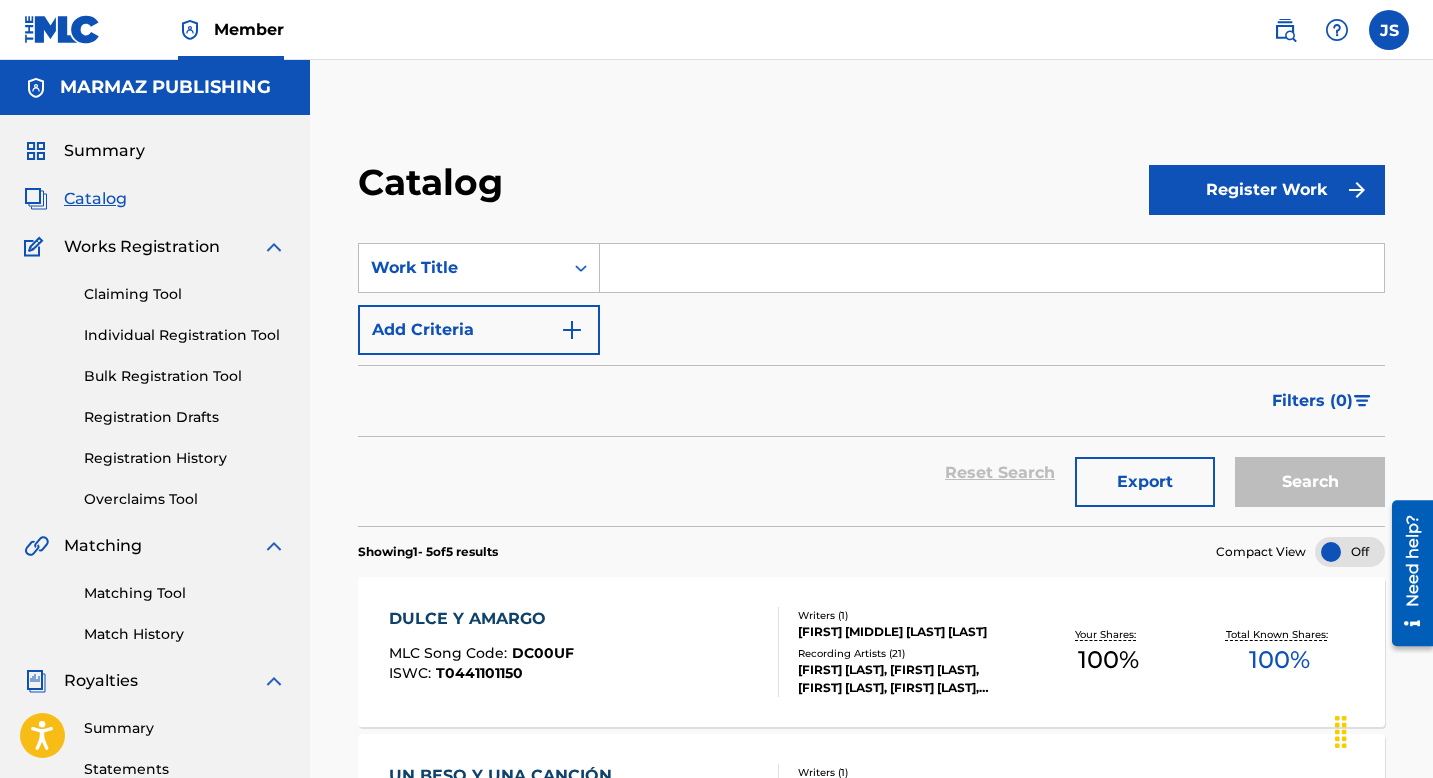 click at bounding box center (992, 268) 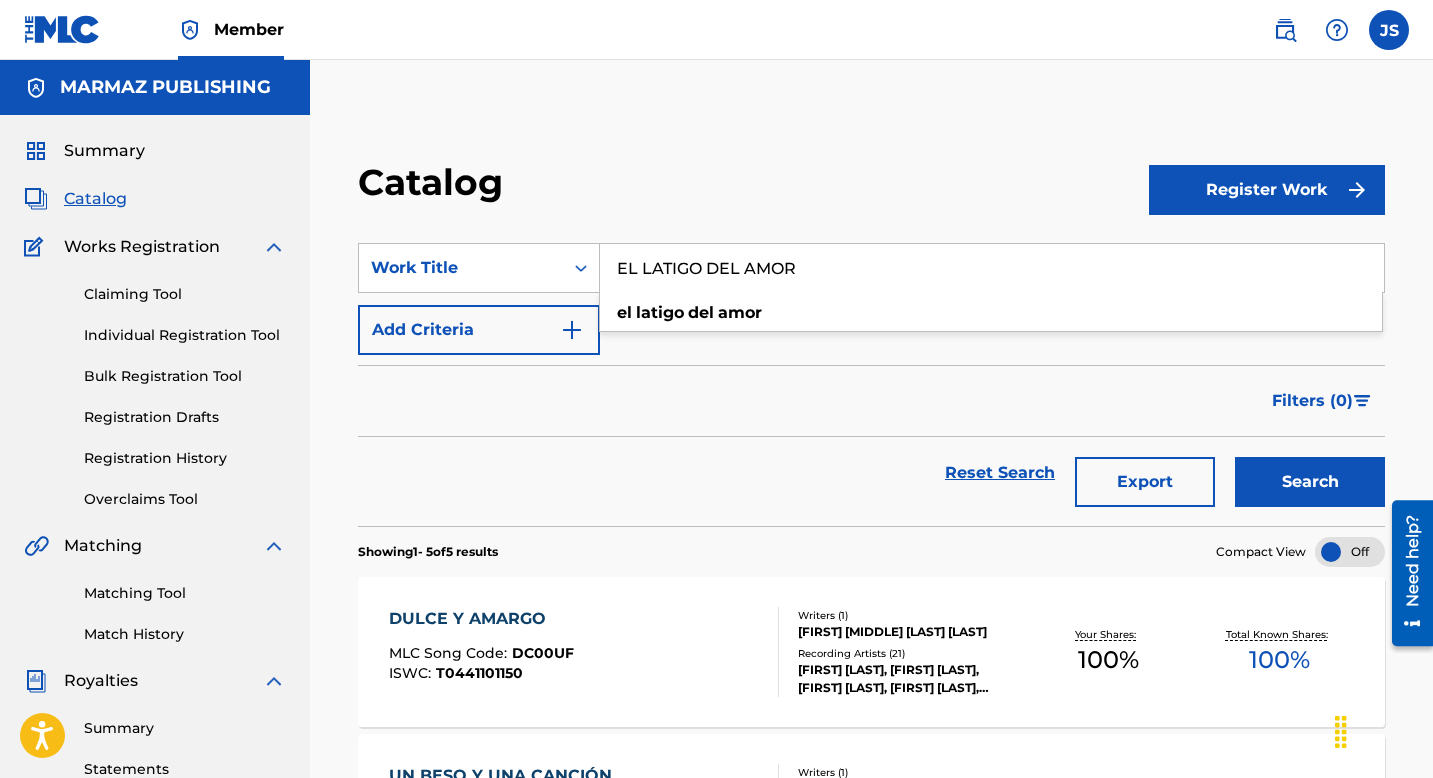 type on "EL LATIGO DEL AMOR" 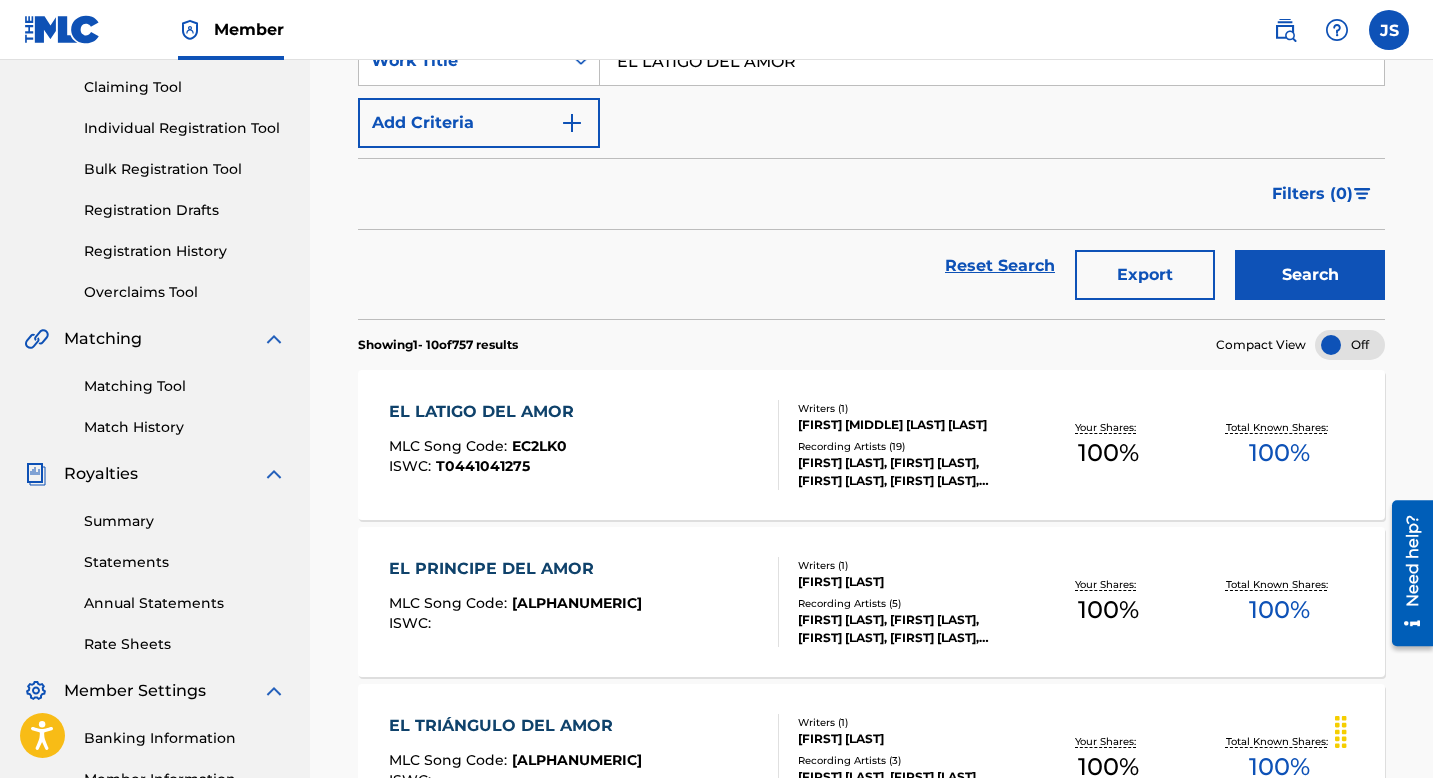 scroll, scrollTop: 214, scrollLeft: 0, axis: vertical 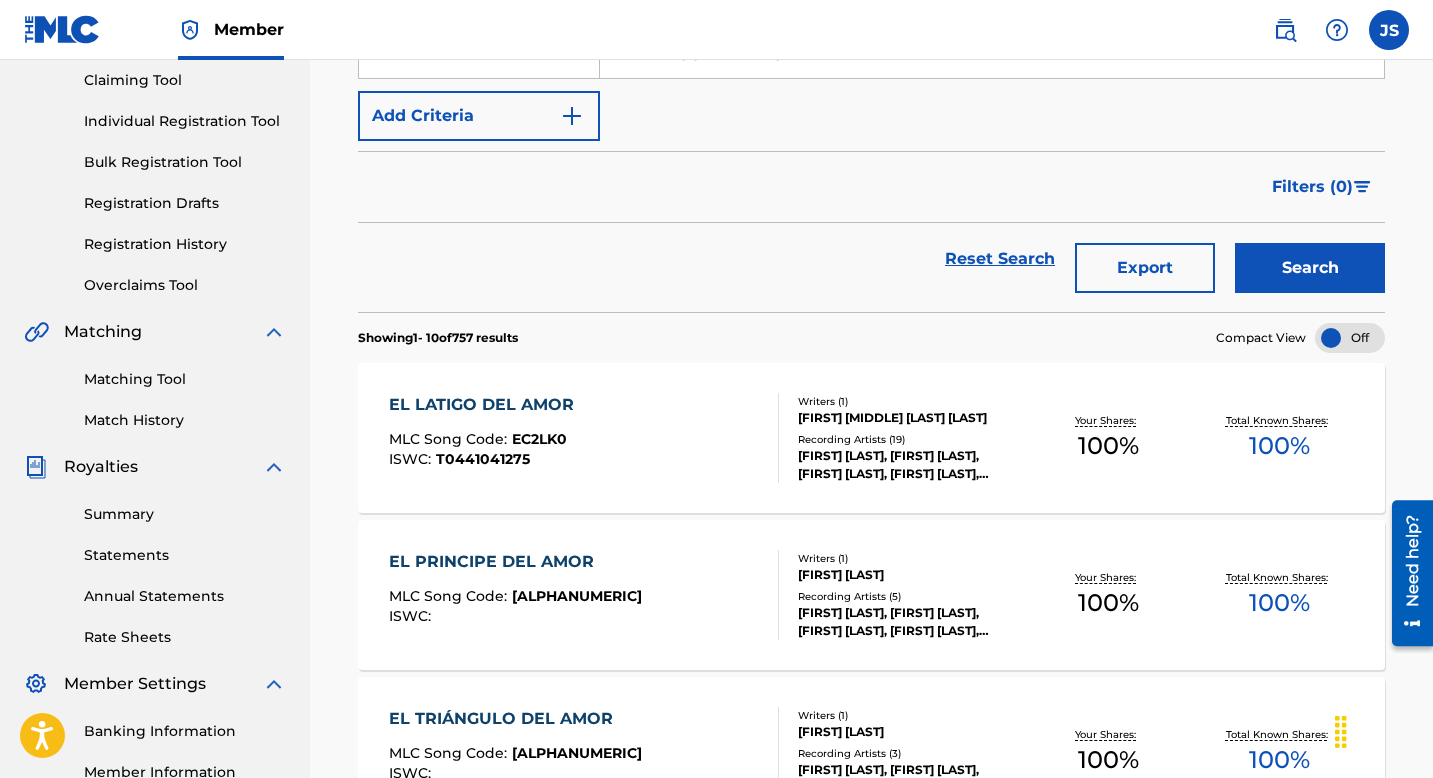click on "[FIRST] [MIDDLE] [LAST] [LAST]" at bounding box center (910, 418) 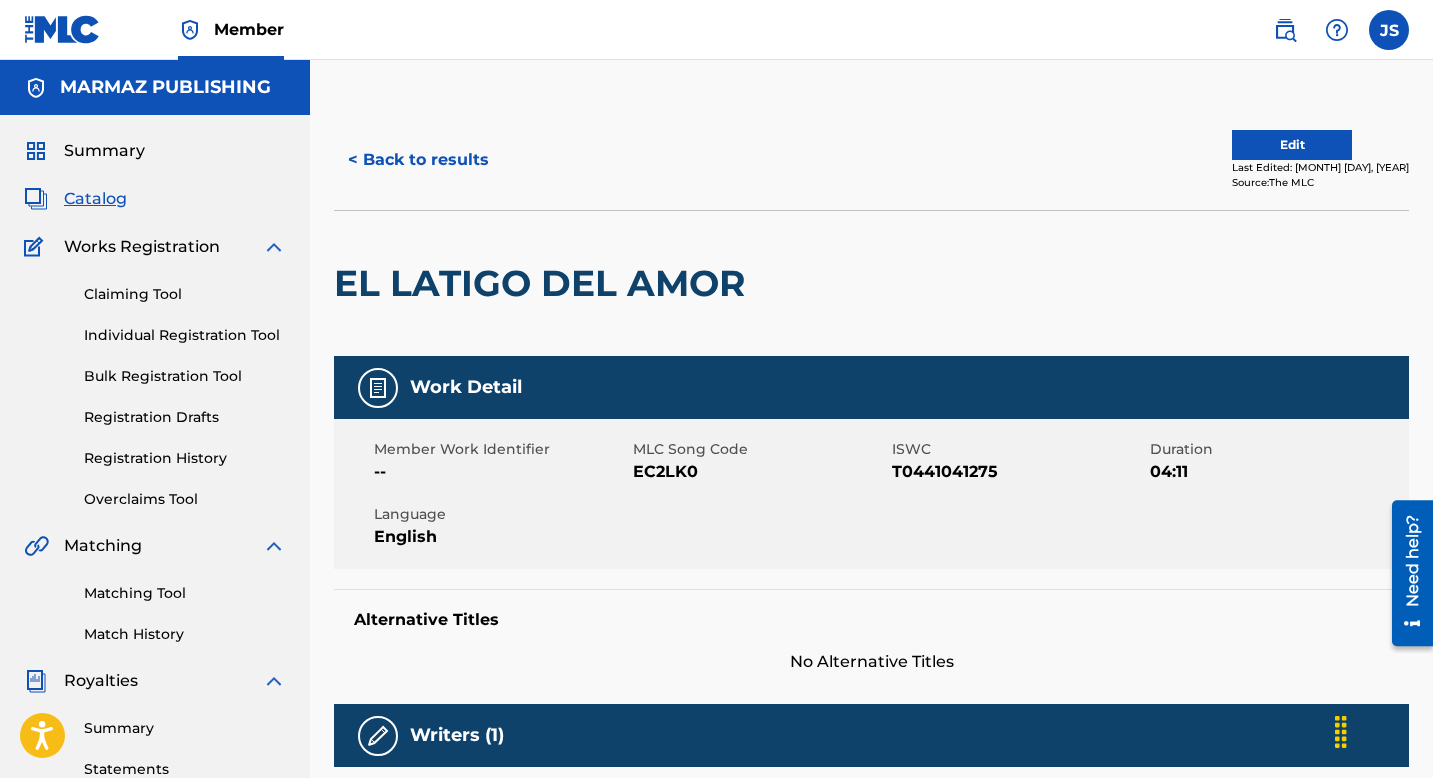 click on "EC2LK0" at bounding box center (760, 472) 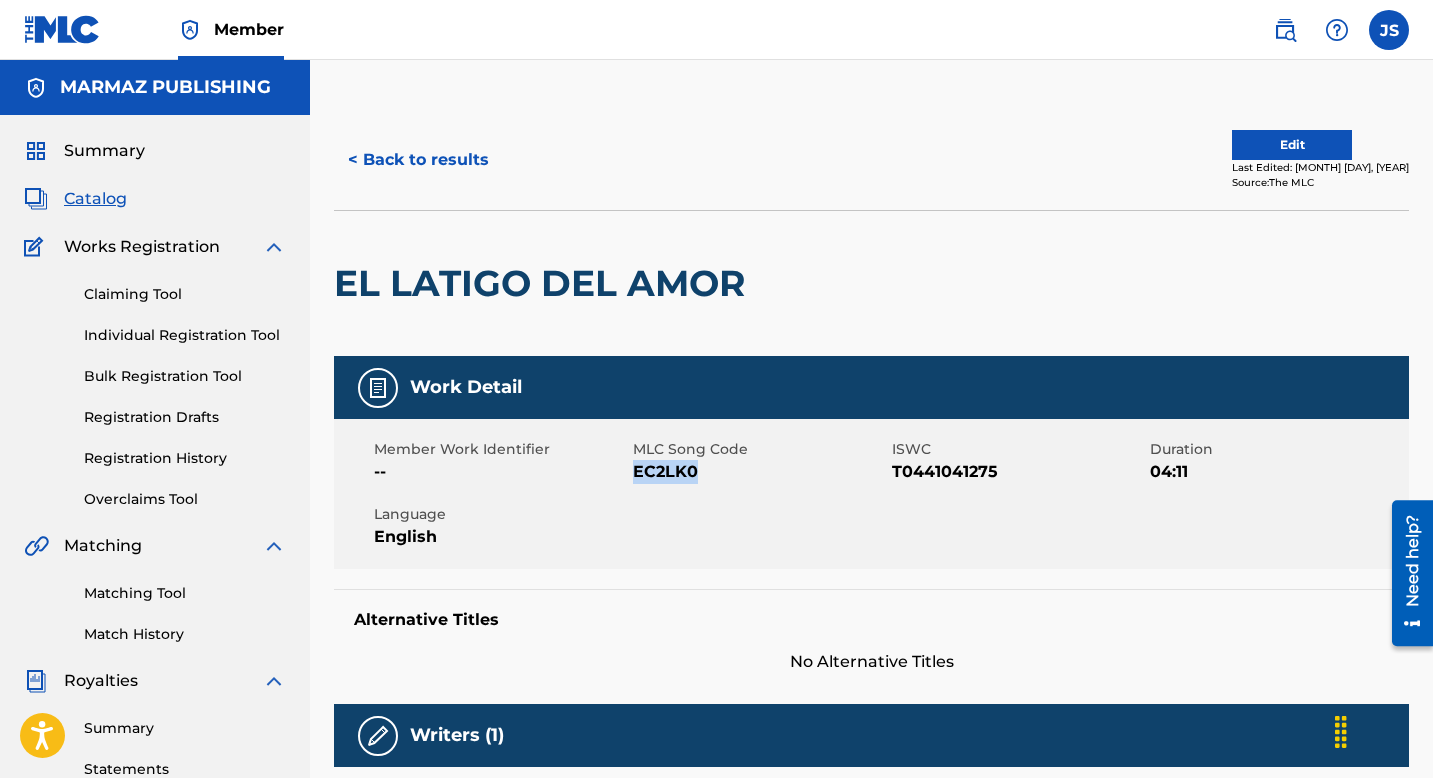 copy on "EC2LK0" 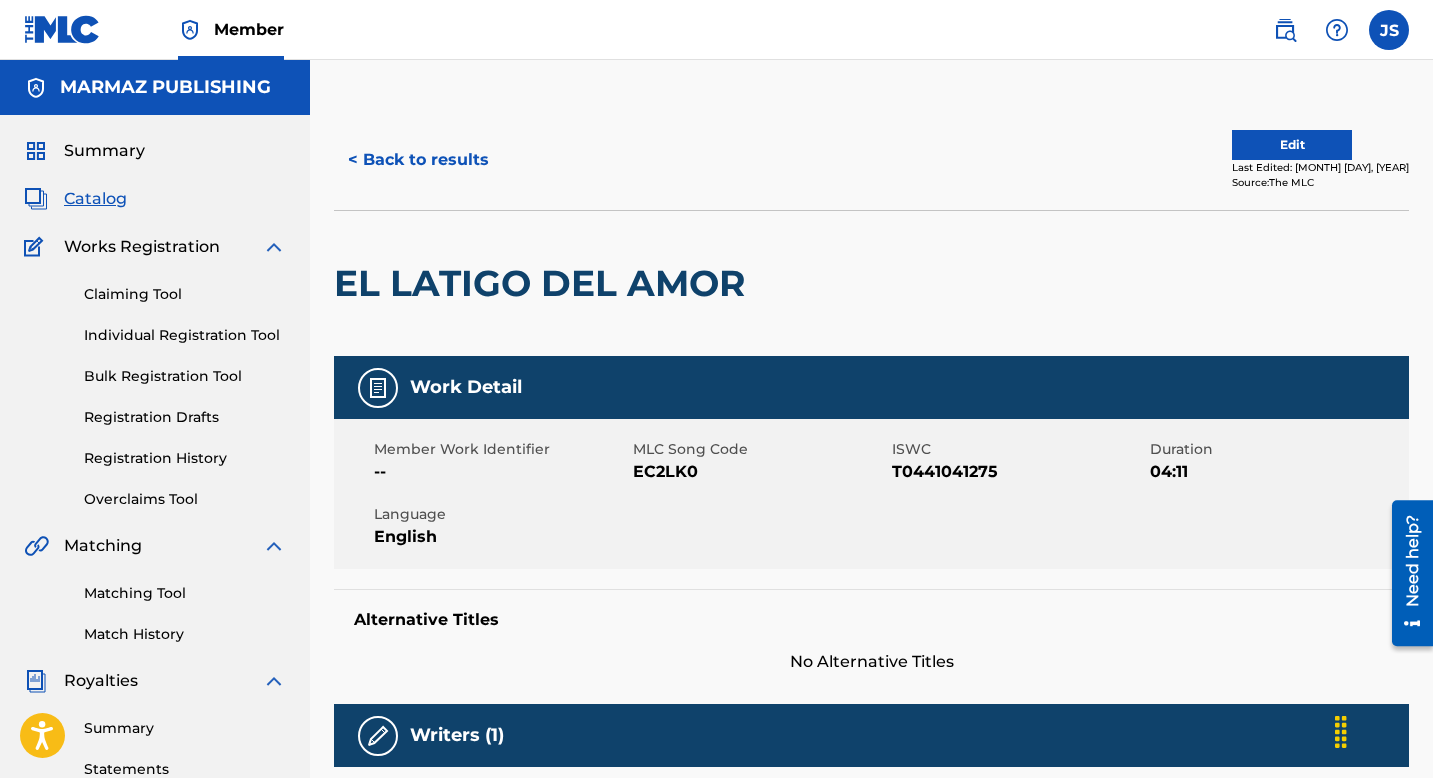 click on "T0441041275" at bounding box center (1019, 472) 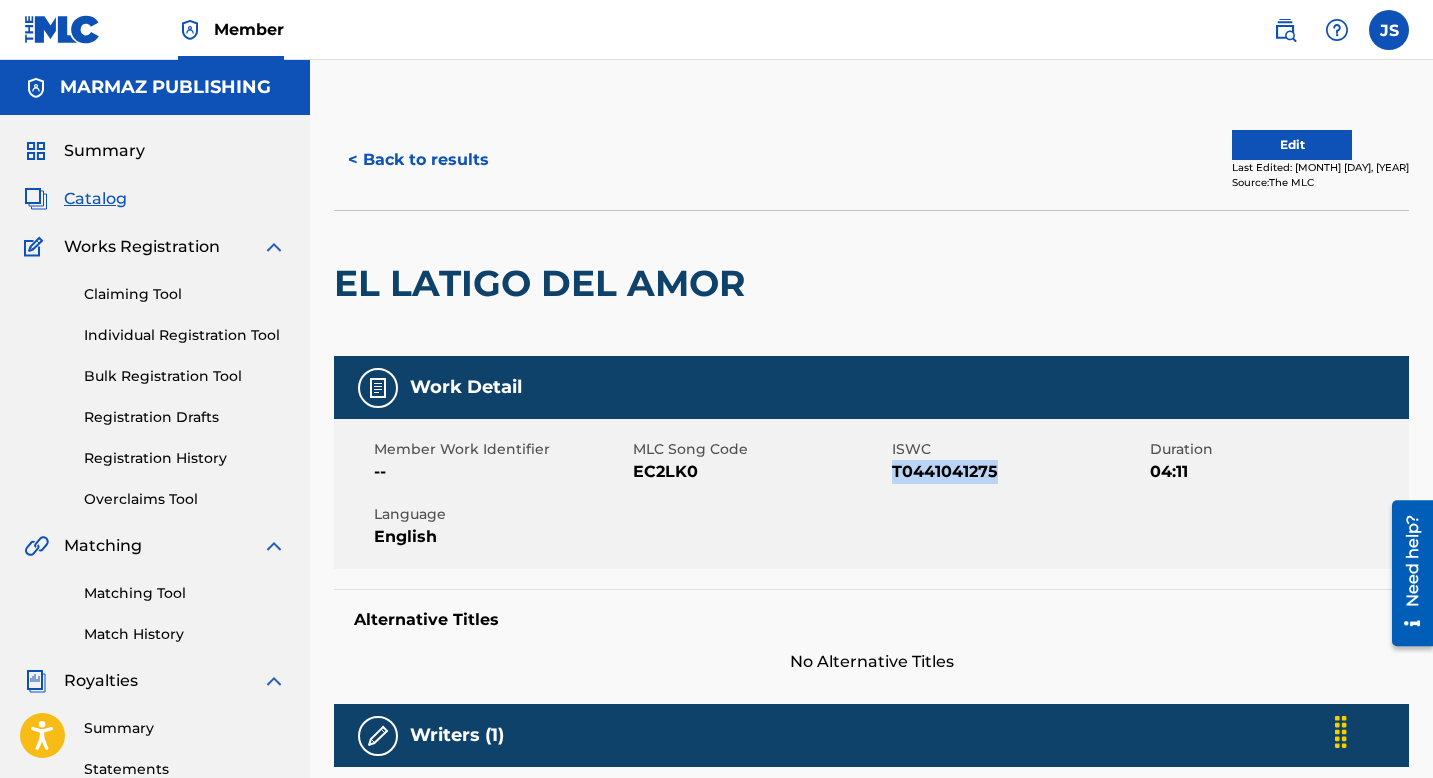 click on "T0441041275" at bounding box center (1019, 472) 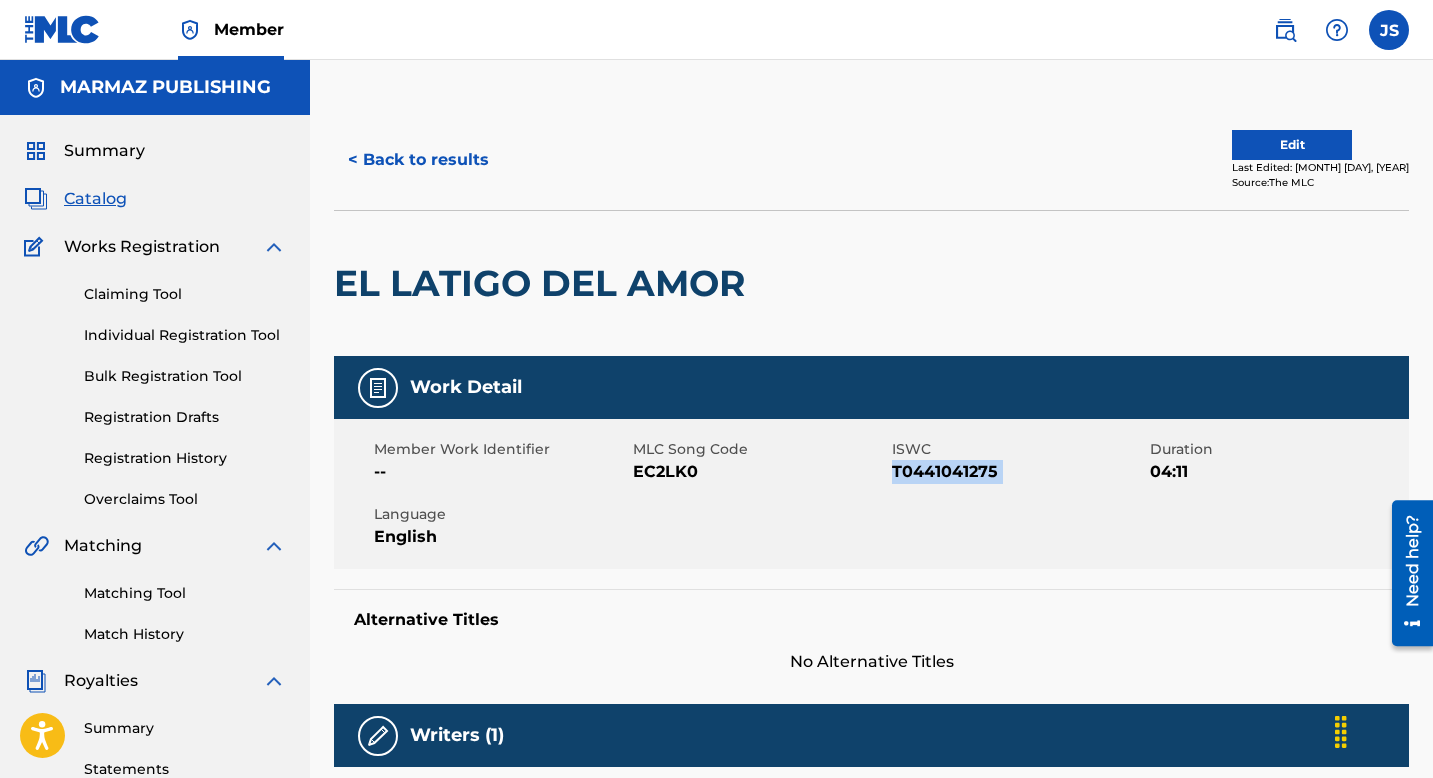 copy on "T0441041275" 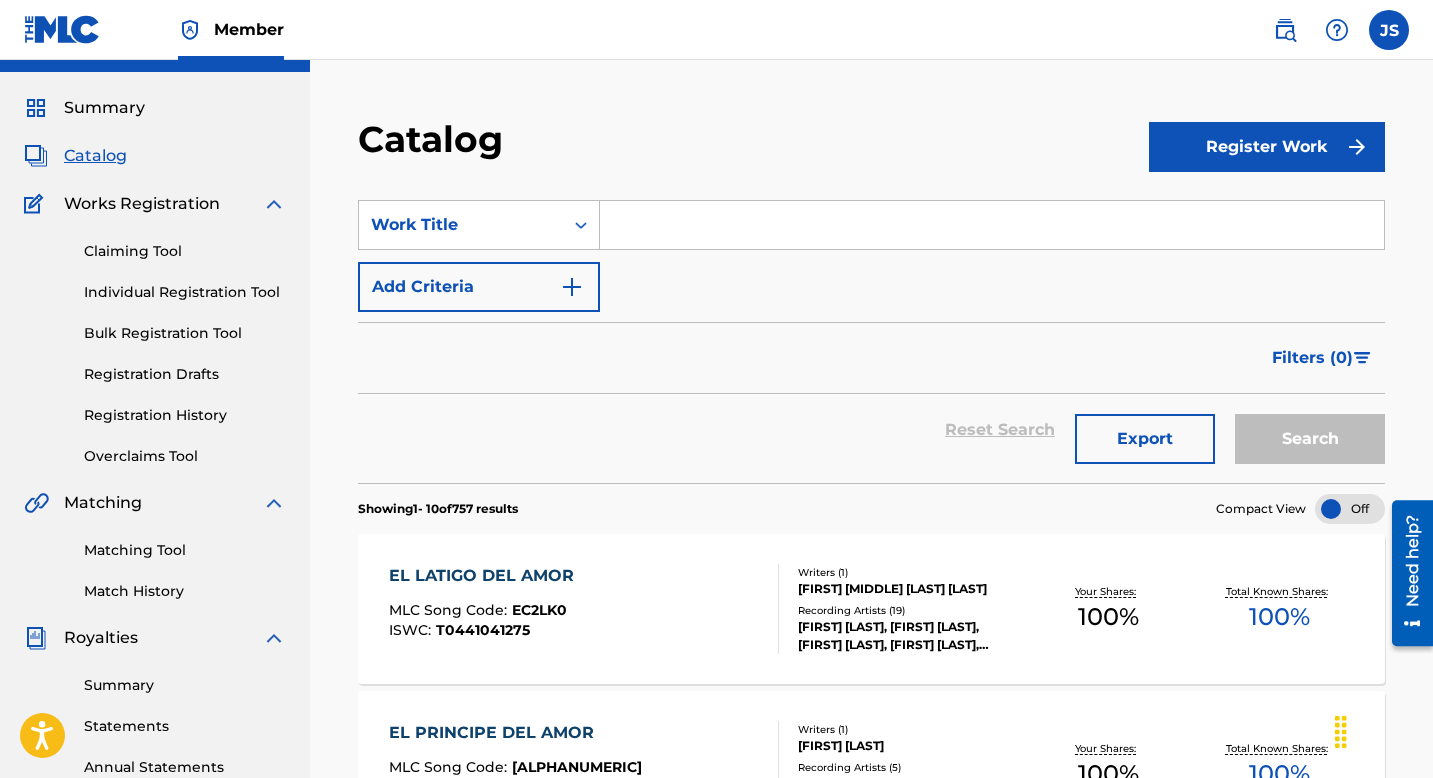 scroll, scrollTop: 0, scrollLeft: 0, axis: both 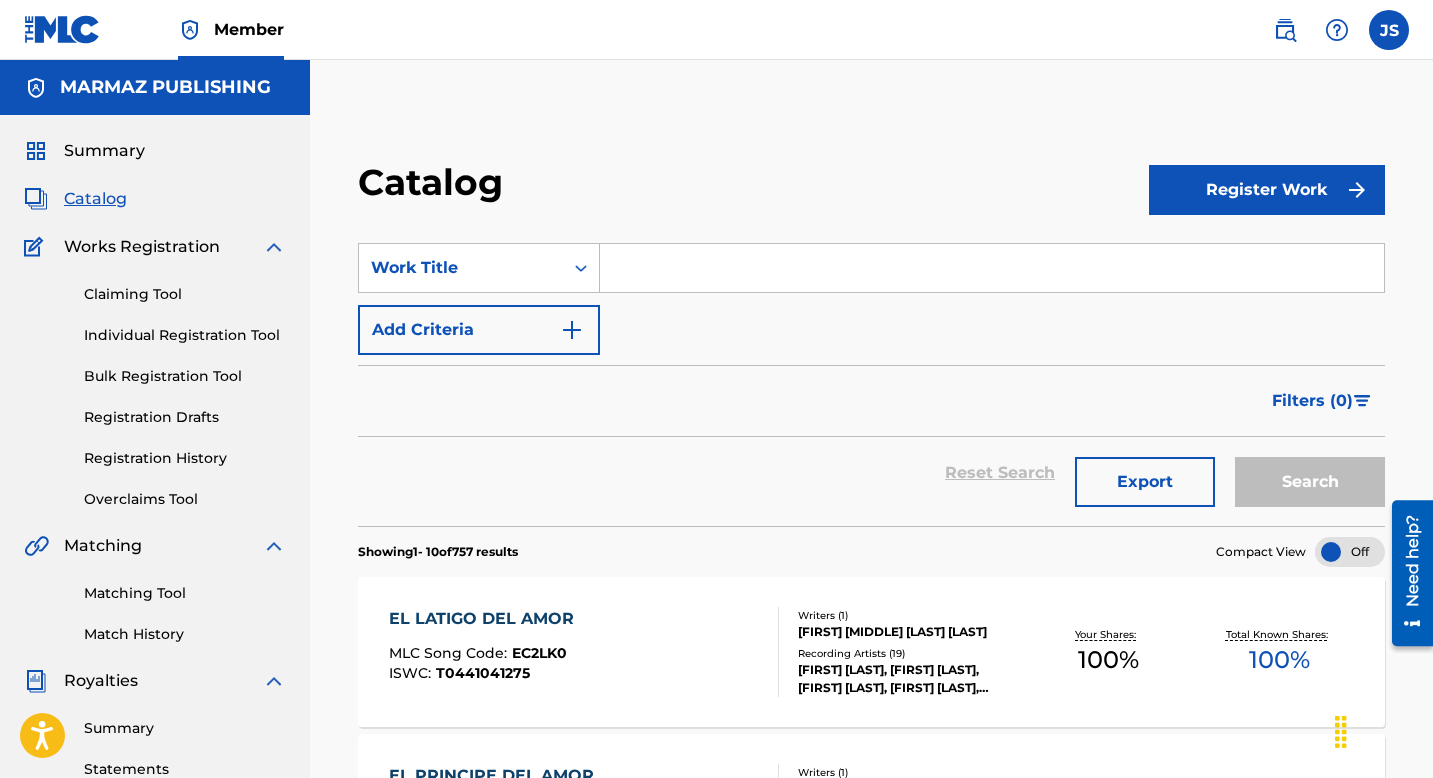 click at bounding box center [992, 268] 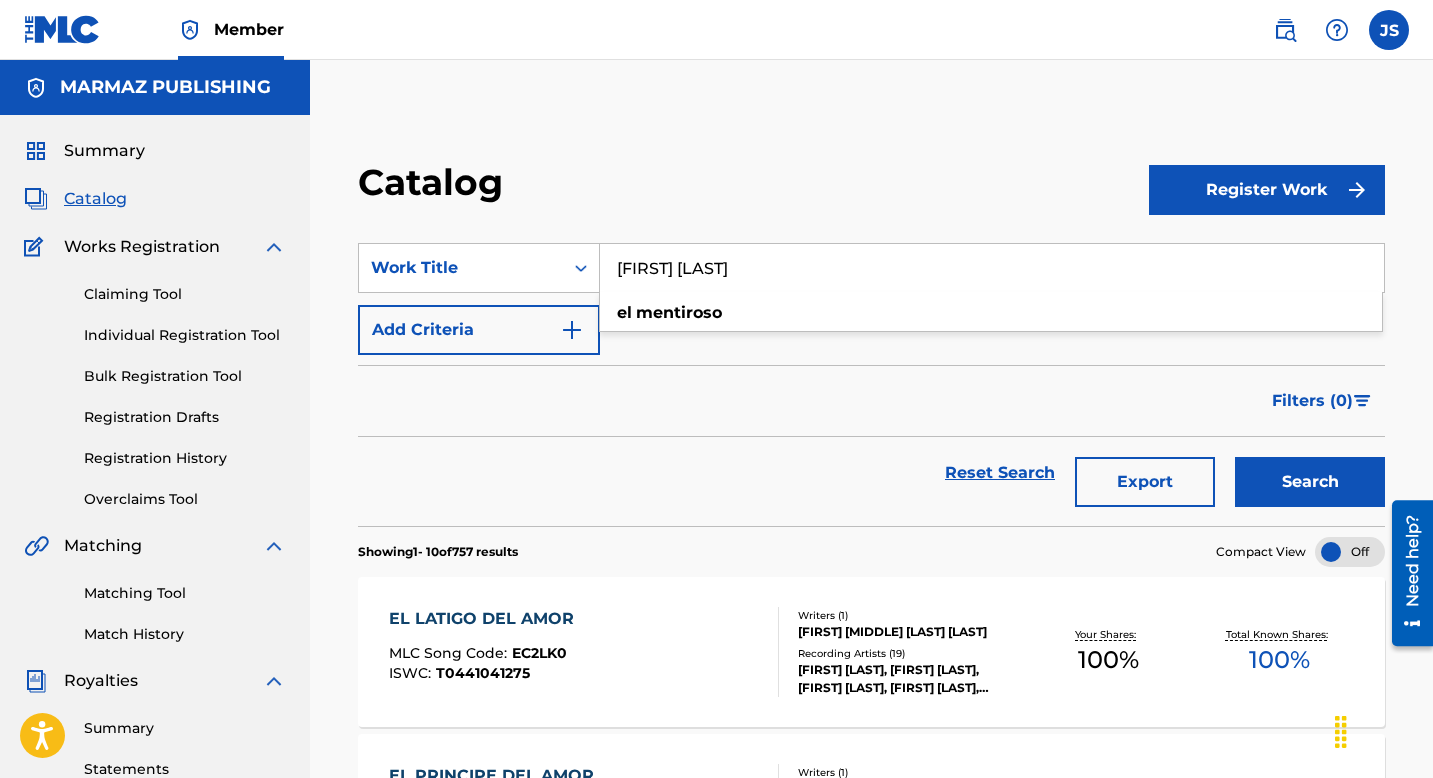 type on "[FIRST] [LAST]" 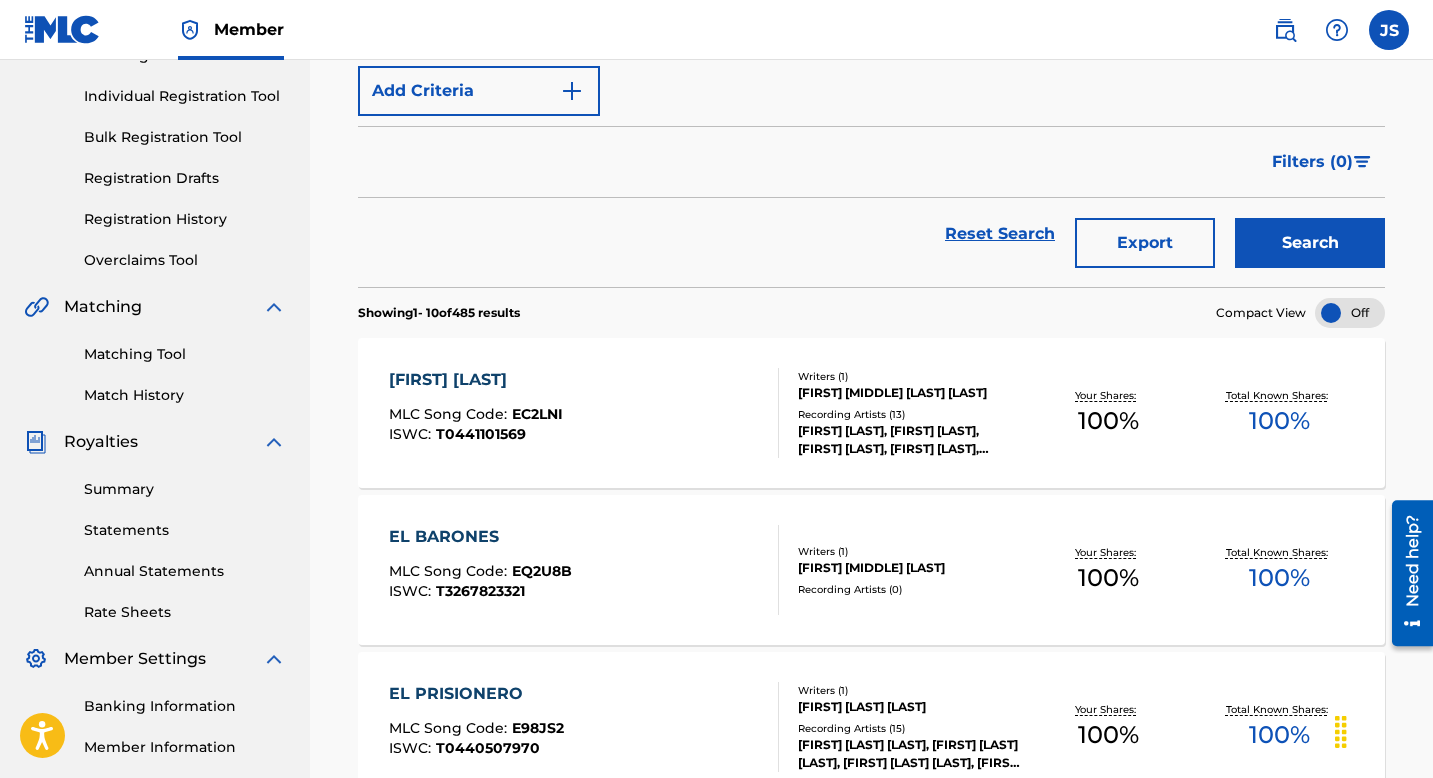 scroll, scrollTop: 241, scrollLeft: 0, axis: vertical 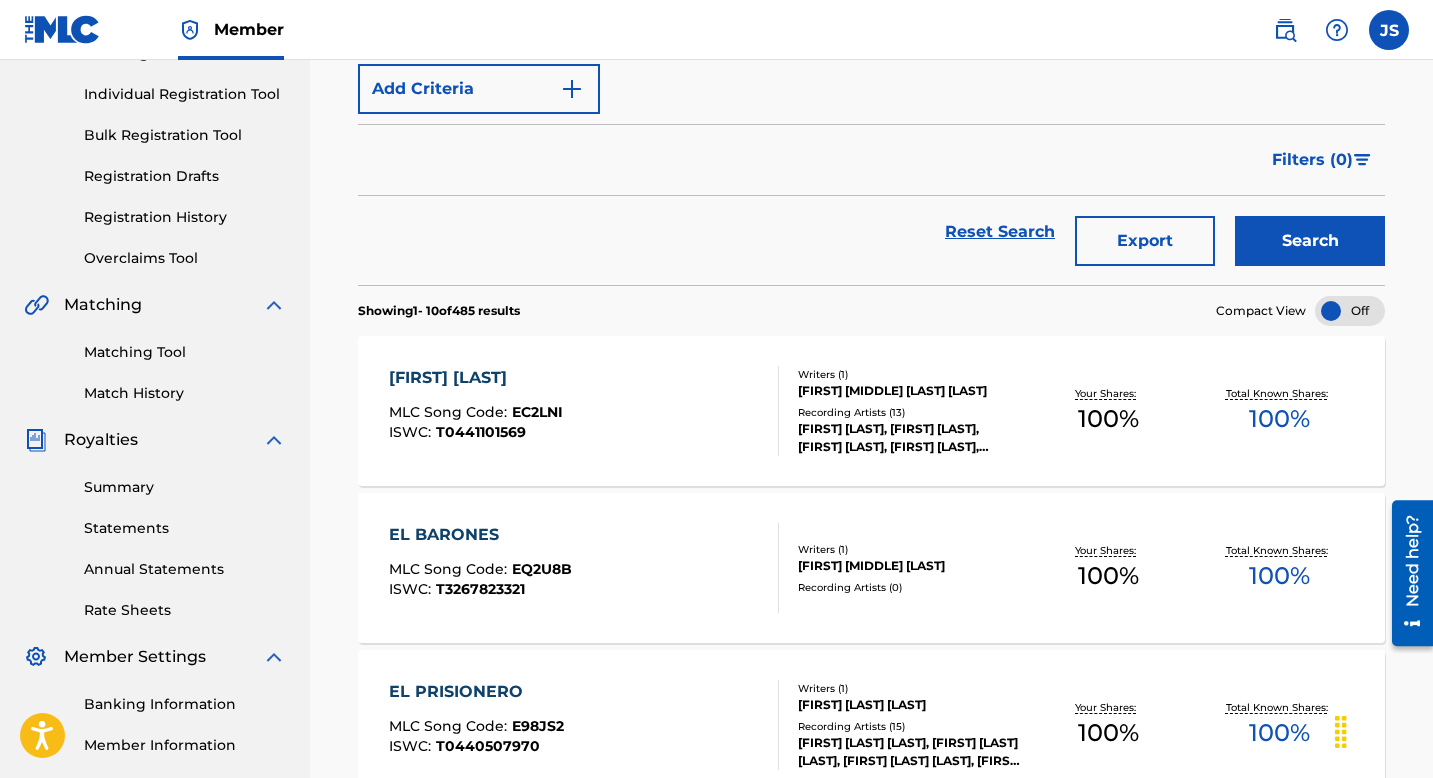 click at bounding box center [770, 411] 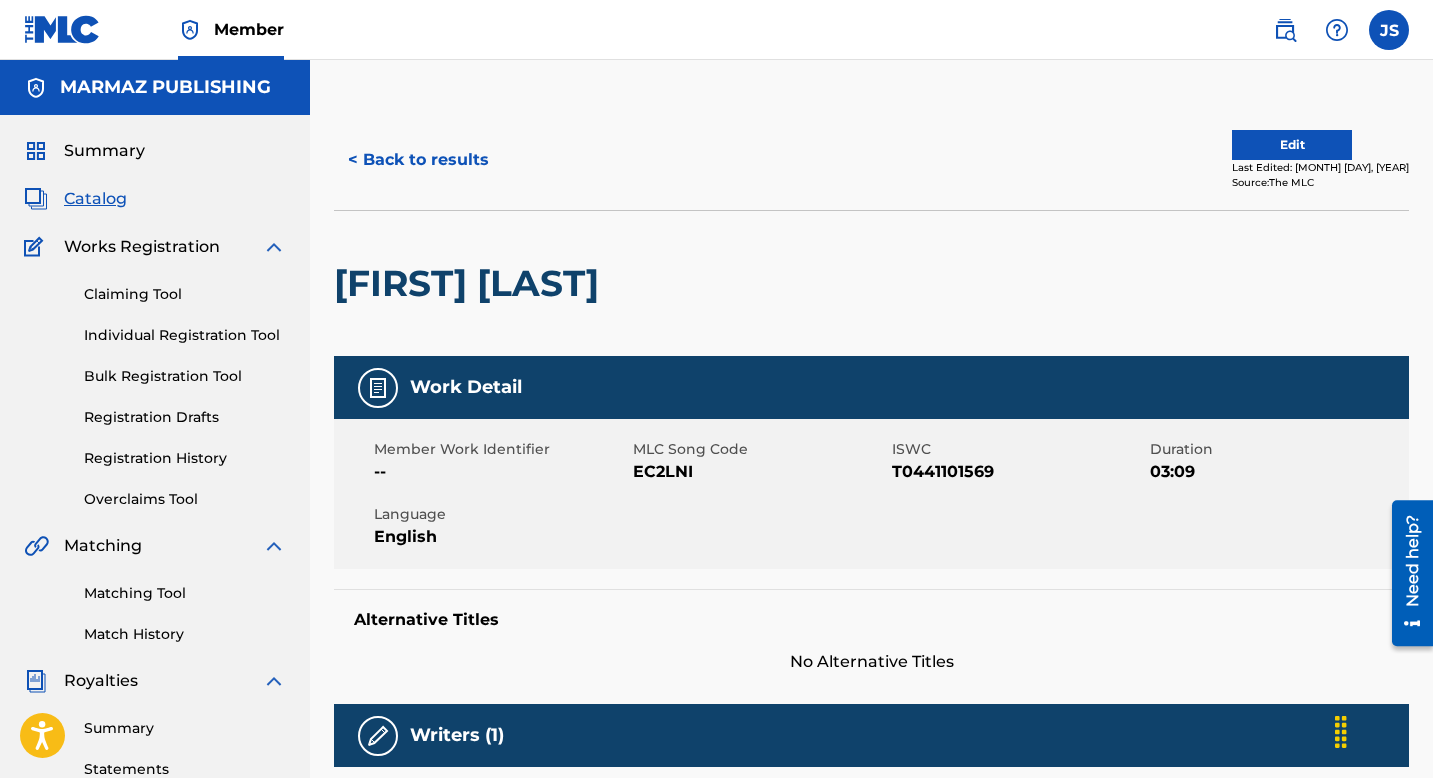 scroll, scrollTop: 2, scrollLeft: 0, axis: vertical 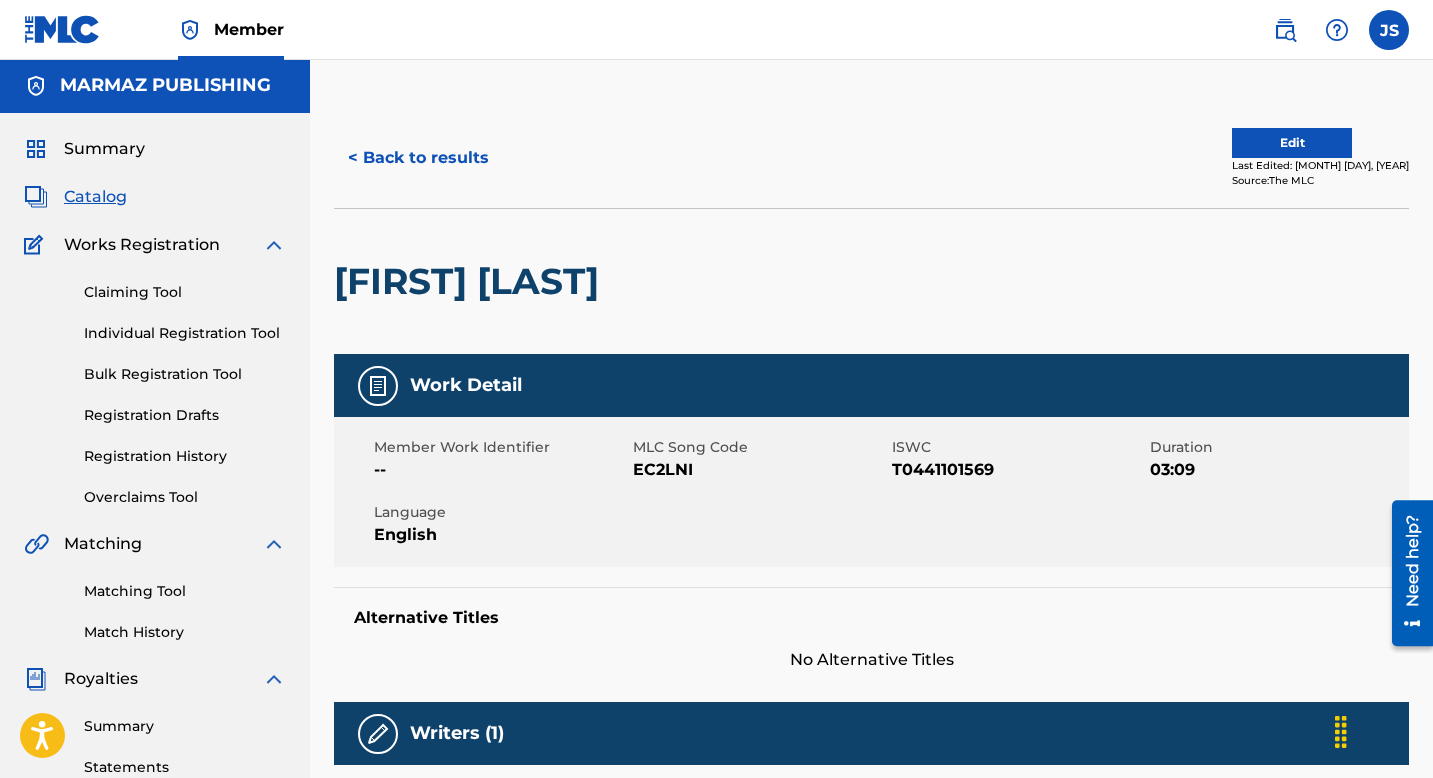 click on "< Back to results" at bounding box center (418, 158) 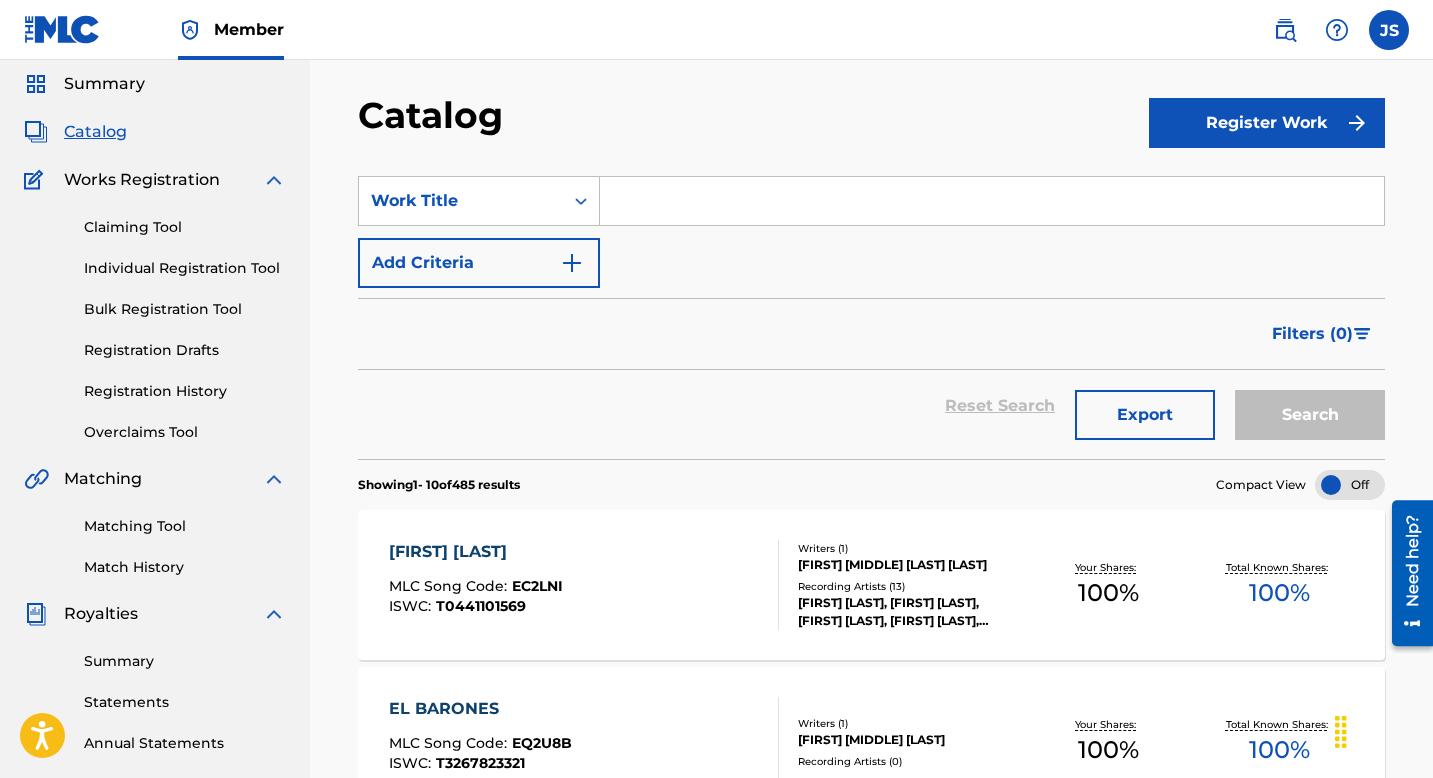 scroll, scrollTop: 0, scrollLeft: 0, axis: both 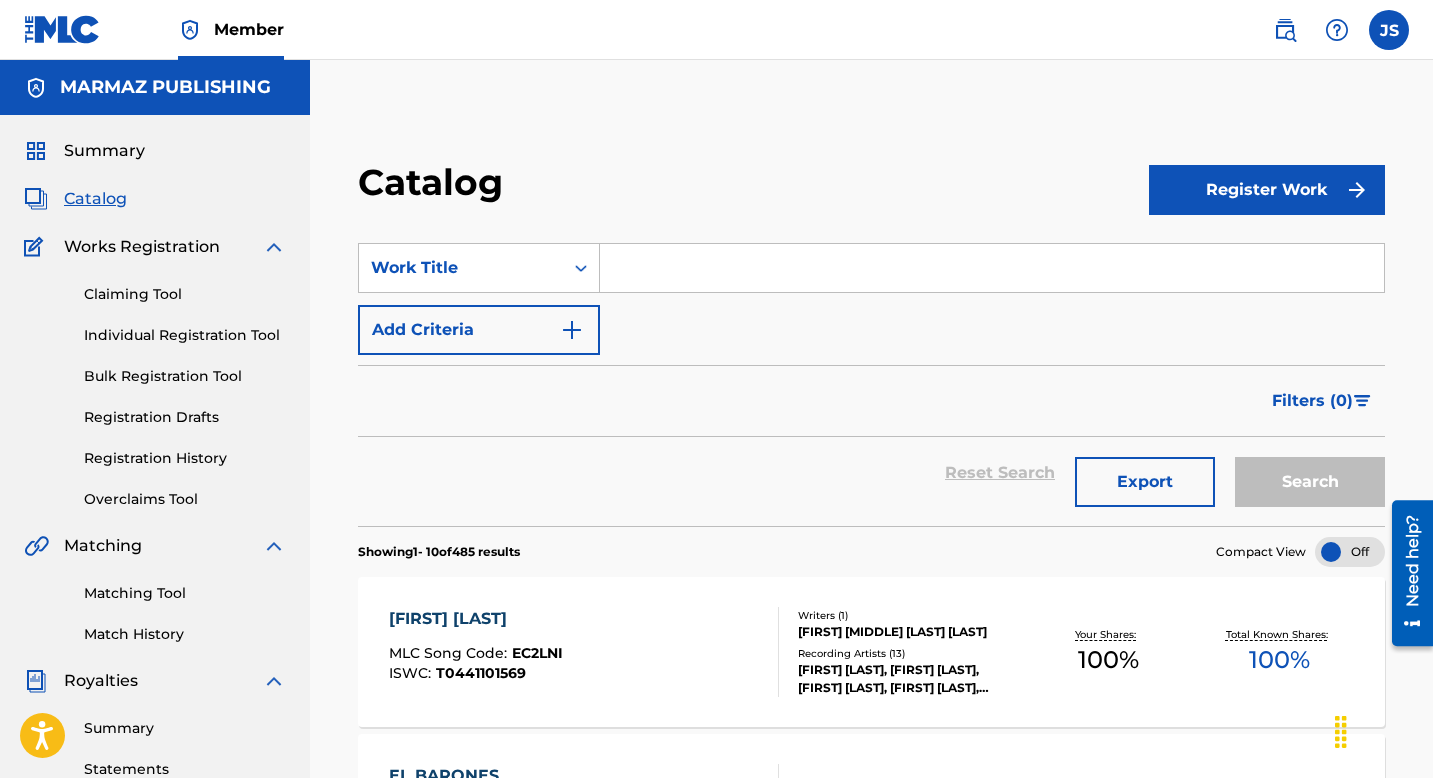 click at bounding box center (992, 268) 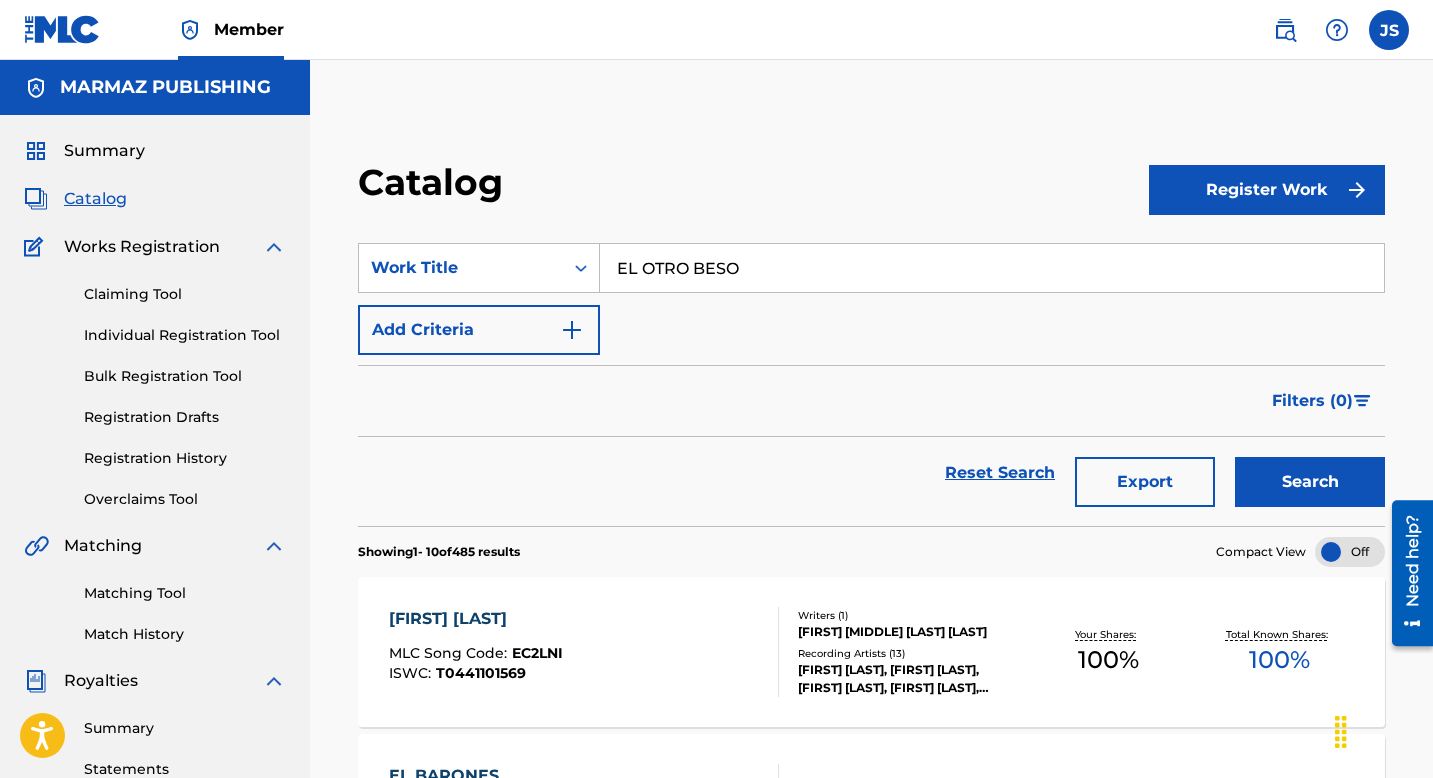 click on "Search" at bounding box center (1310, 482) 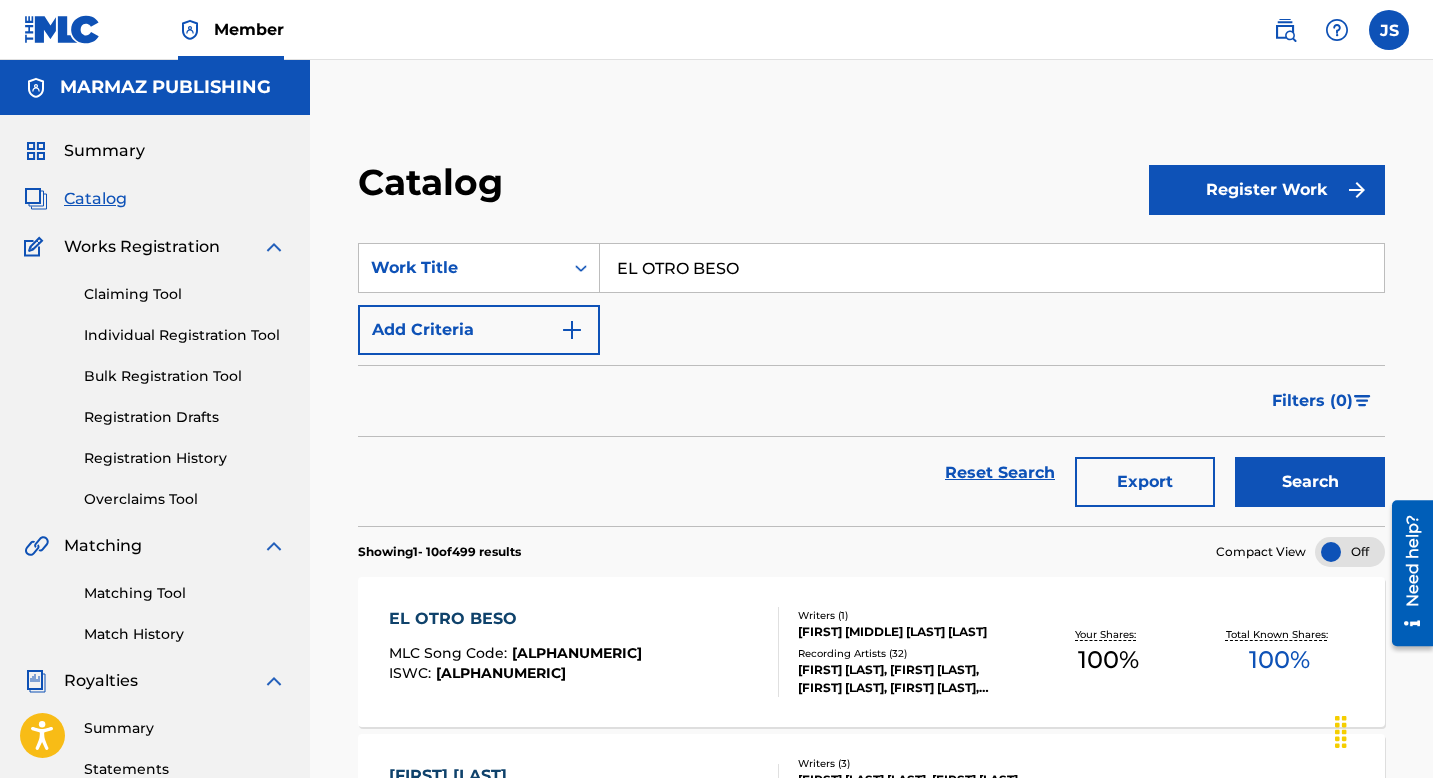 click on "EL OTRO BESO" at bounding box center [992, 268] 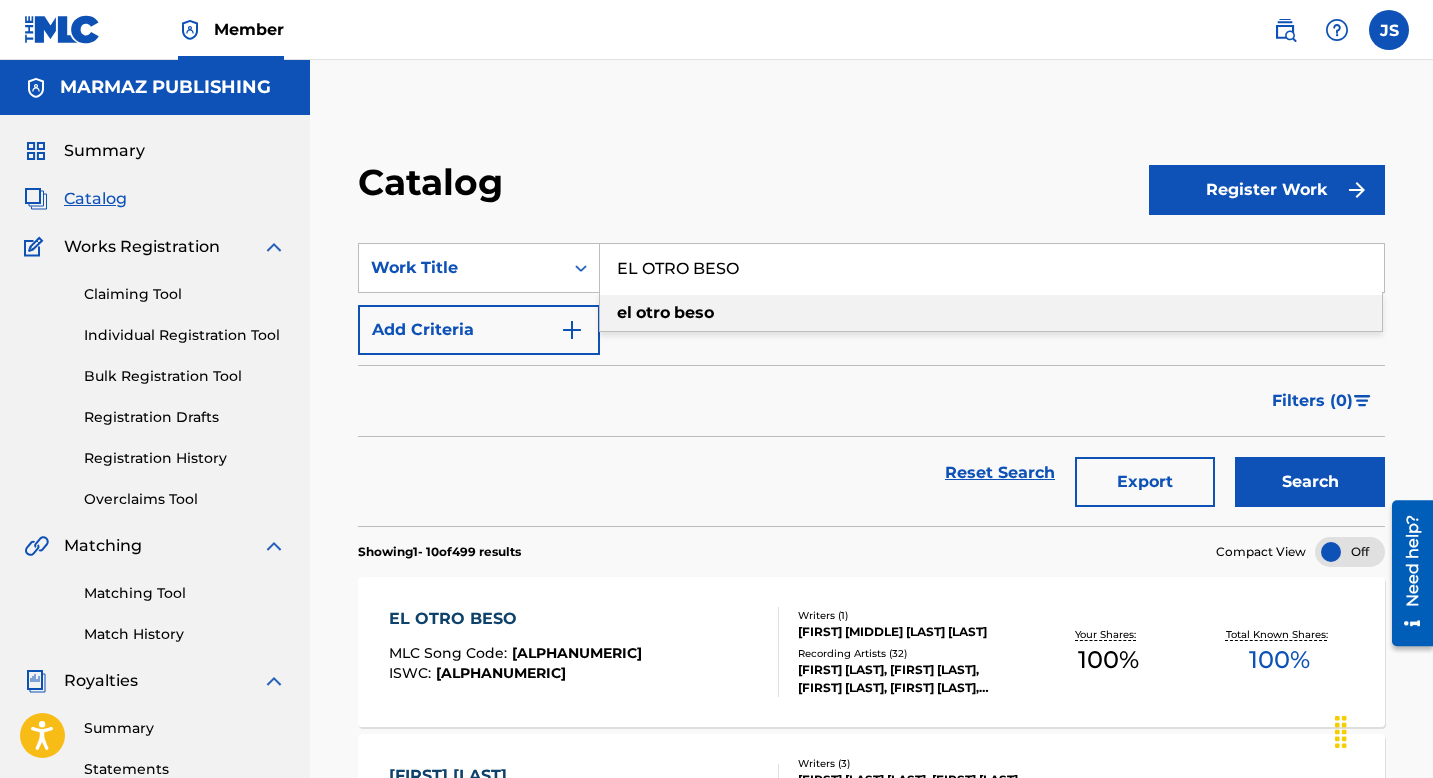 click on "EL OTRO BESO" at bounding box center (992, 268) 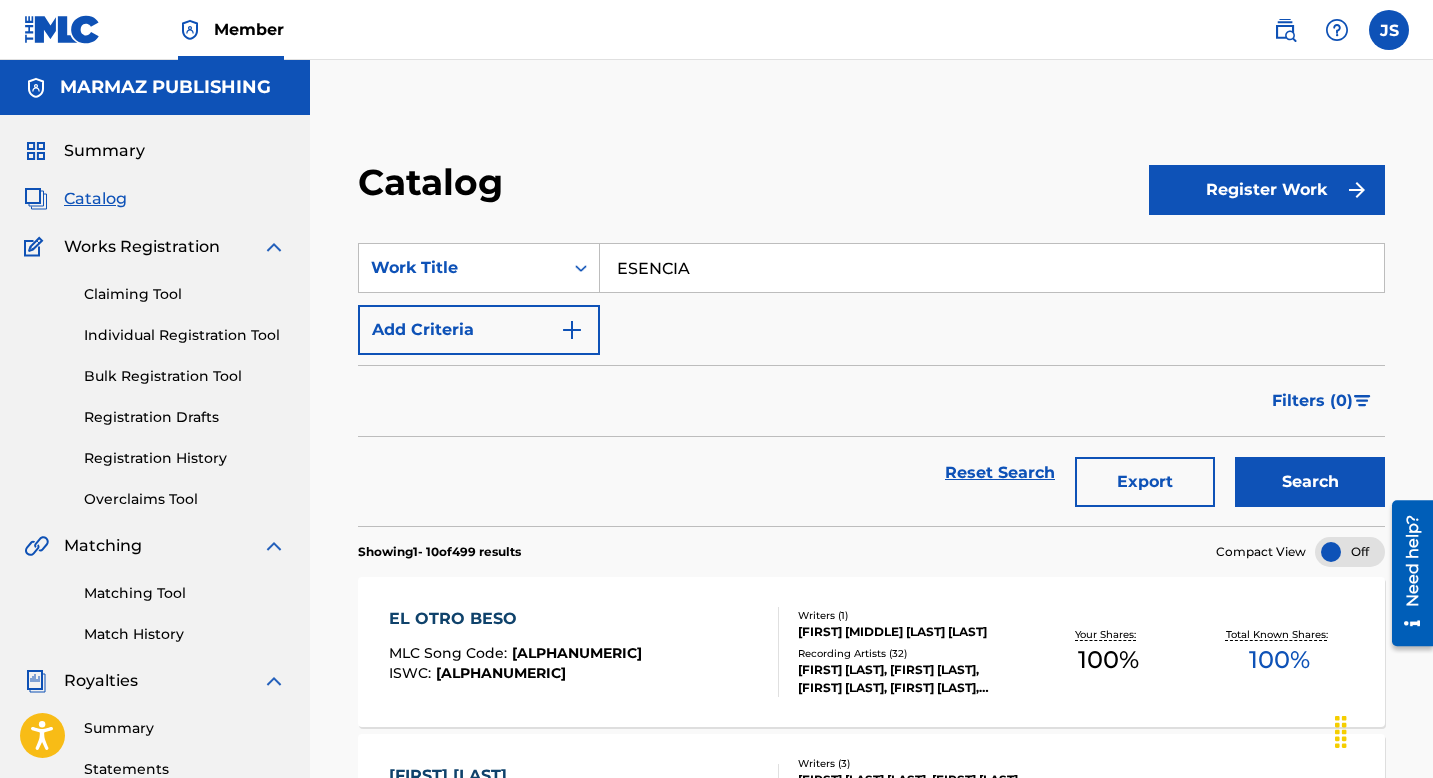 click on "Catalog" at bounding box center (753, 189) 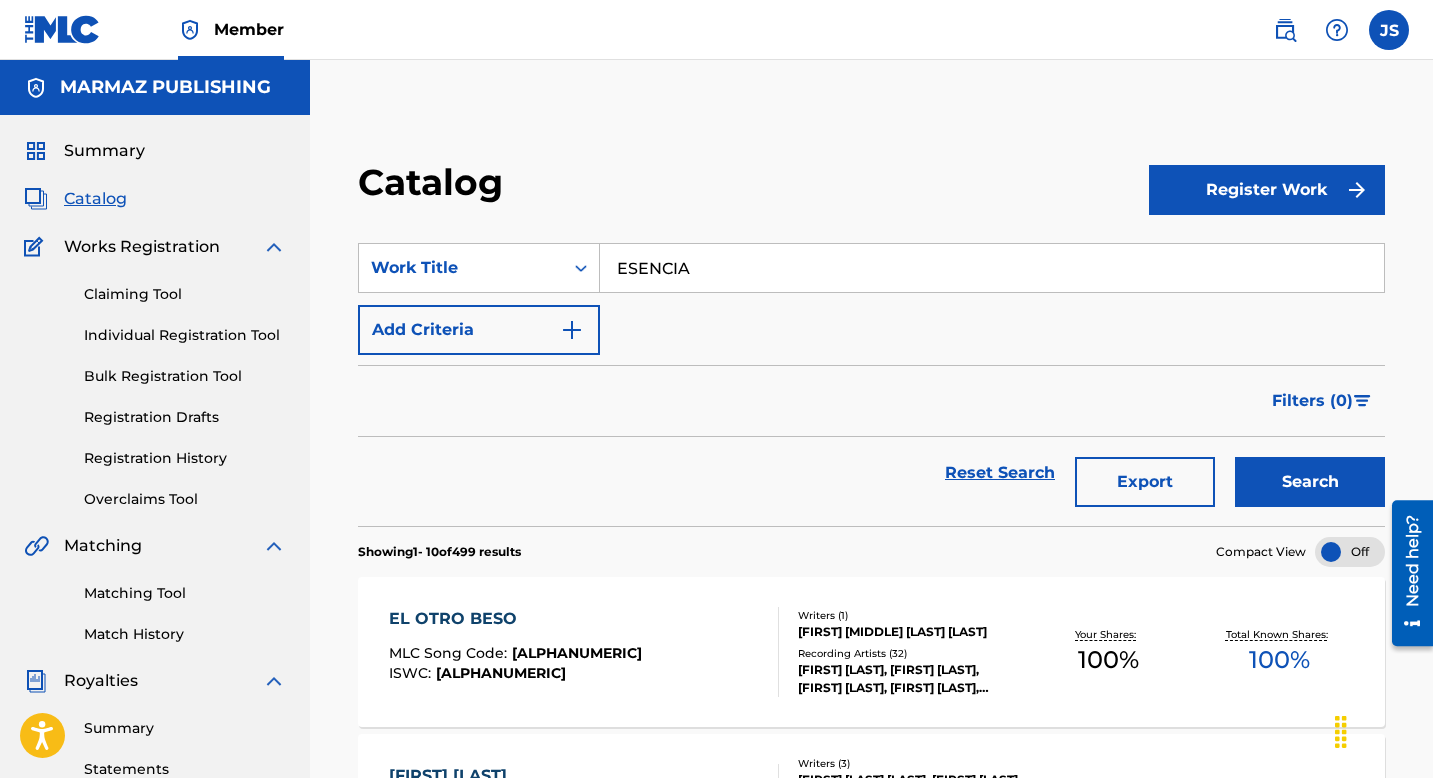 click on "Search" at bounding box center (1310, 482) 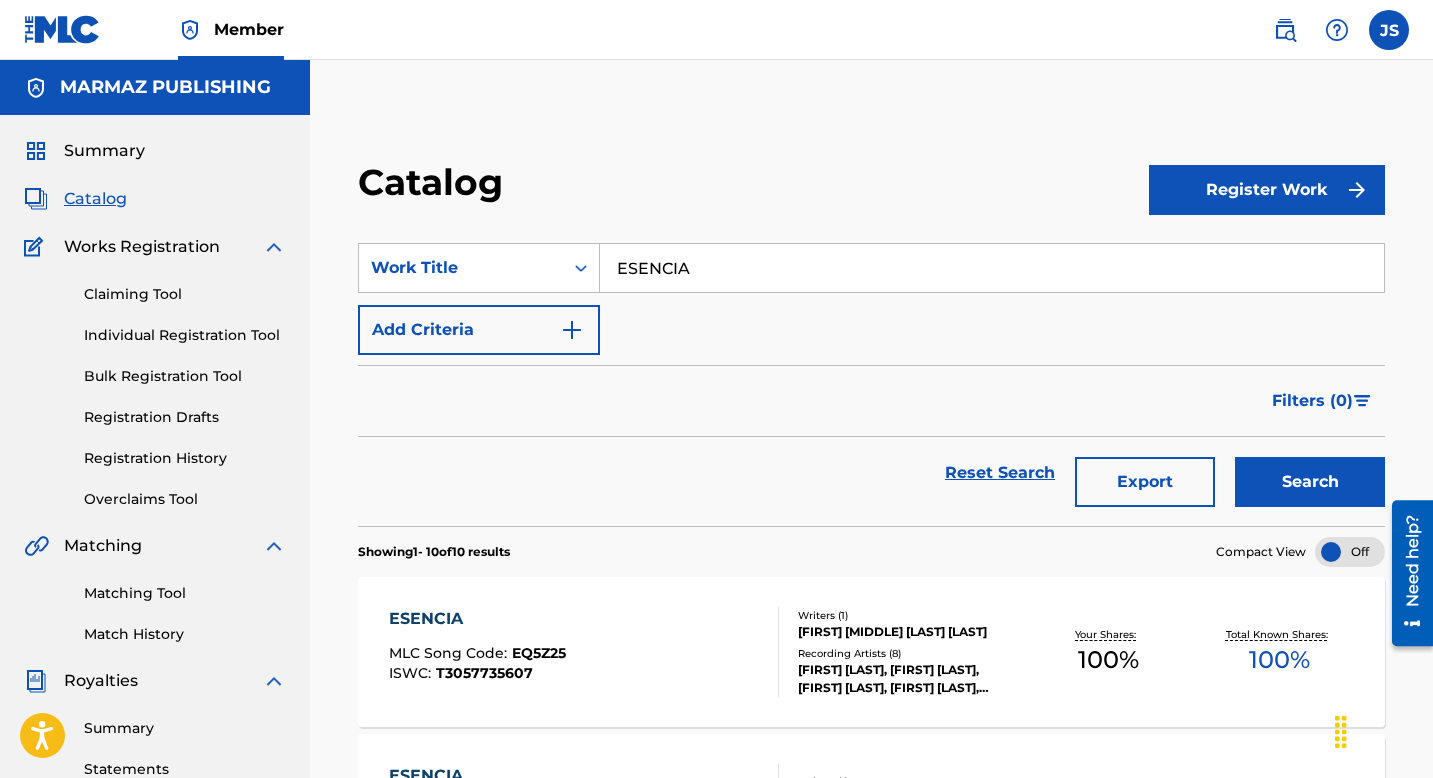 click on "ESENCIA" at bounding box center [992, 268] 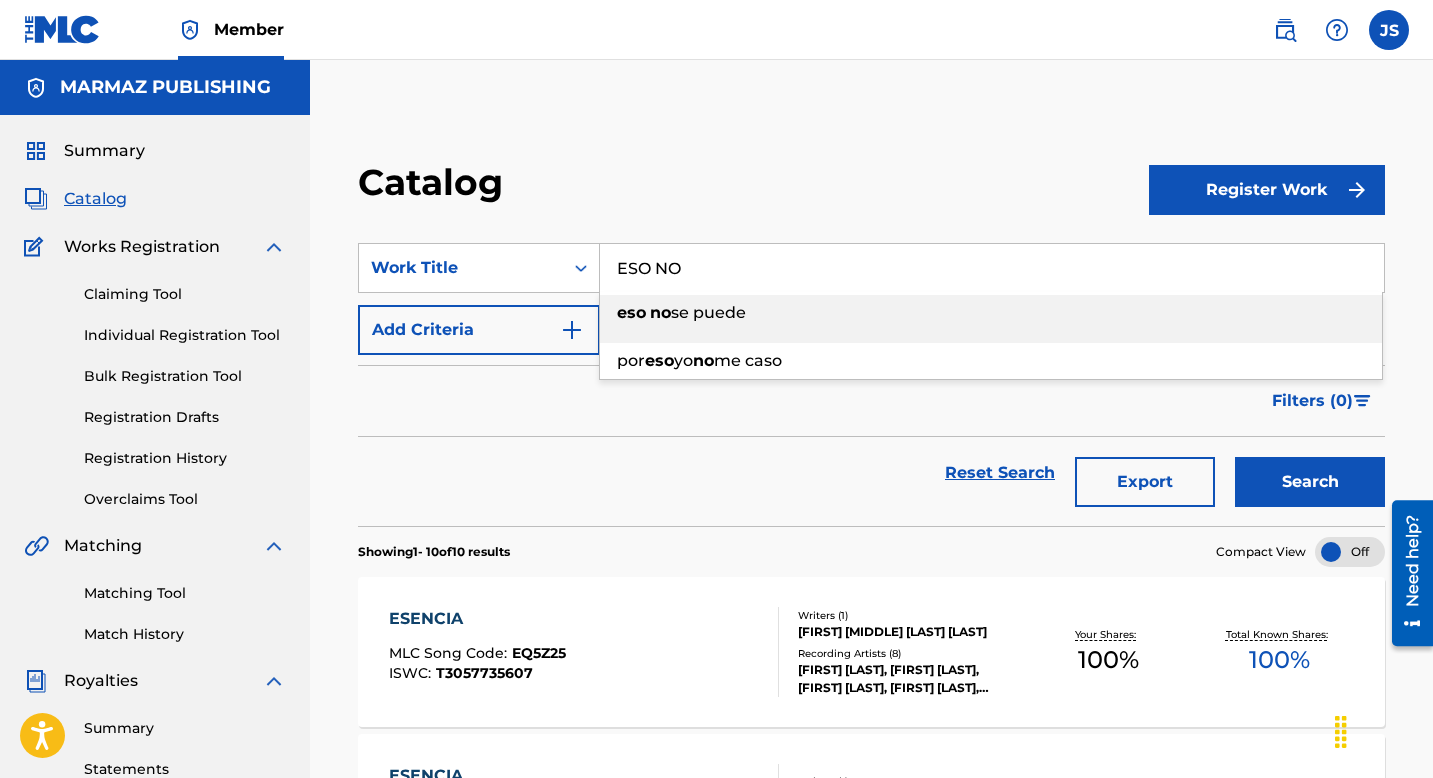 click on "se puede" at bounding box center (708, 312) 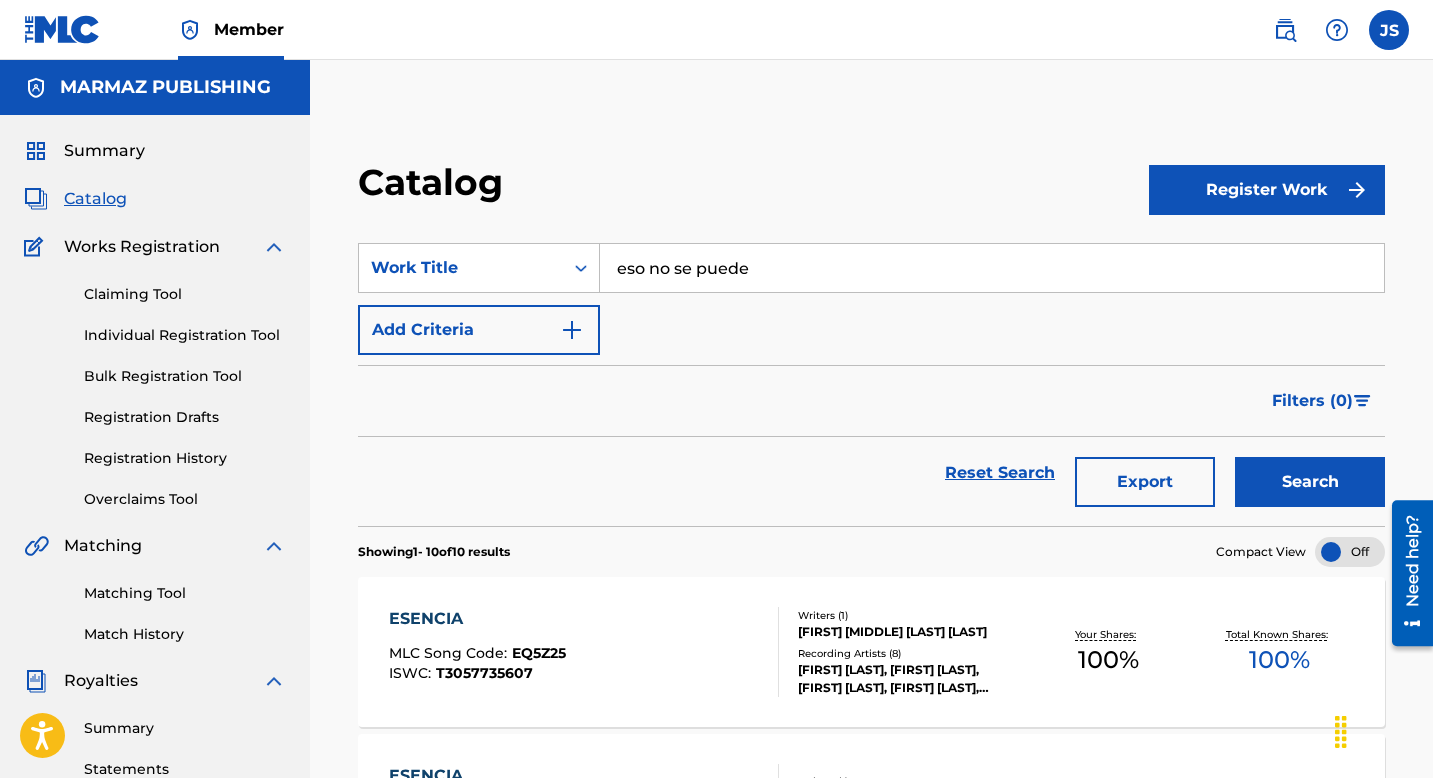 click on "Search" at bounding box center [1310, 482] 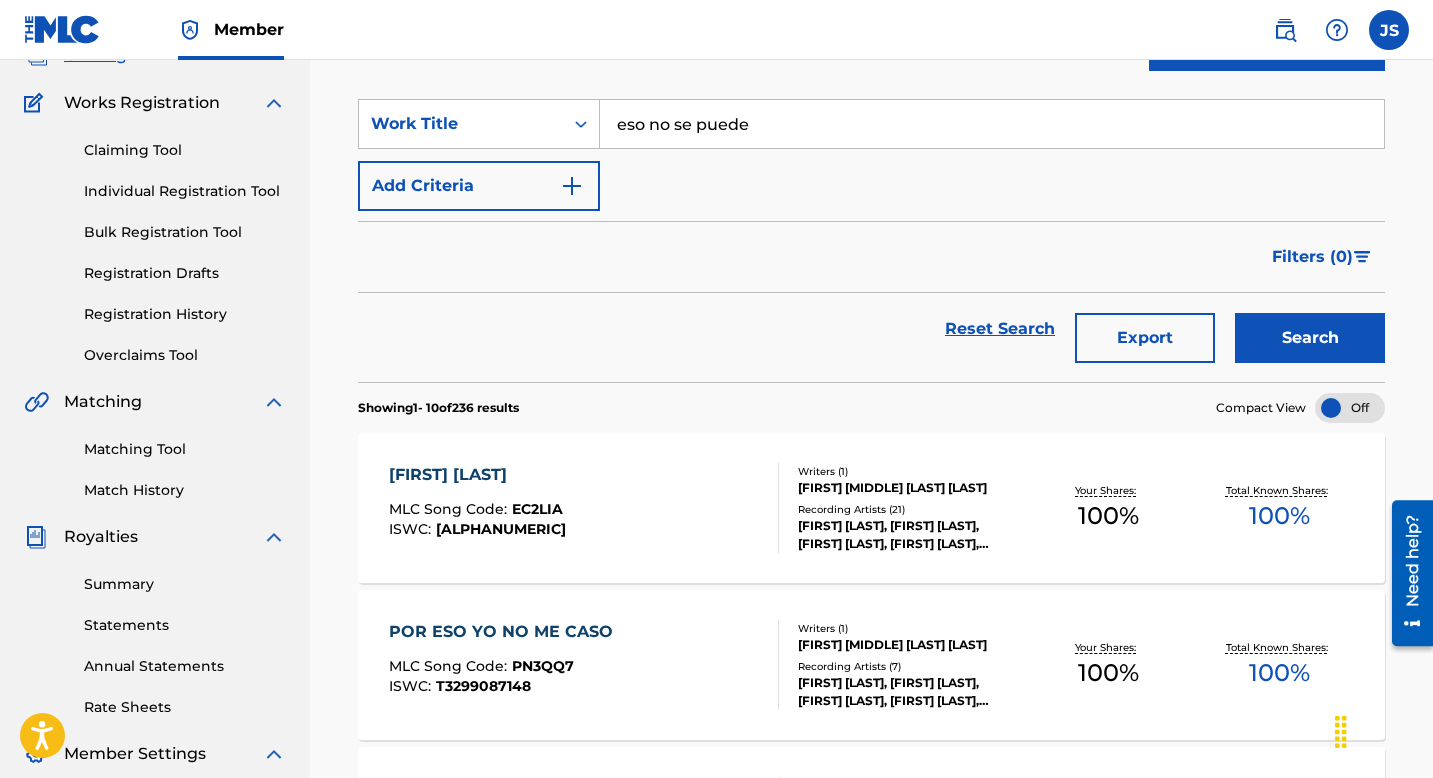 scroll, scrollTop: 146, scrollLeft: 0, axis: vertical 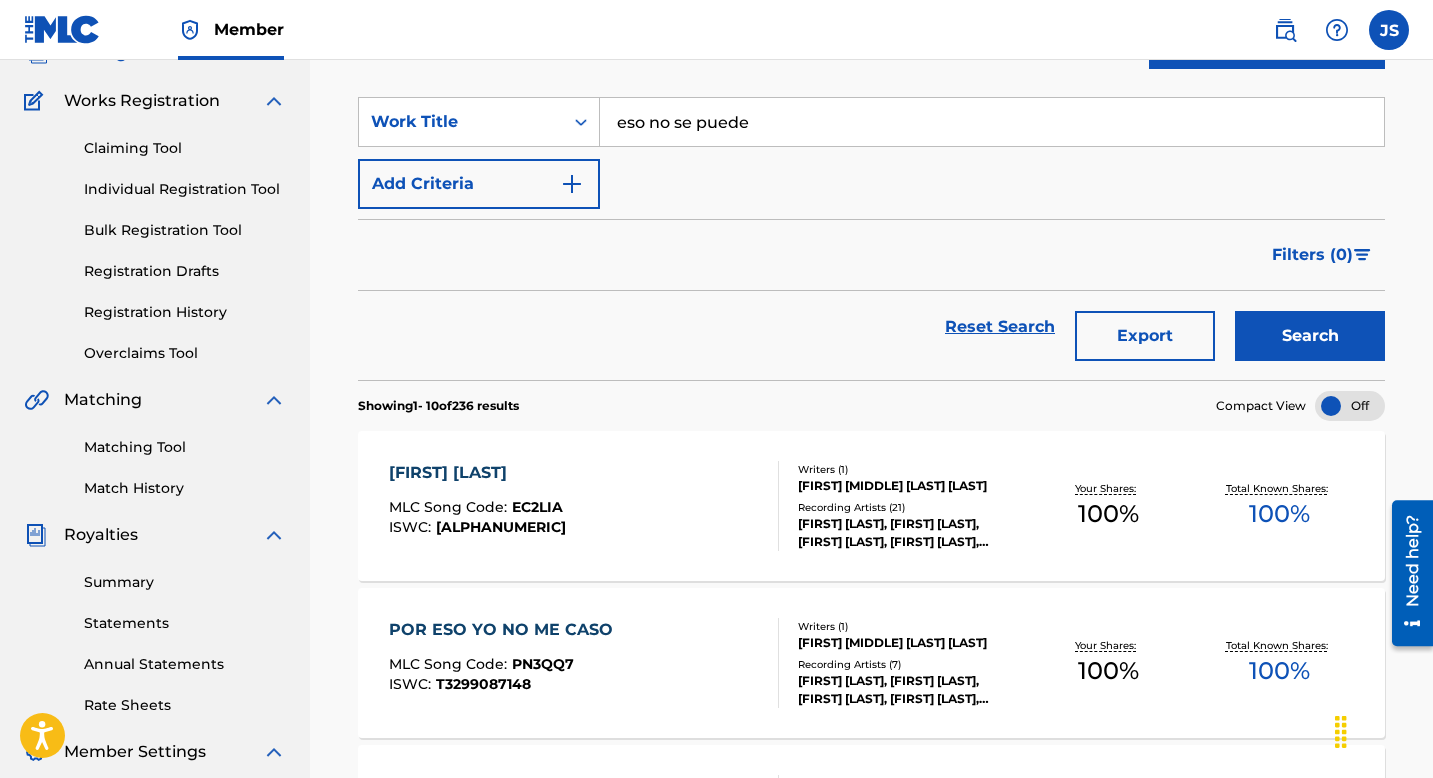 click on "ESO NO SE PUEDE MLC Song Code : [ALPHANUMERIC] ISWC : [ALPHANUMERIC]" at bounding box center [584, 506] 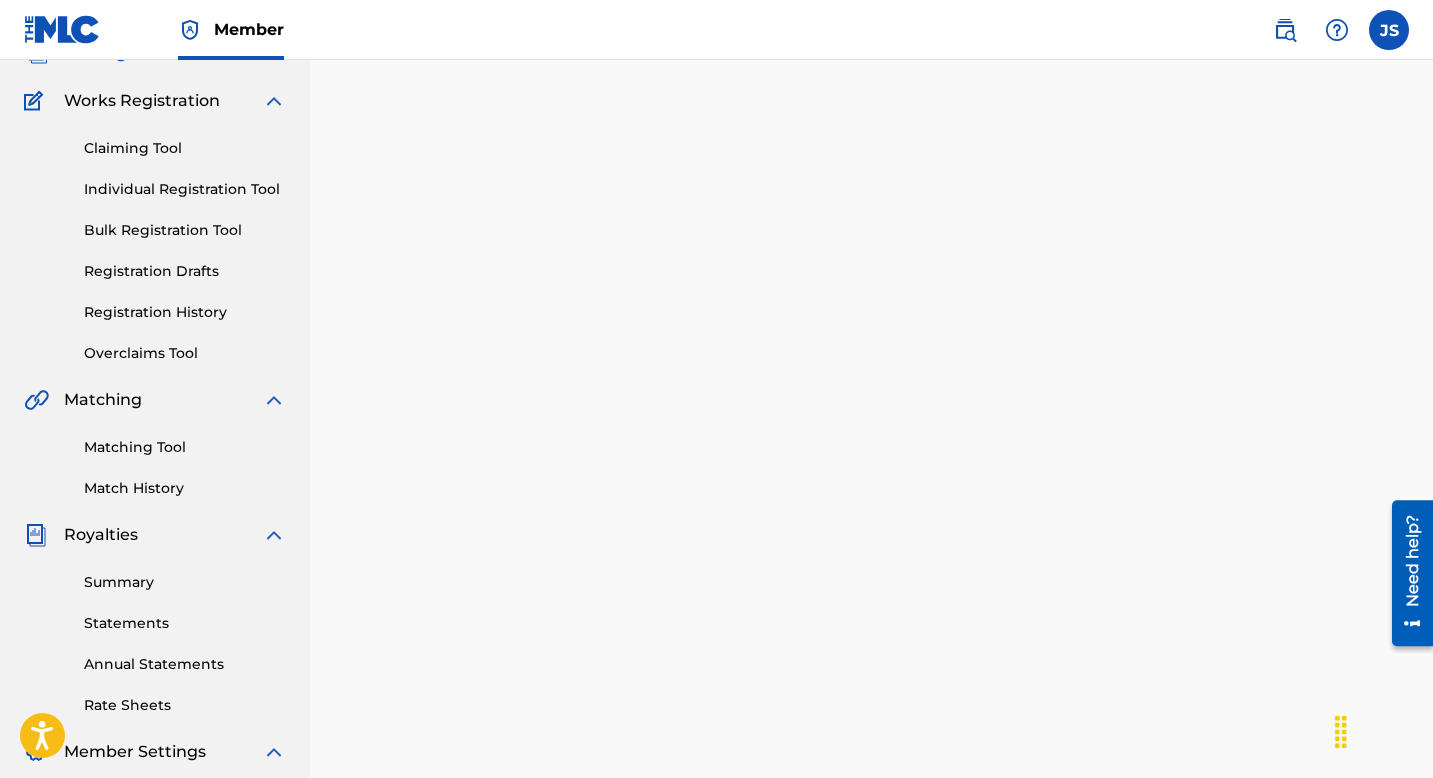 scroll, scrollTop: 0, scrollLeft: 0, axis: both 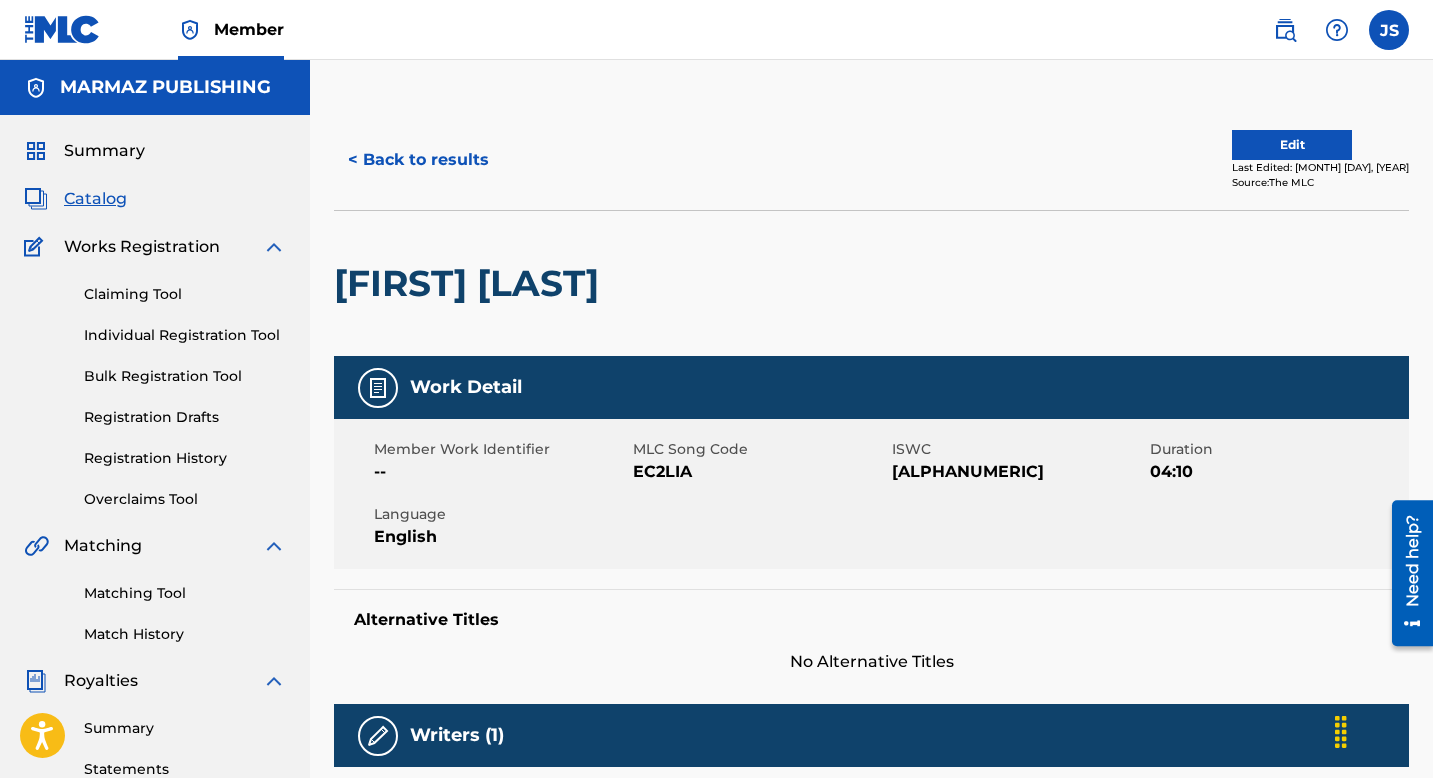 click on "EC2LIA" at bounding box center [760, 472] 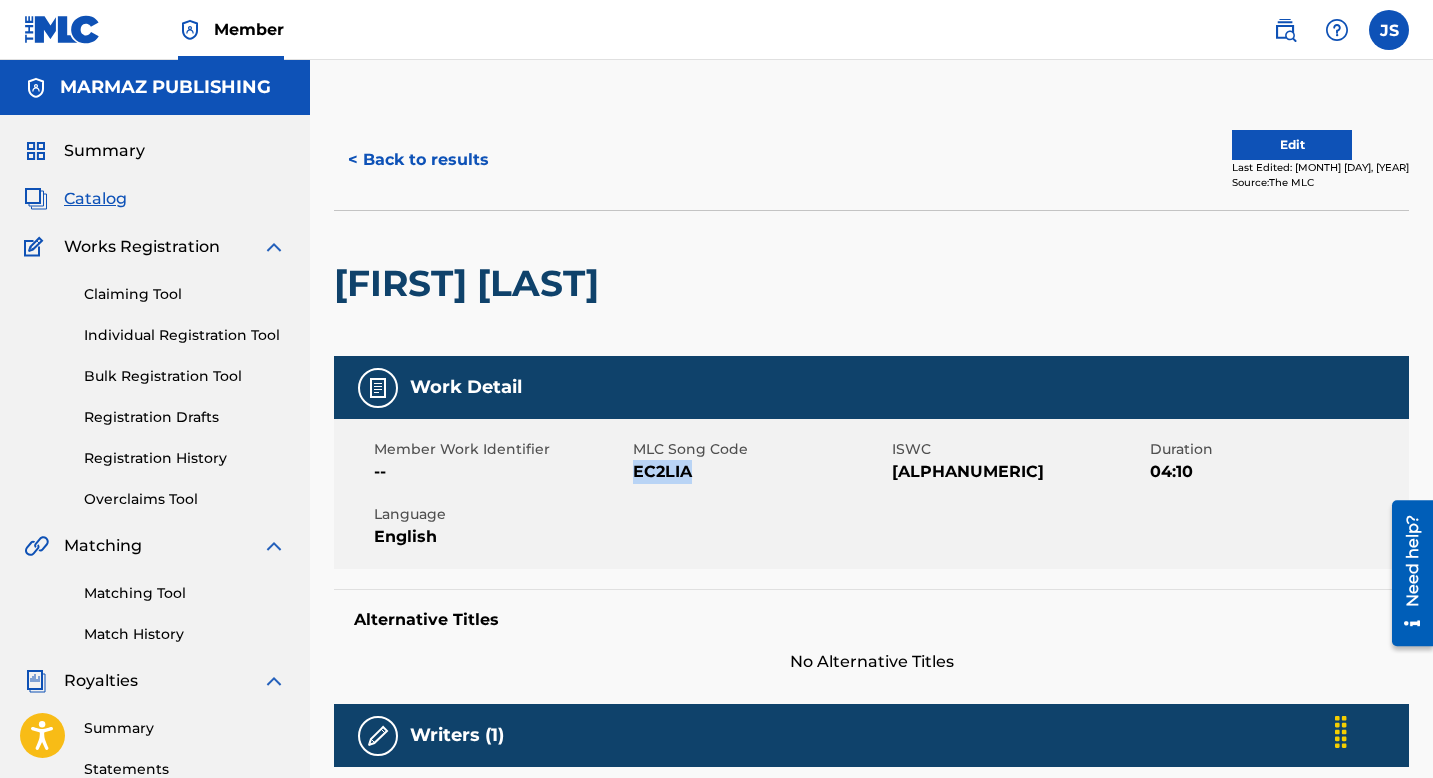copy on "EC2LIA" 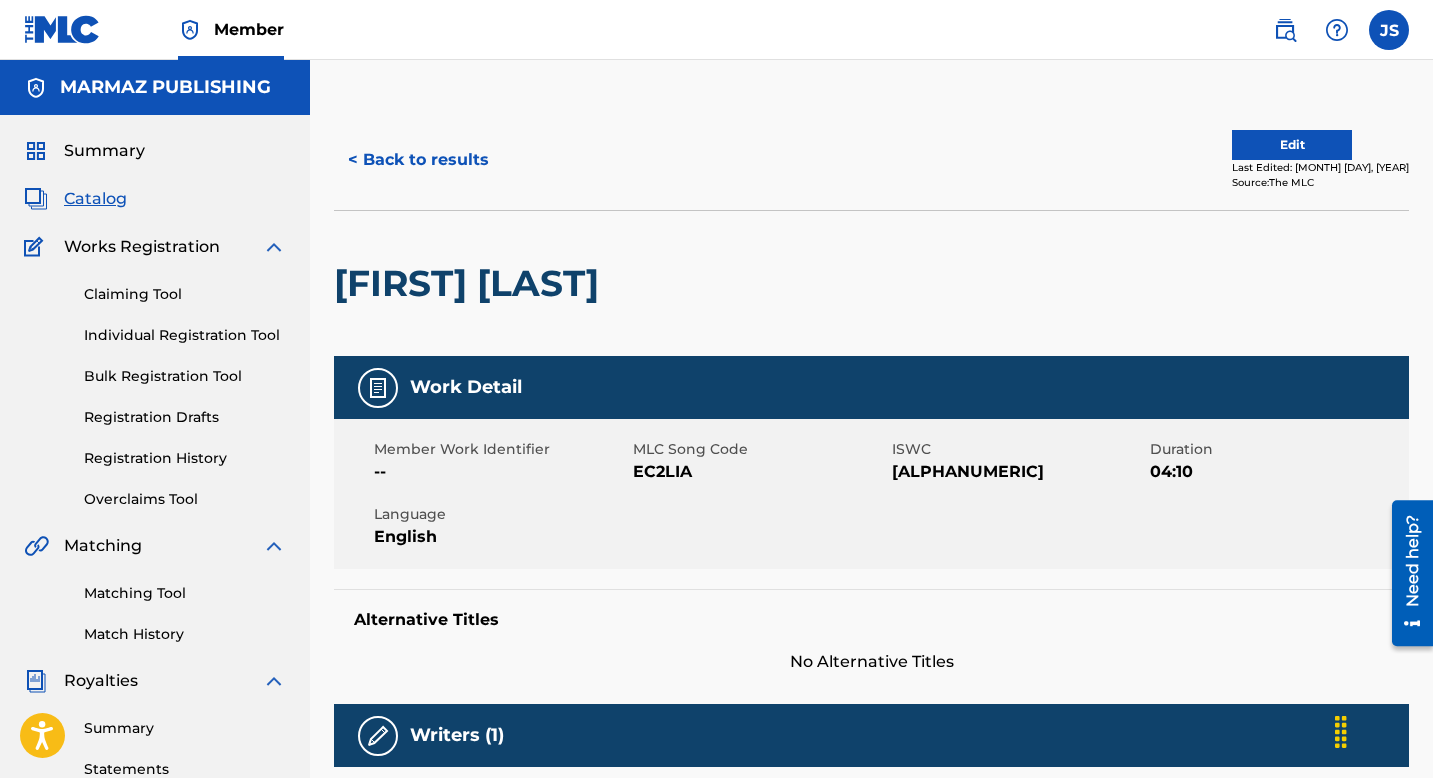 click on "[ALPHANUMERIC]" at bounding box center (1019, 472) 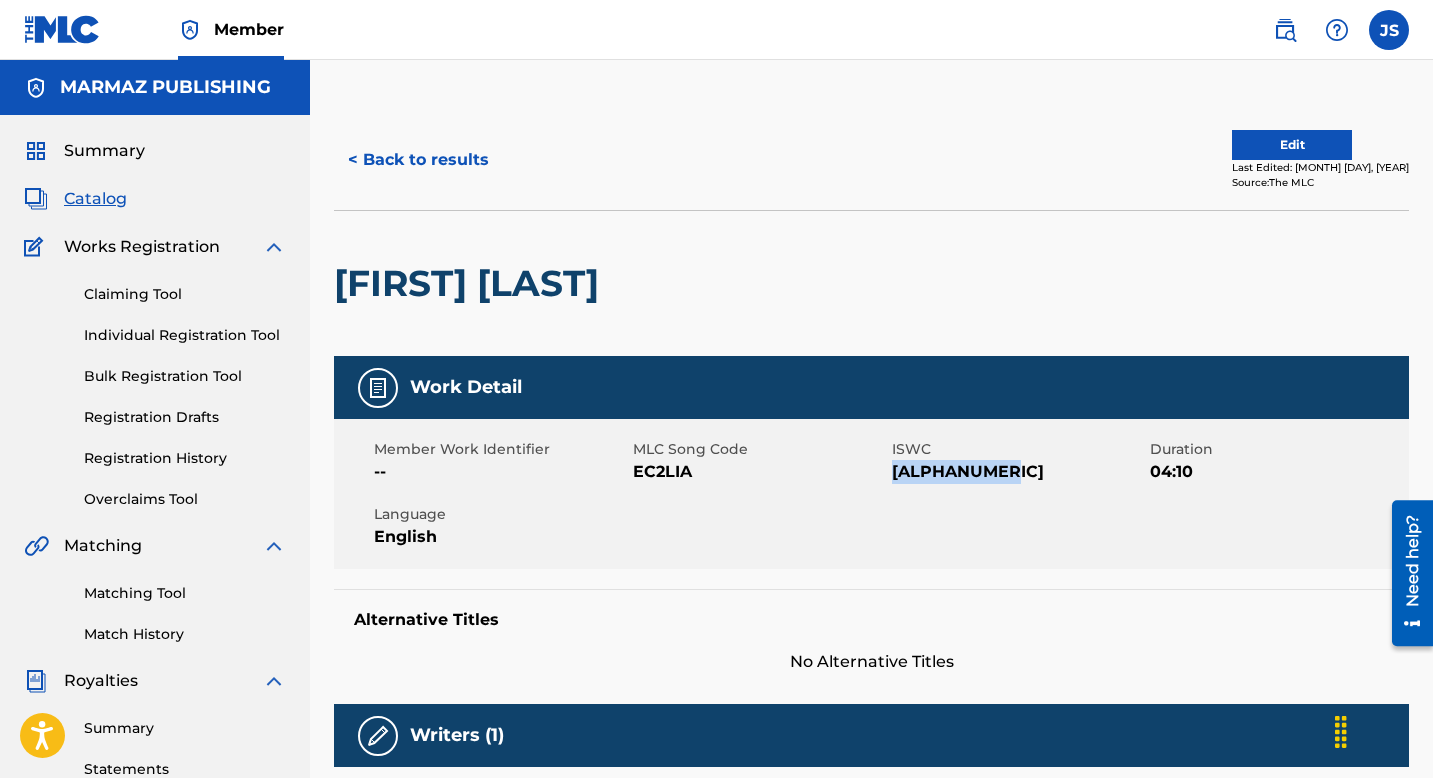 copy on "[ALPHANUMERIC]" 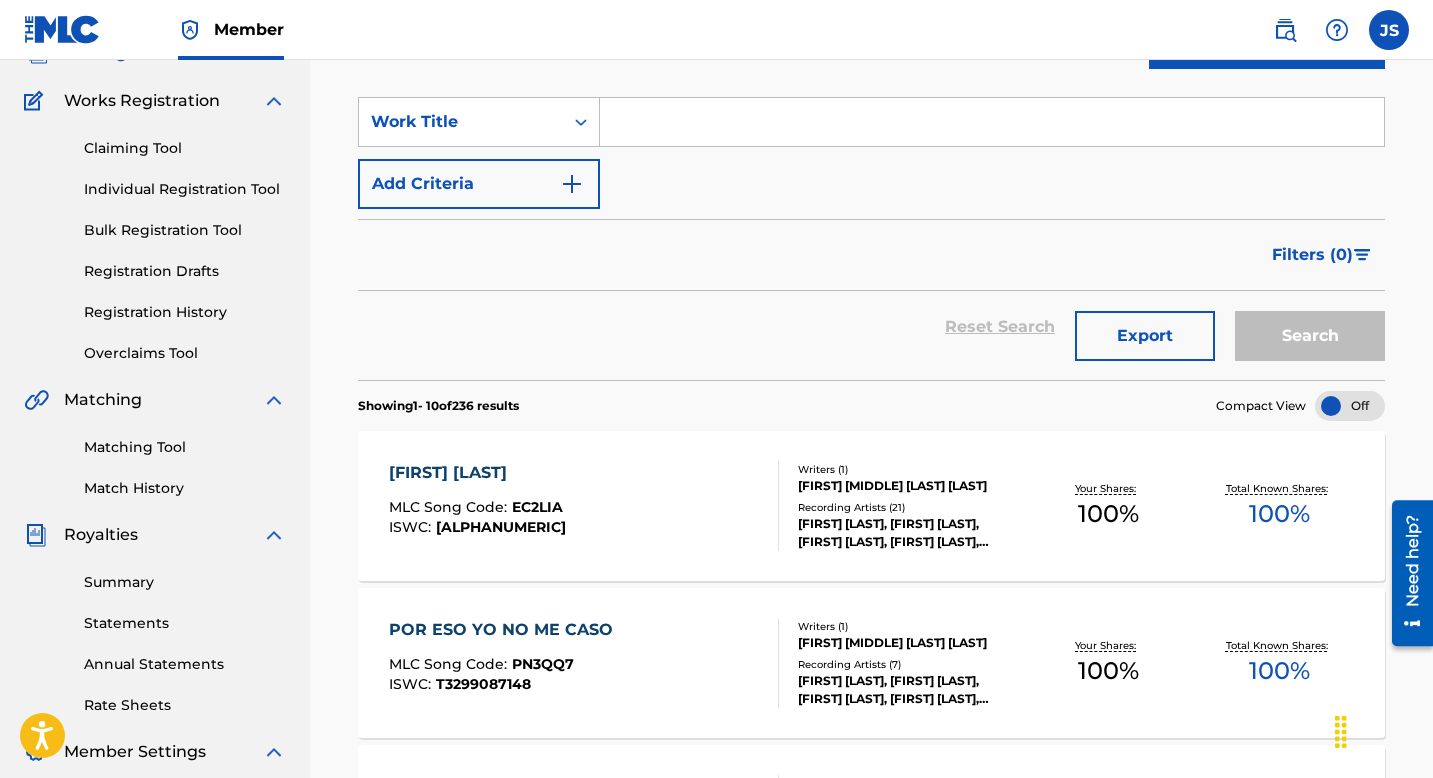 scroll, scrollTop: 0, scrollLeft: 0, axis: both 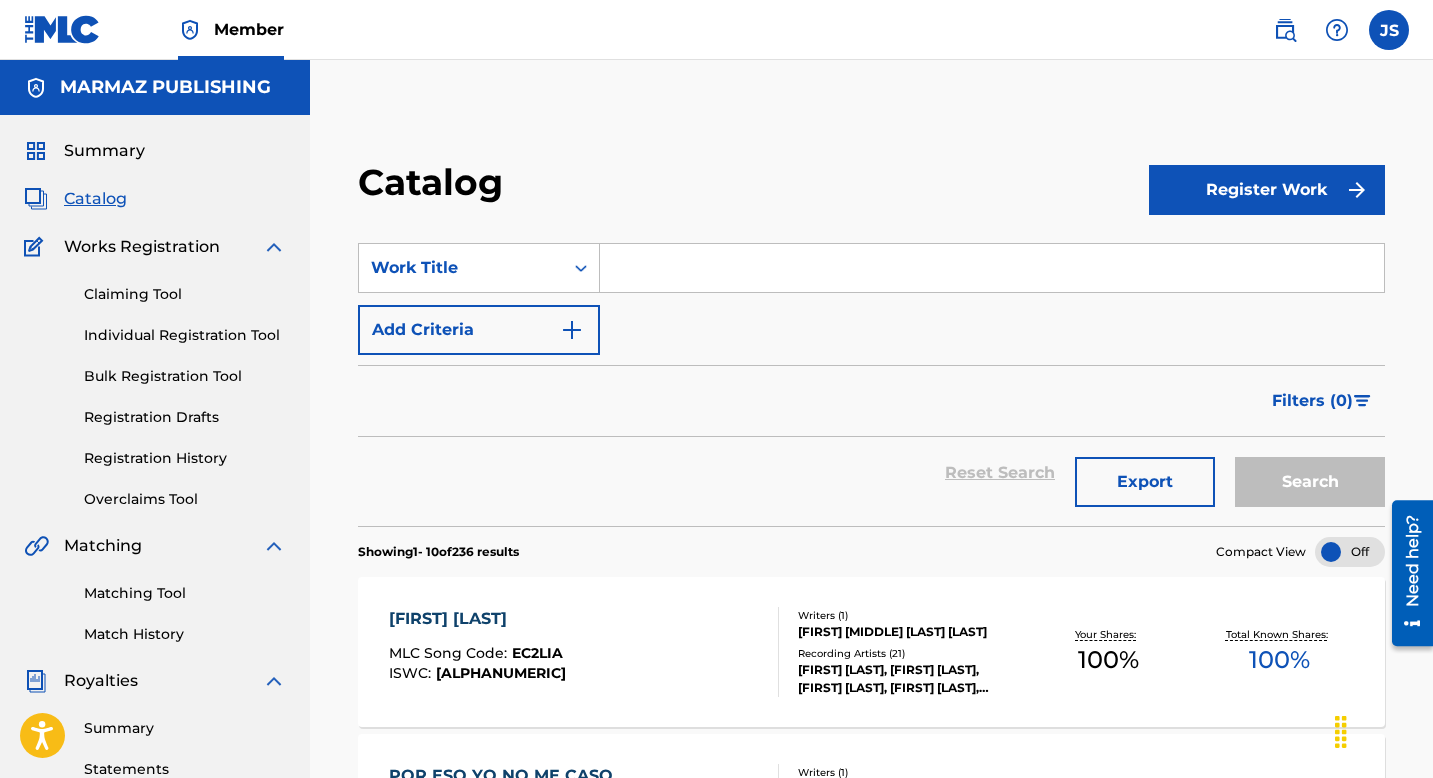 click at bounding box center (992, 268) 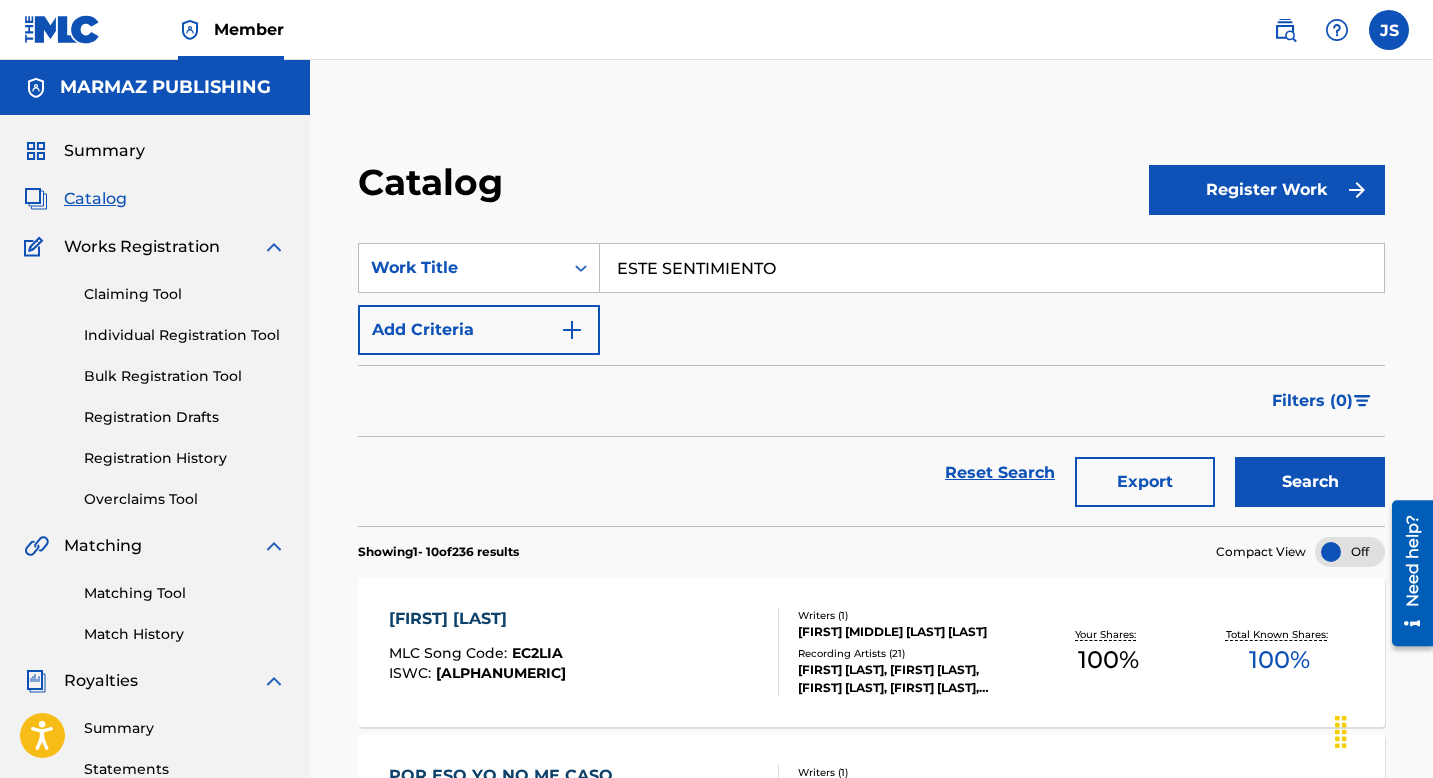 click on "Search" at bounding box center (1310, 482) 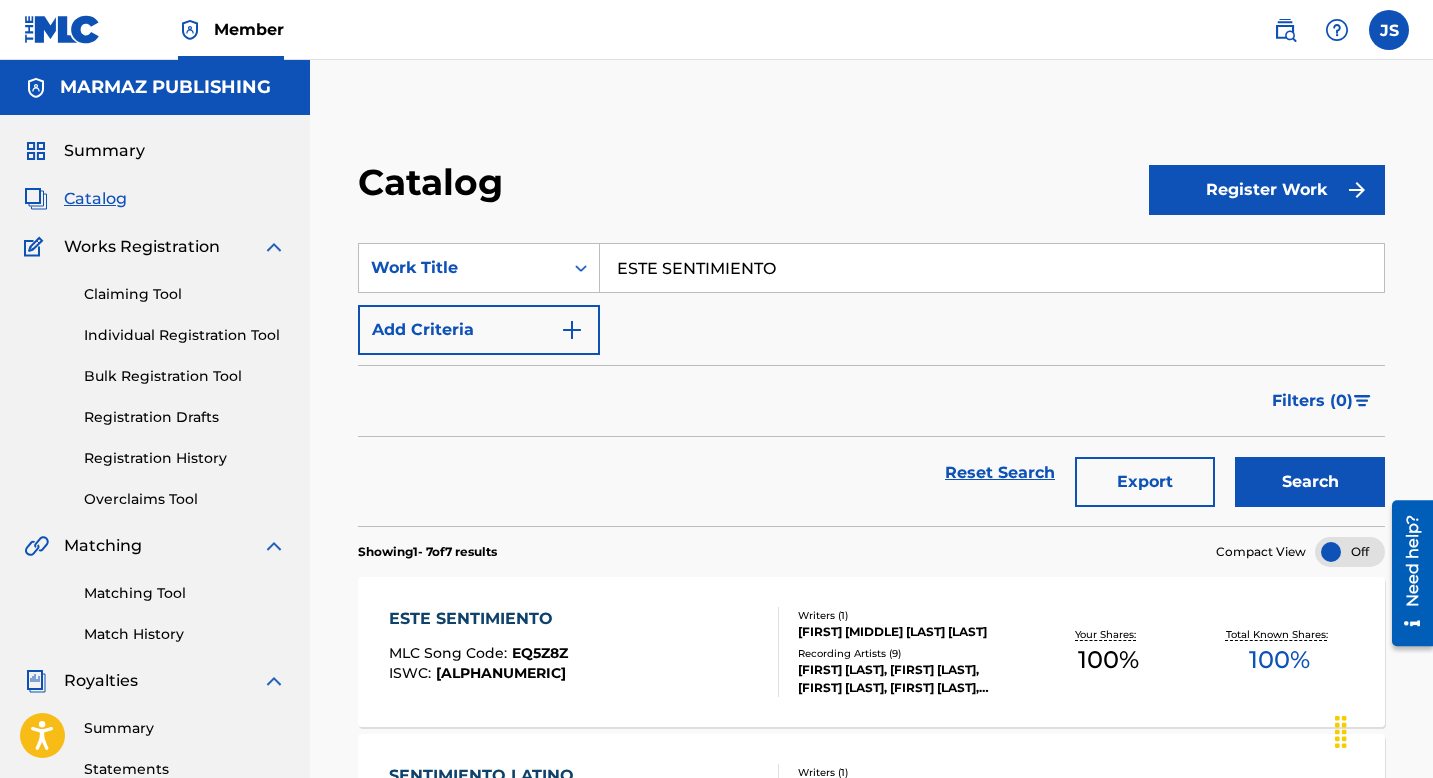 click on "ESTE SENTIMIENTO" at bounding box center [992, 268] 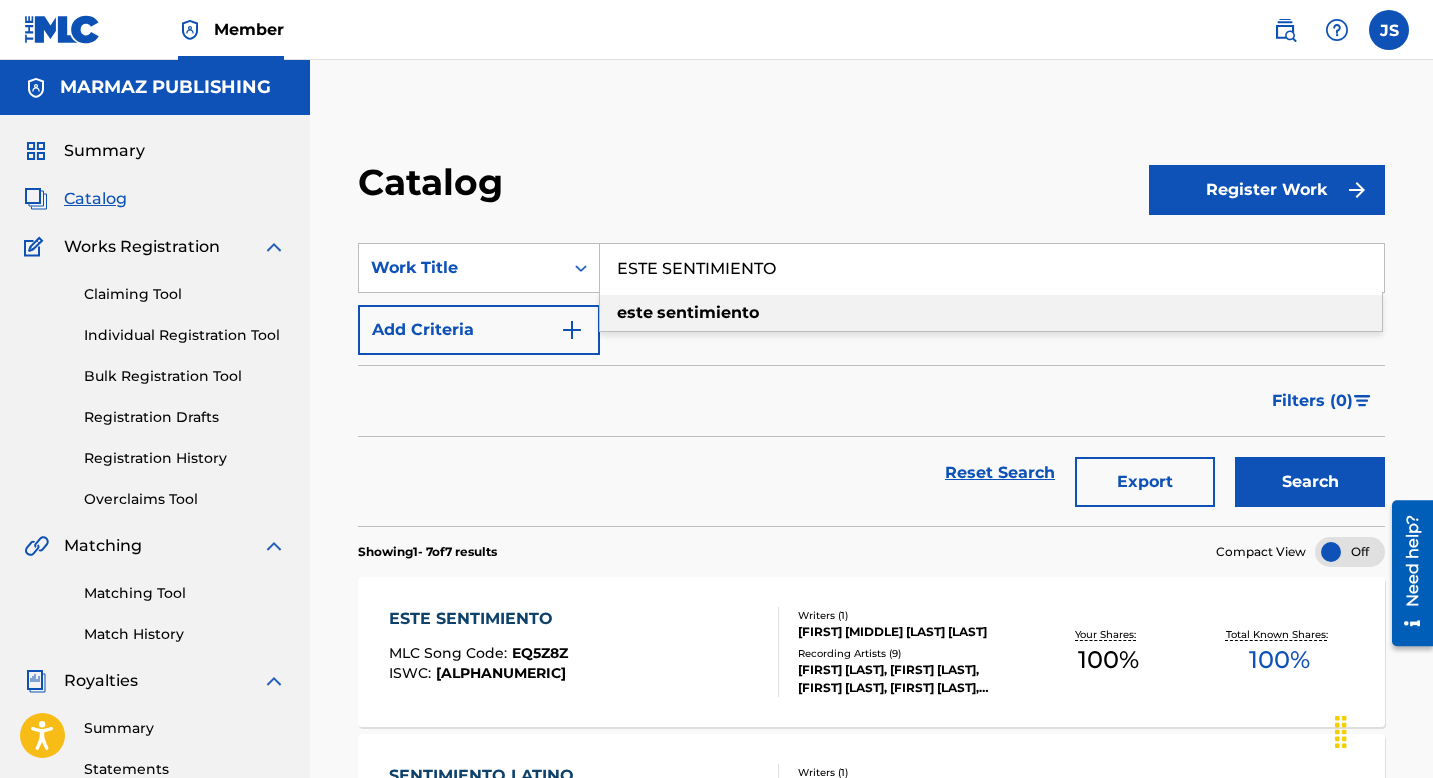 paste on "FLOR DEL MORICHAL" 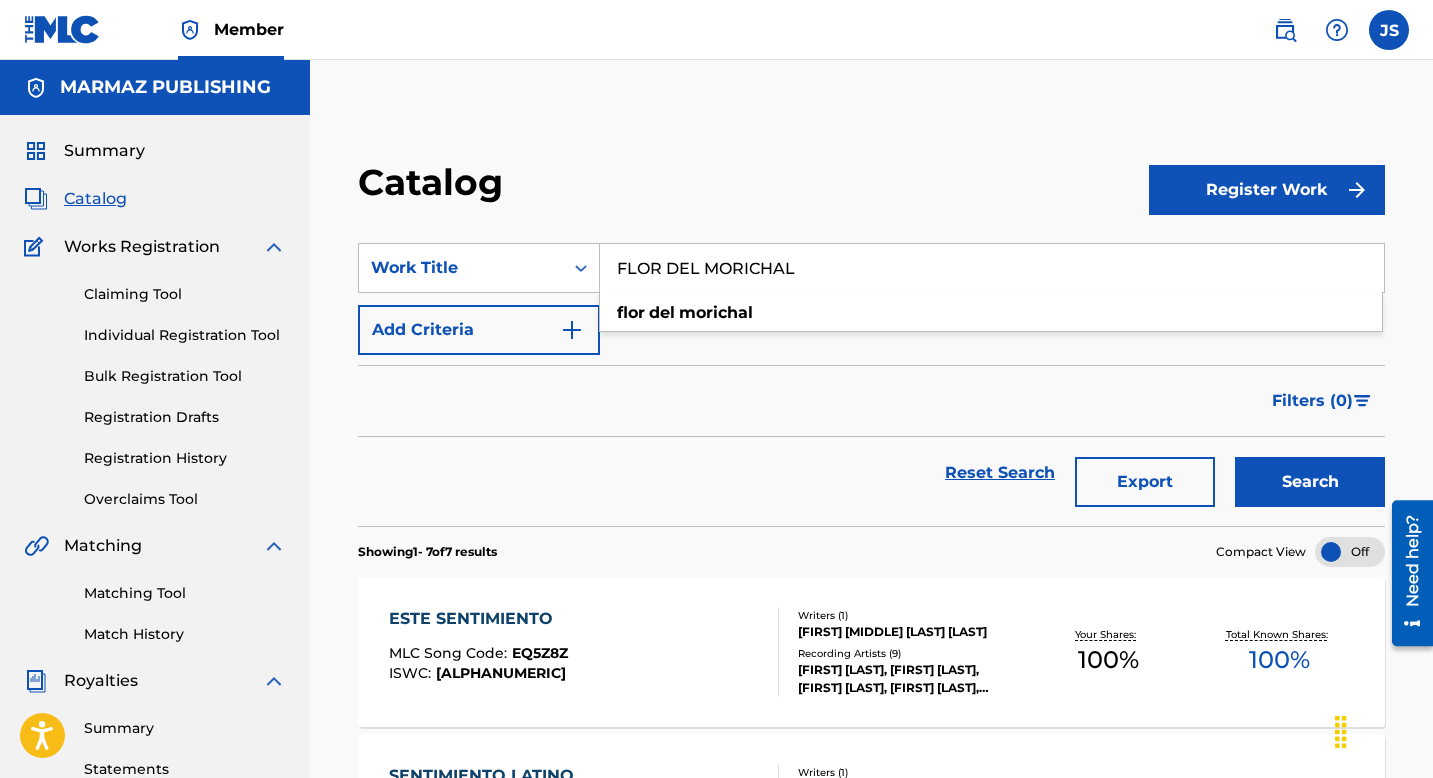click on "Search" at bounding box center (1310, 482) 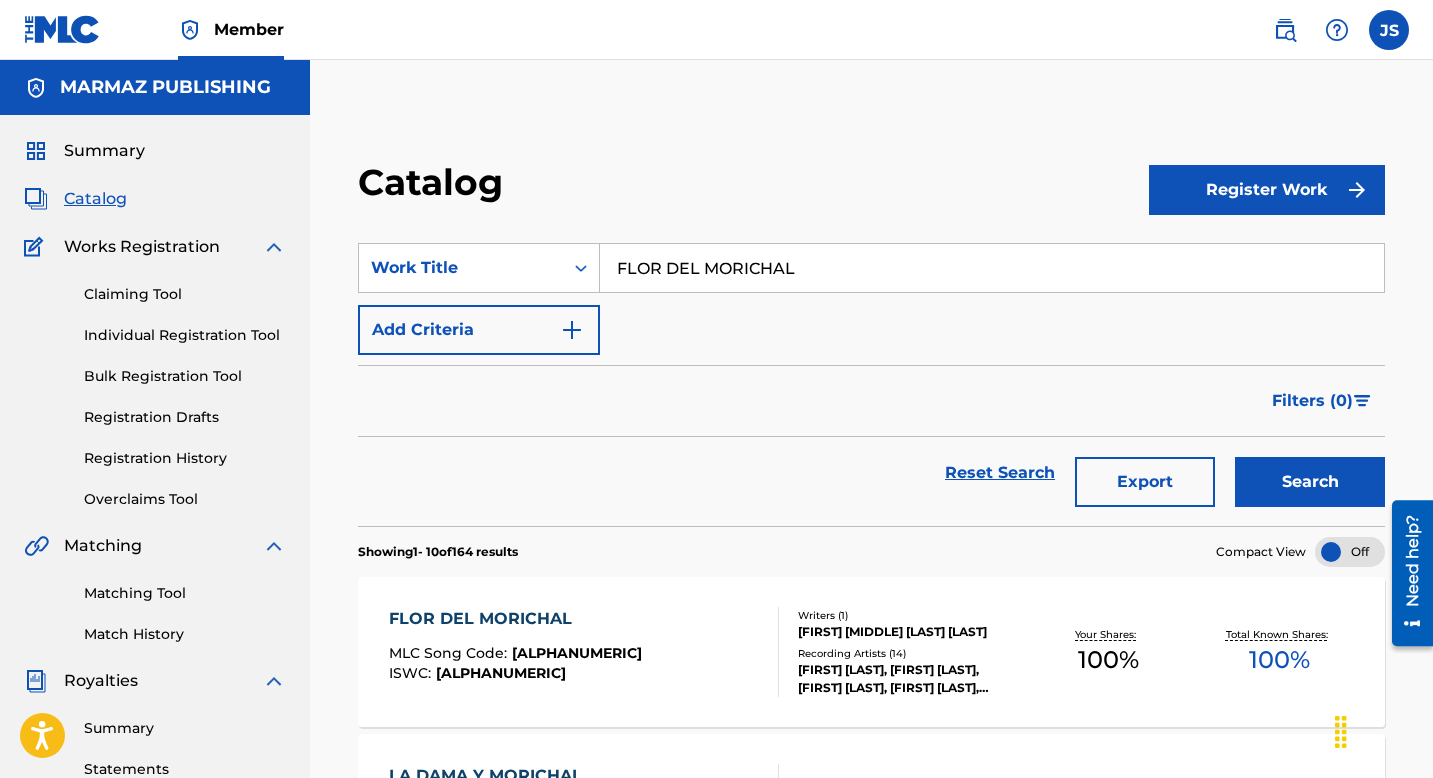 click on "FLOR DEL MORICHAL" at bounding box center (992, 268) 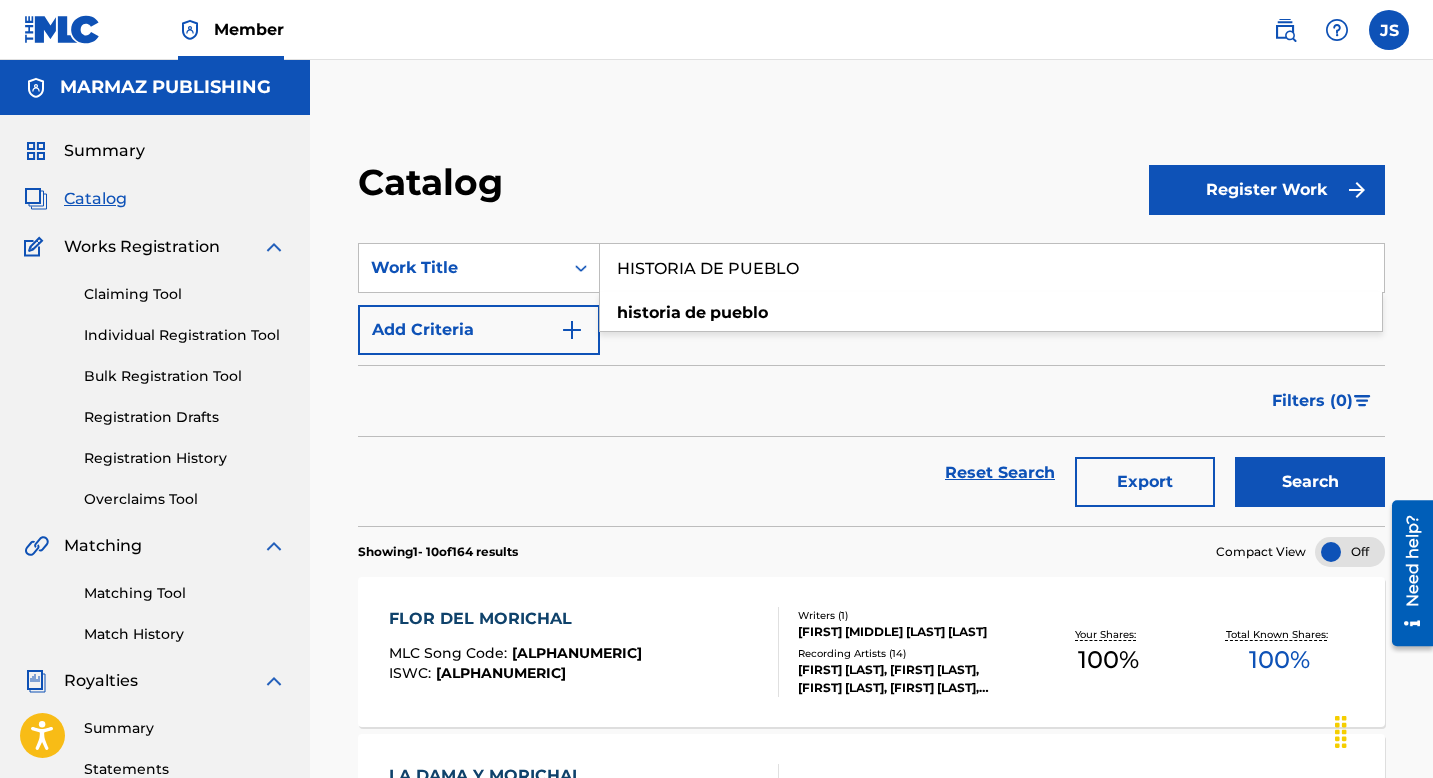 type on "HISTORIA DE PUEBLO" 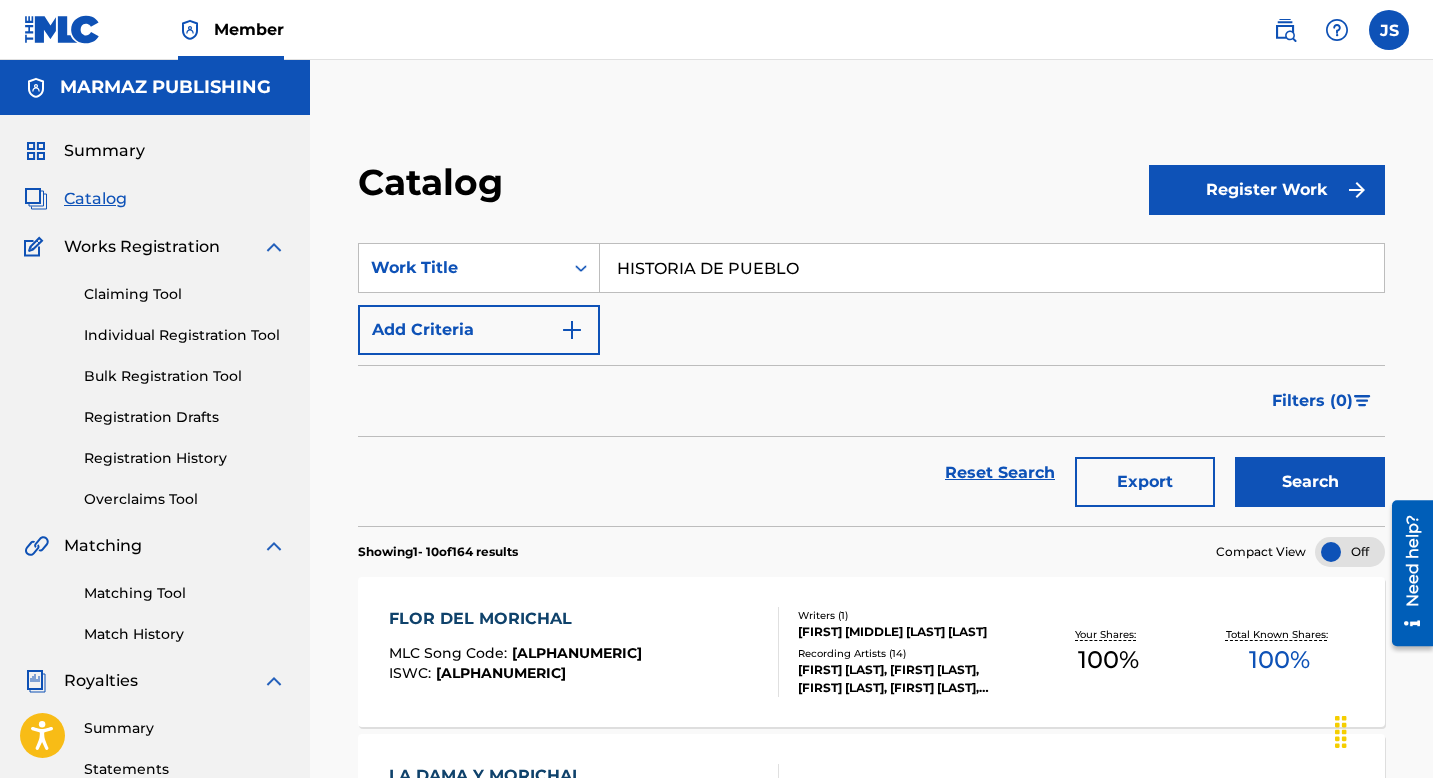 click on "Search" at bounding box center (1310, 482) 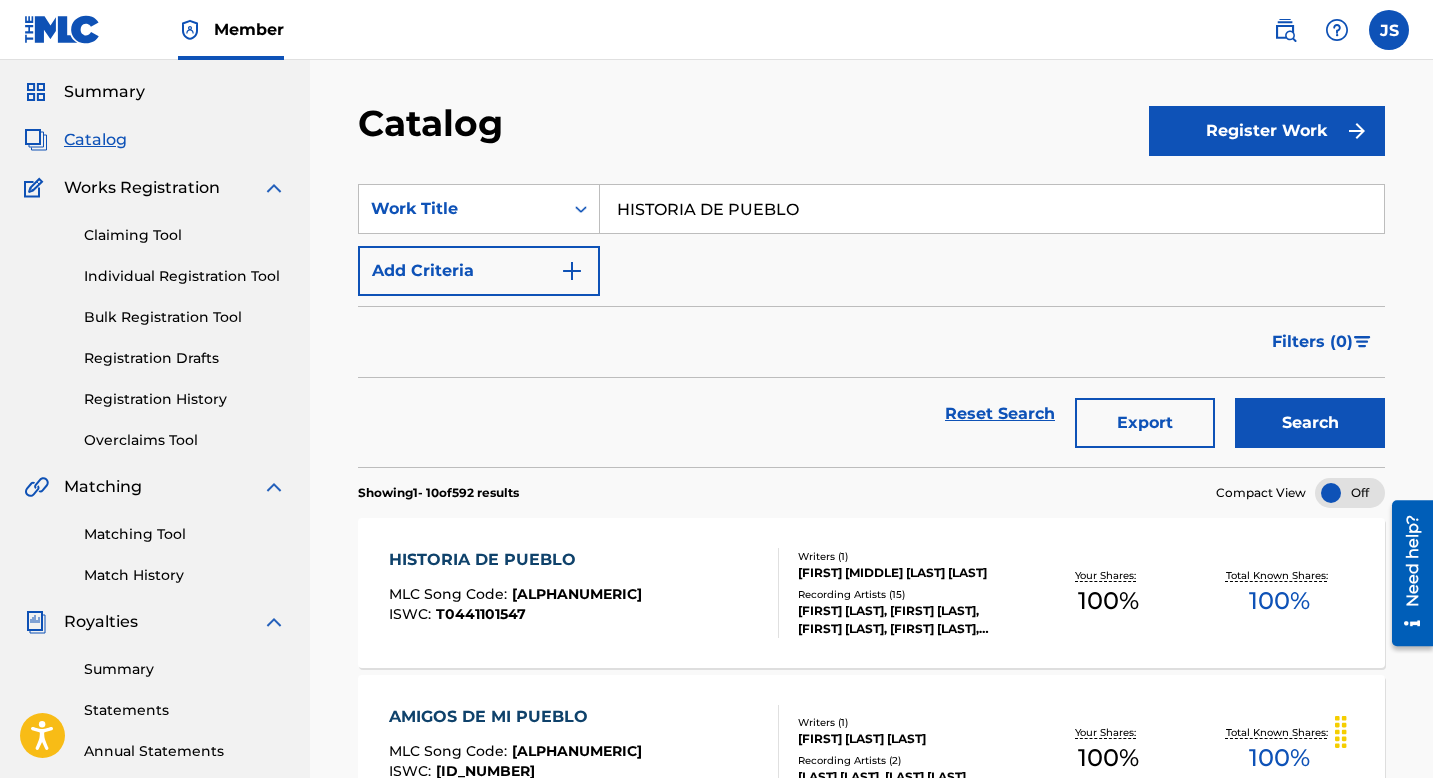 scroll, scrollTop: 80, scrollLeft: 0, axis: vertical 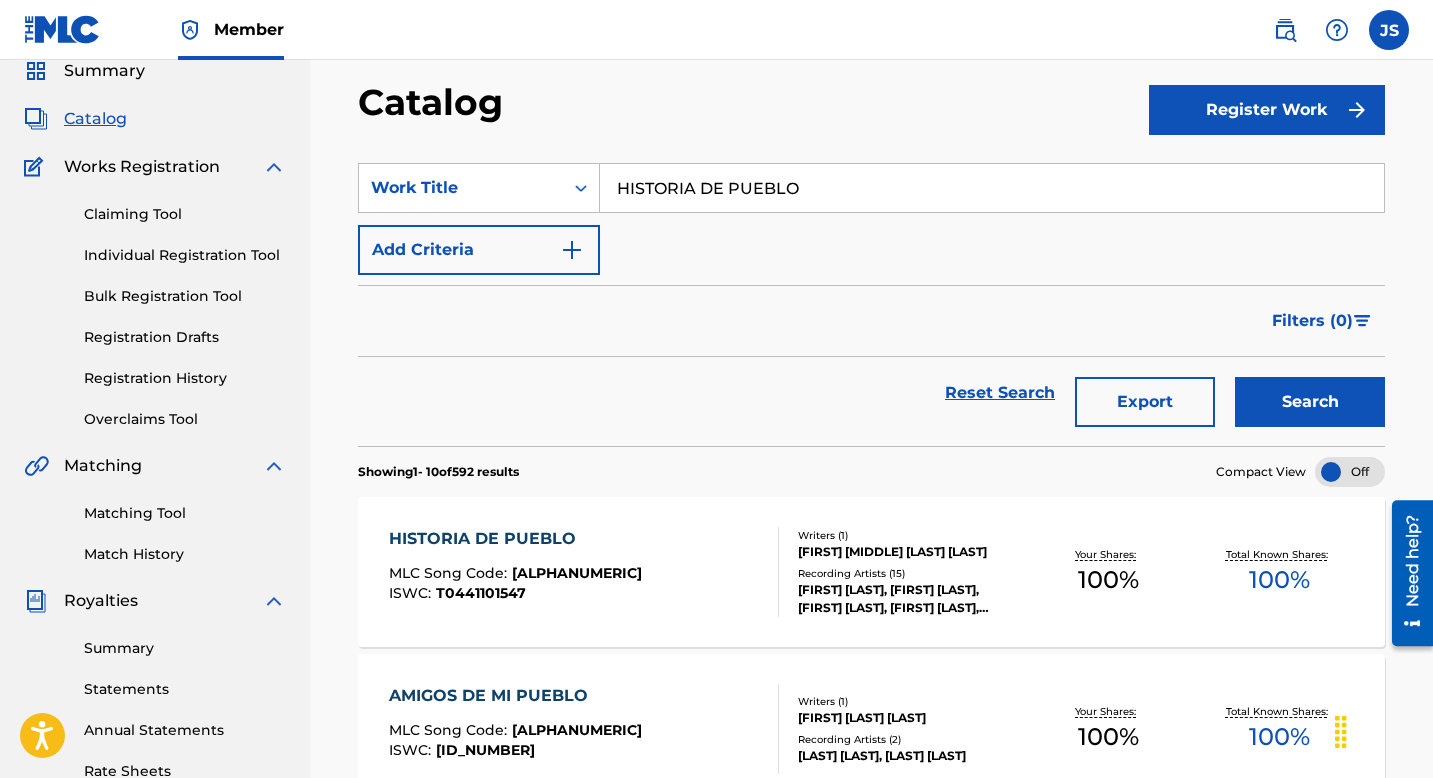 click on "HISTORIA DE PUEBLO MLC Song Code : [ALPHANUMERIC] ISWC : [ALPHANUMERIC]" at bounding box center (584, 572) 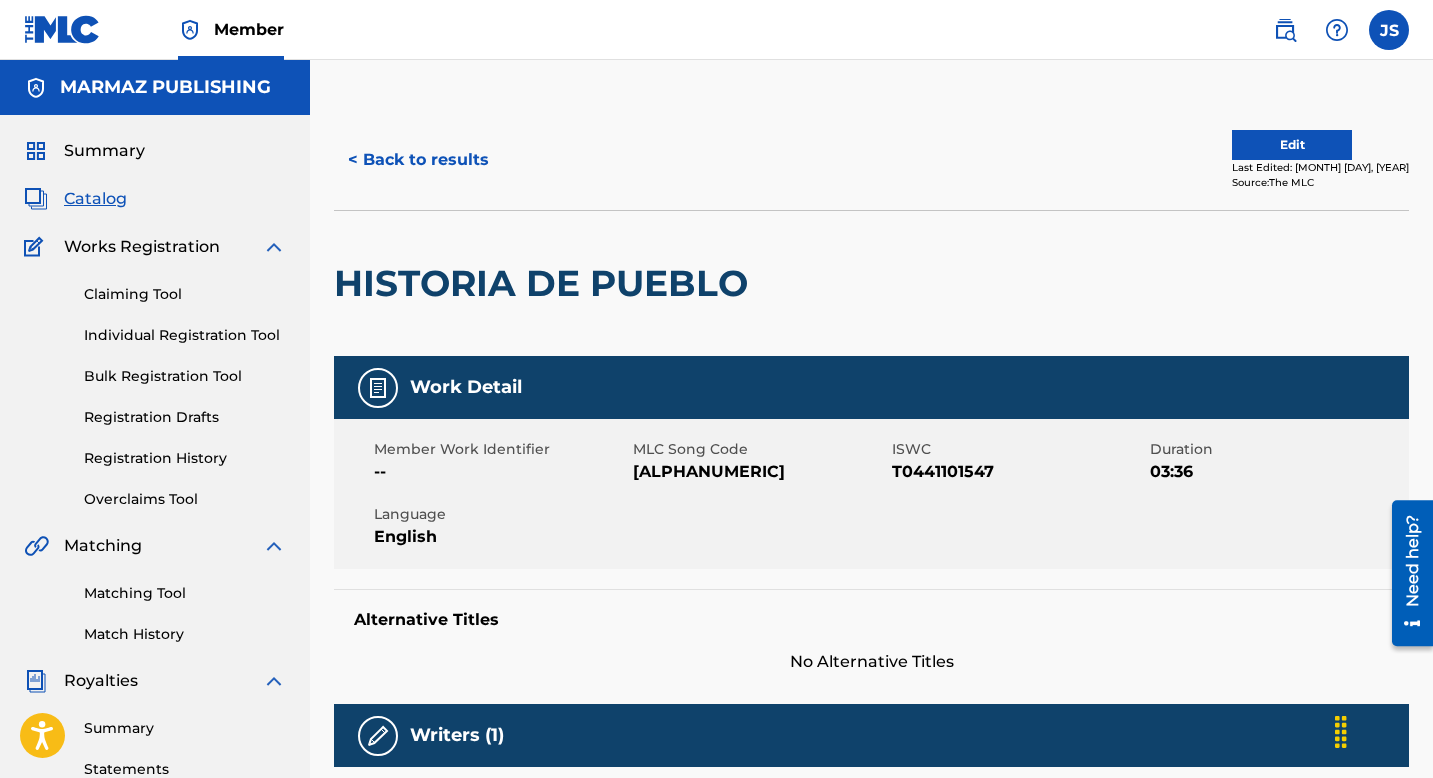 click on "[ALPHANUMERIC]" at bounding box center (760, 472) 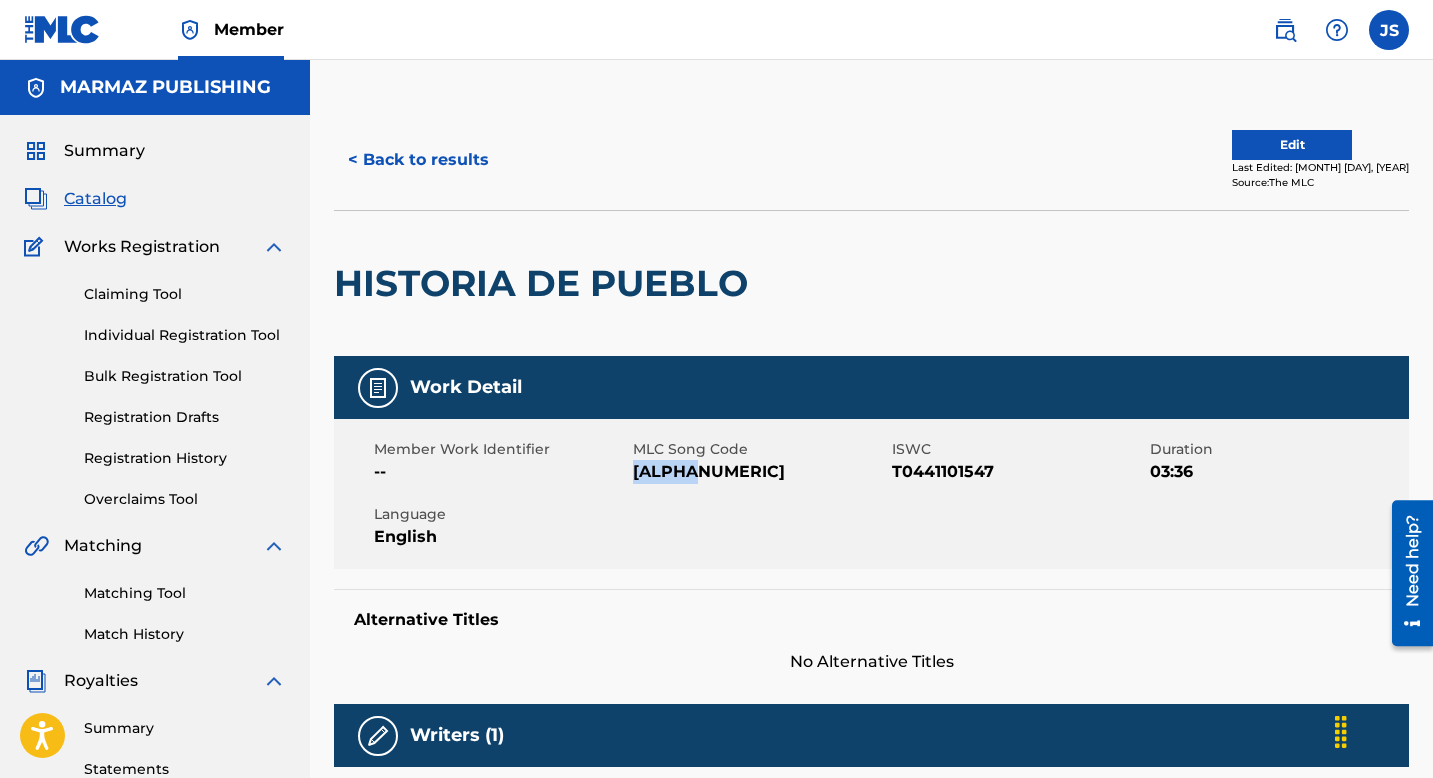 click on "[ALPHANUMERIC]" at bounding box center (760, 472) 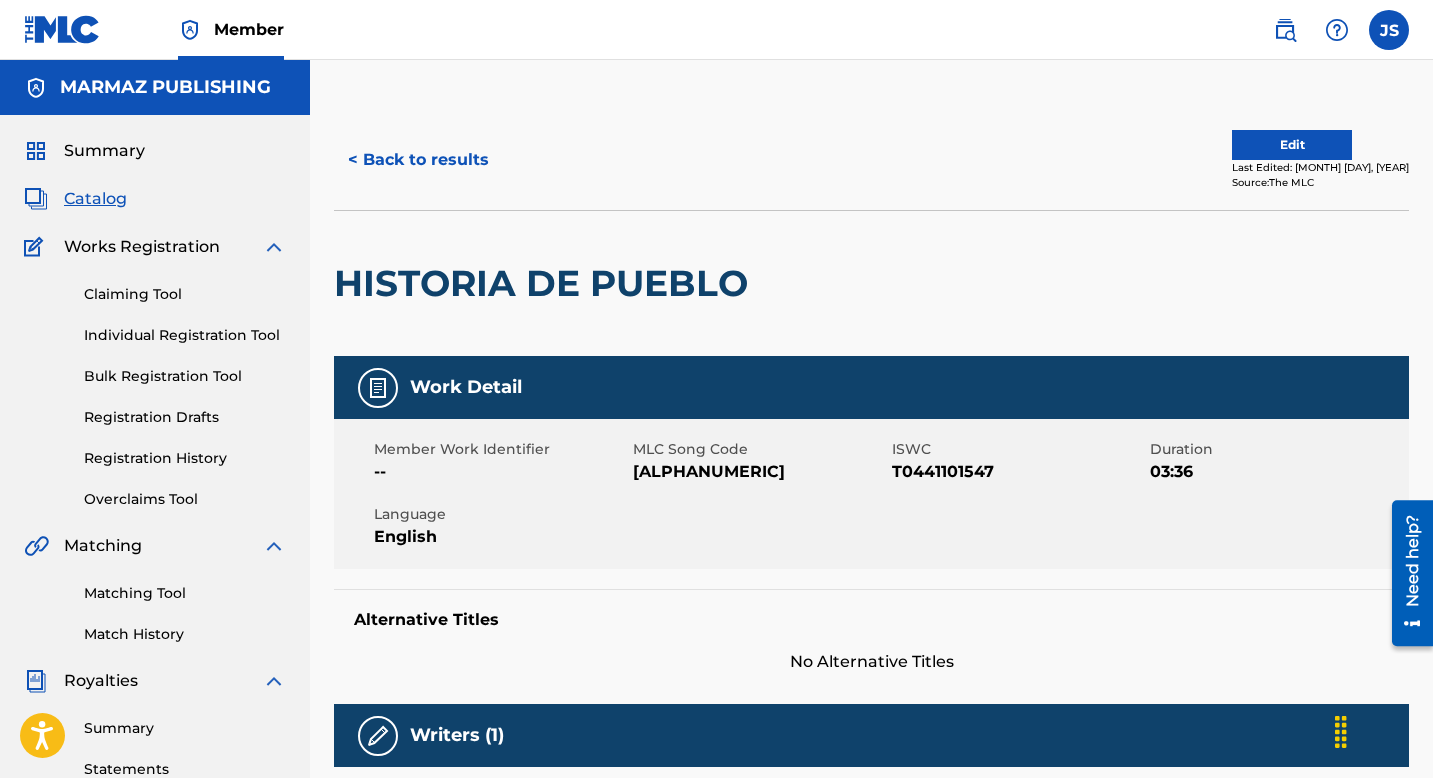 click on "T0441101547" at bounding box center [1019, 472] 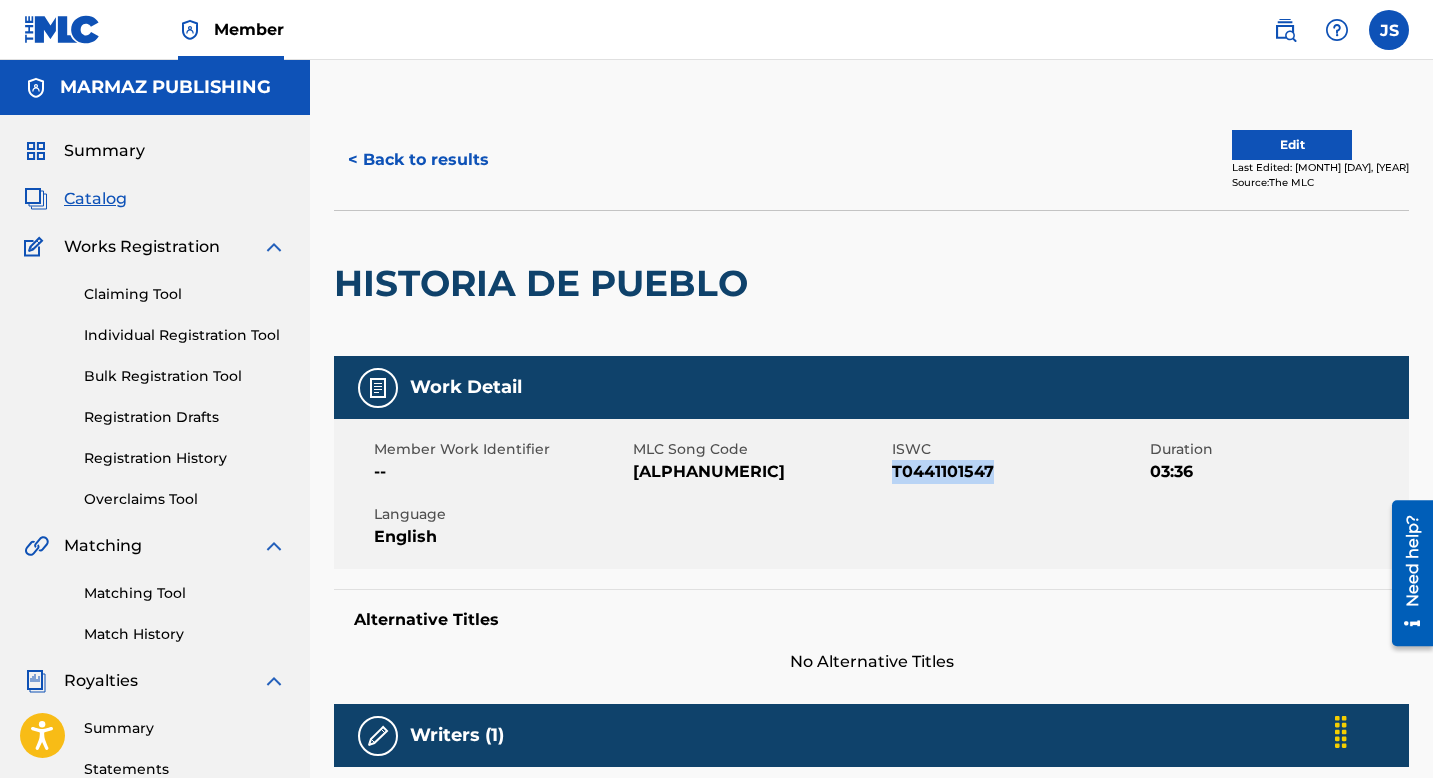copy on "T0441101547" 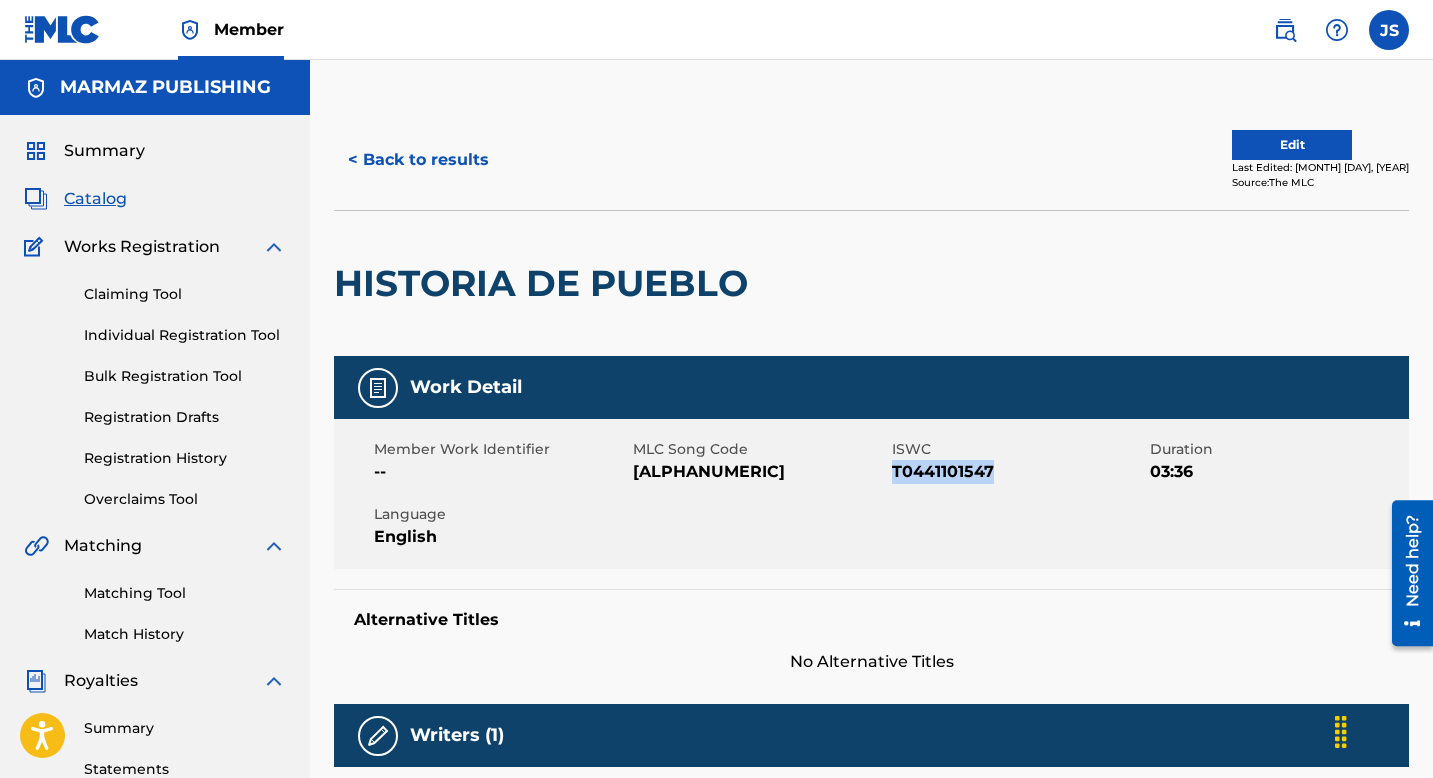 click on "[ALPHANUMERIC]" at bounding box center [760, 472] 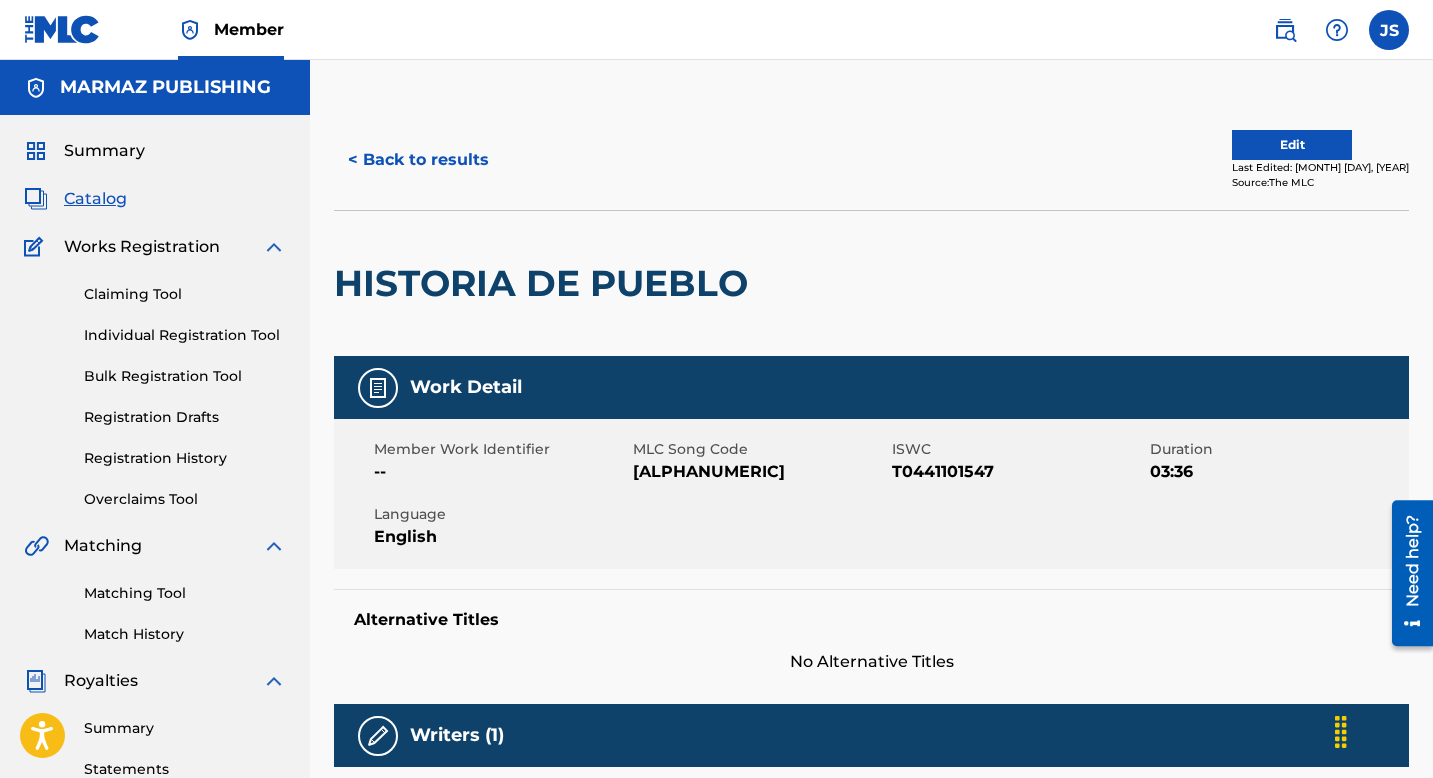 click on "[ALPHANUMERIC]" at bounding box center [760, 472] 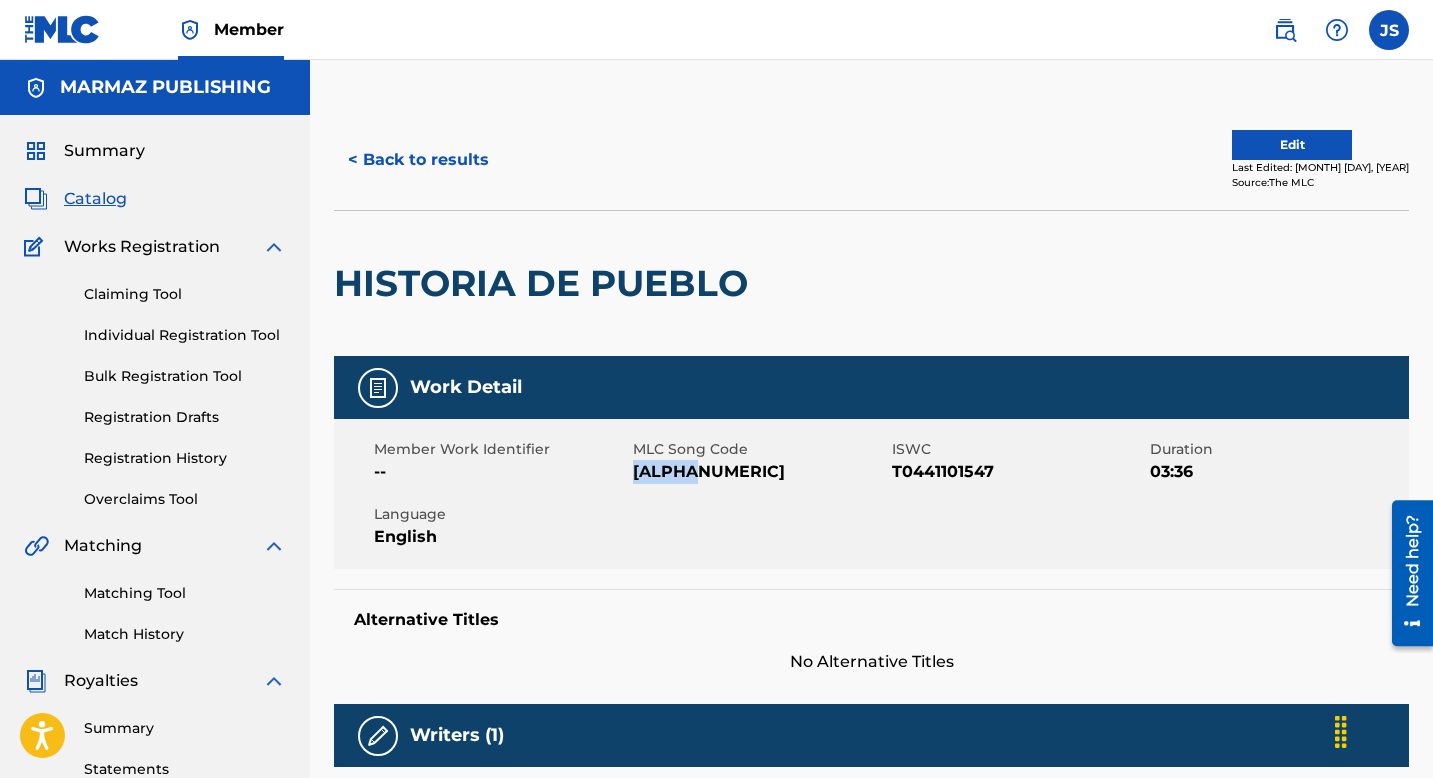 copy on "[ALPHANUMERIC]" 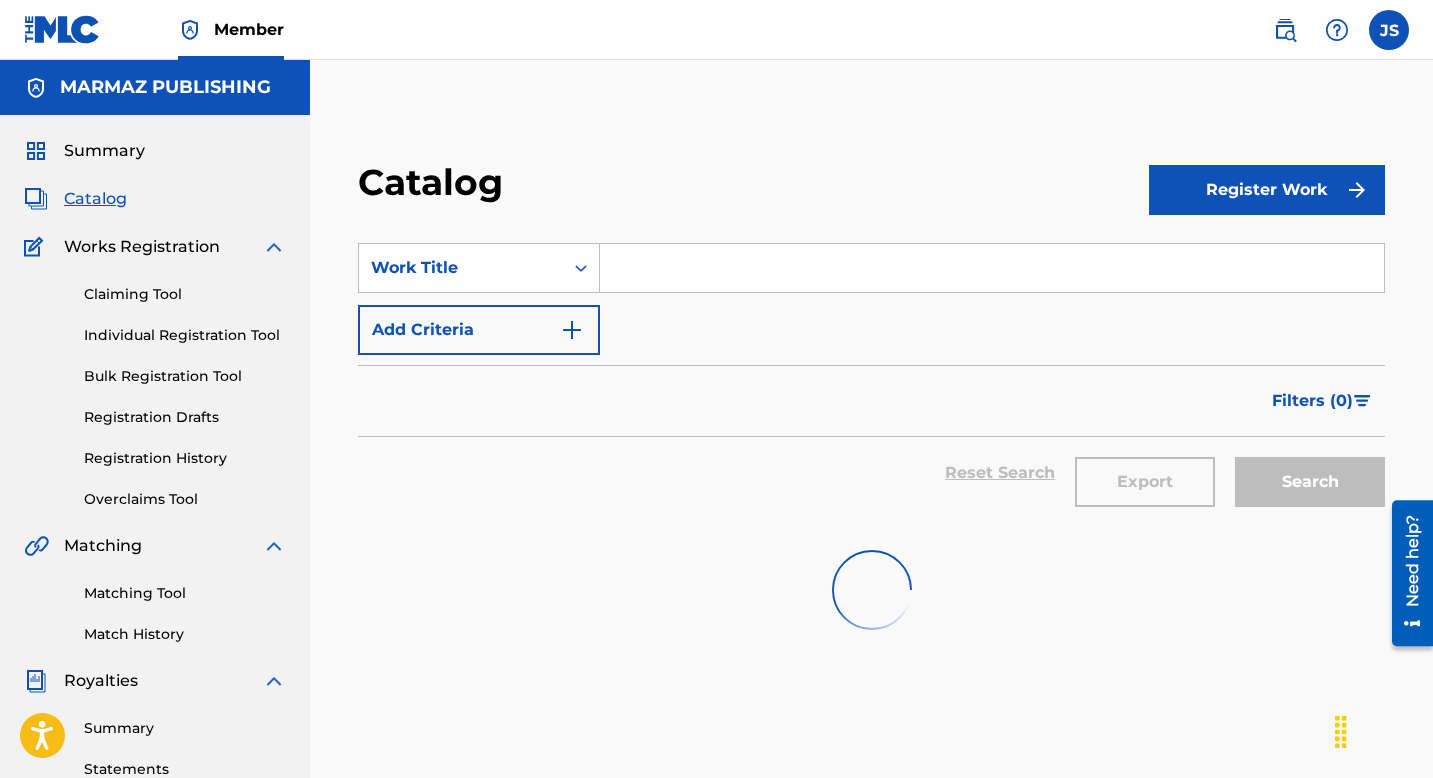 scroll, scrollTop: 80, scrollLeft: 0, axis: vertical 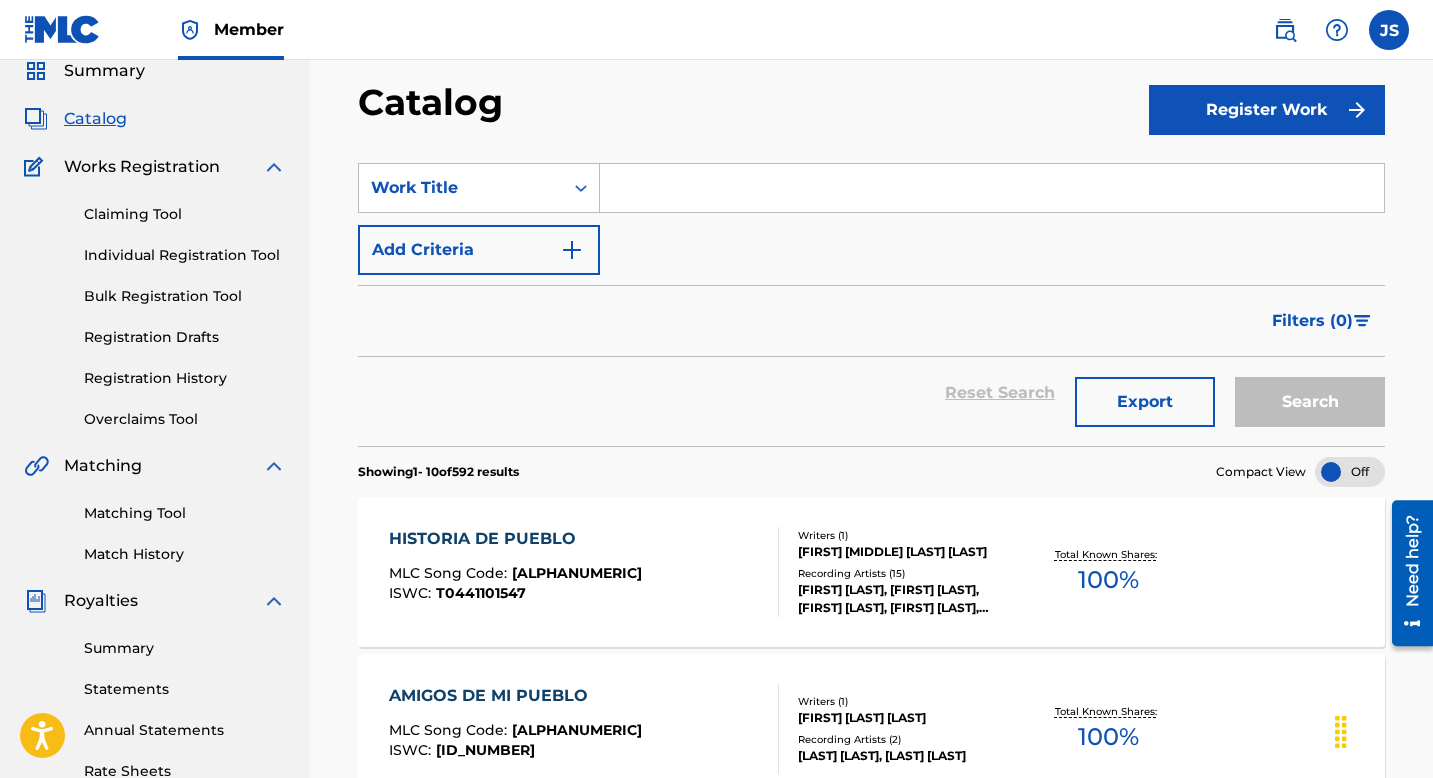 click at bounding box center [992, 188] 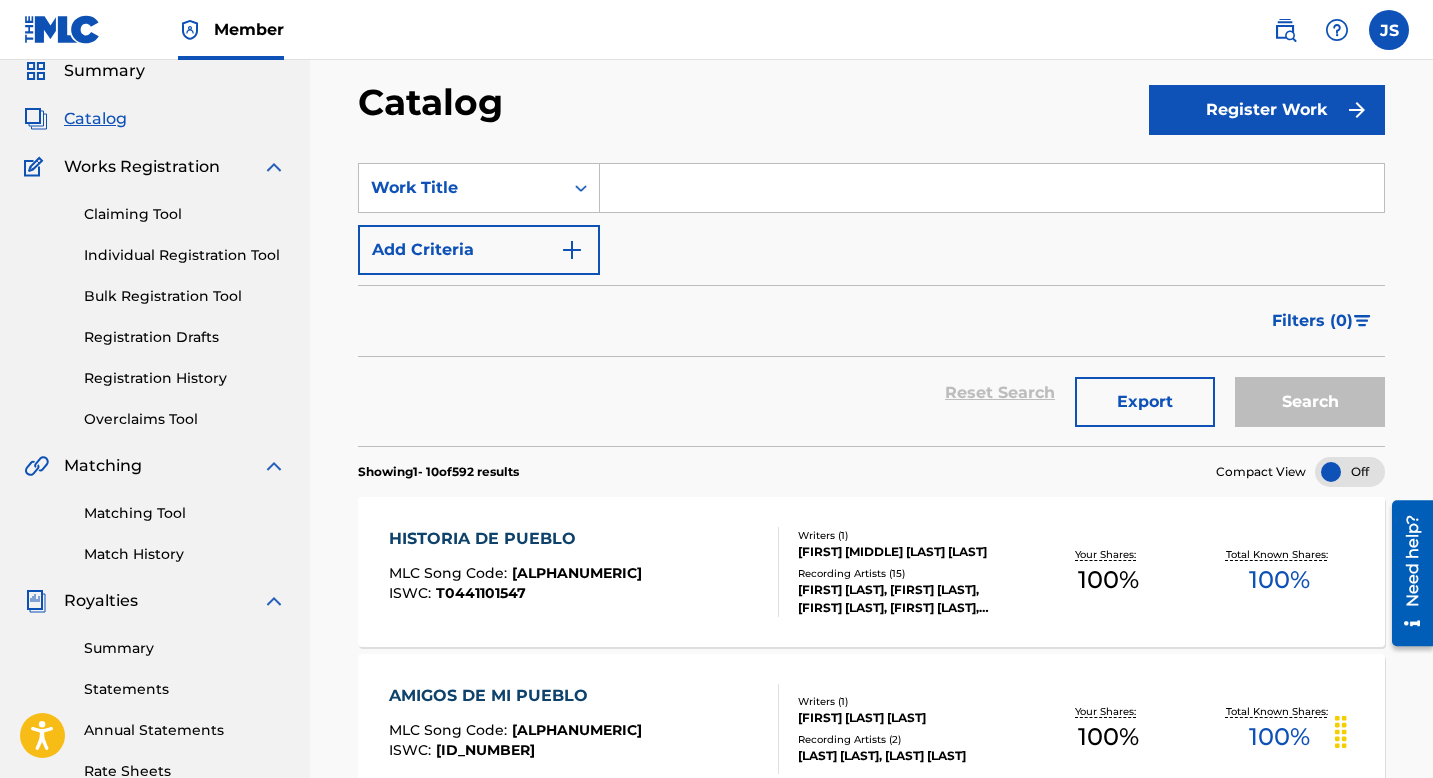paste on "HONOR AL TORO" 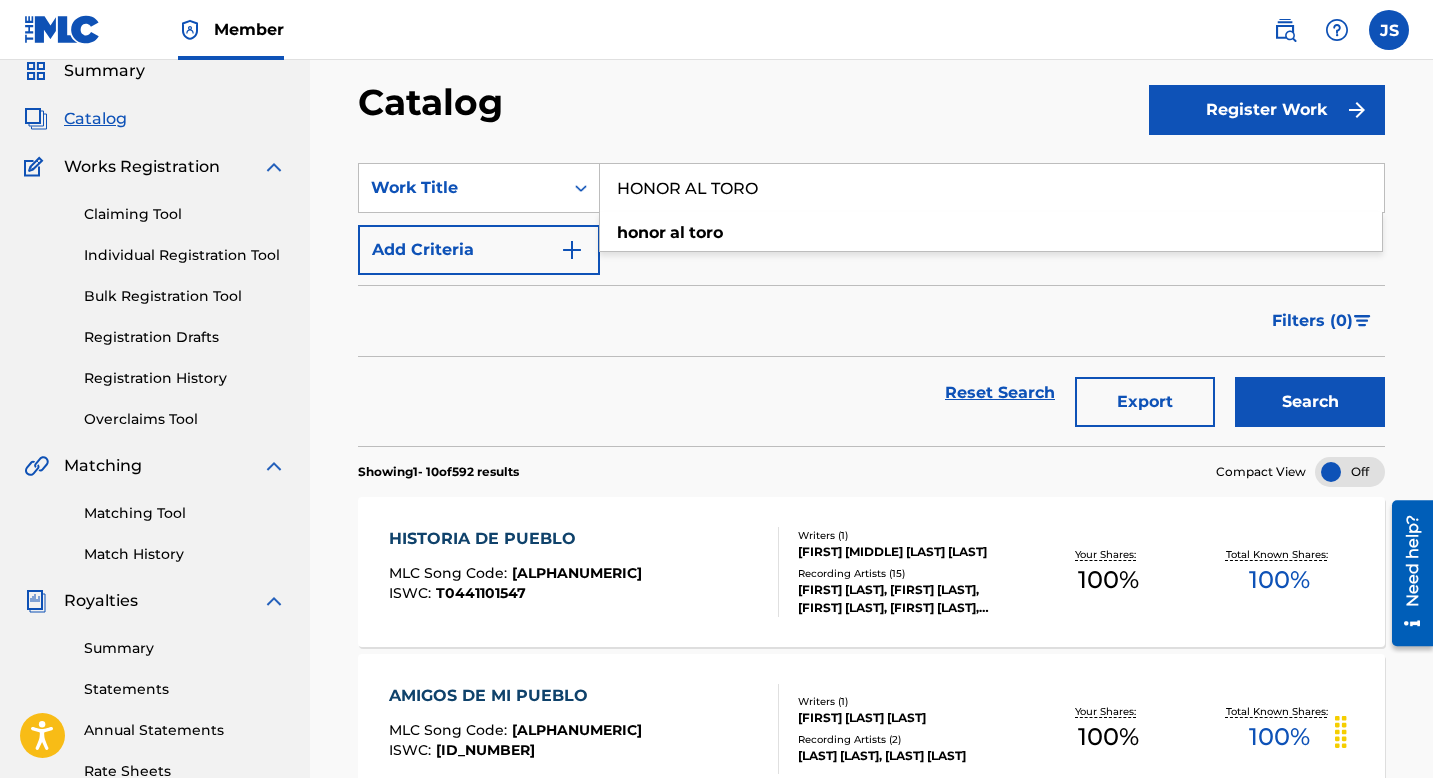 type on "HONOR AL TORO" 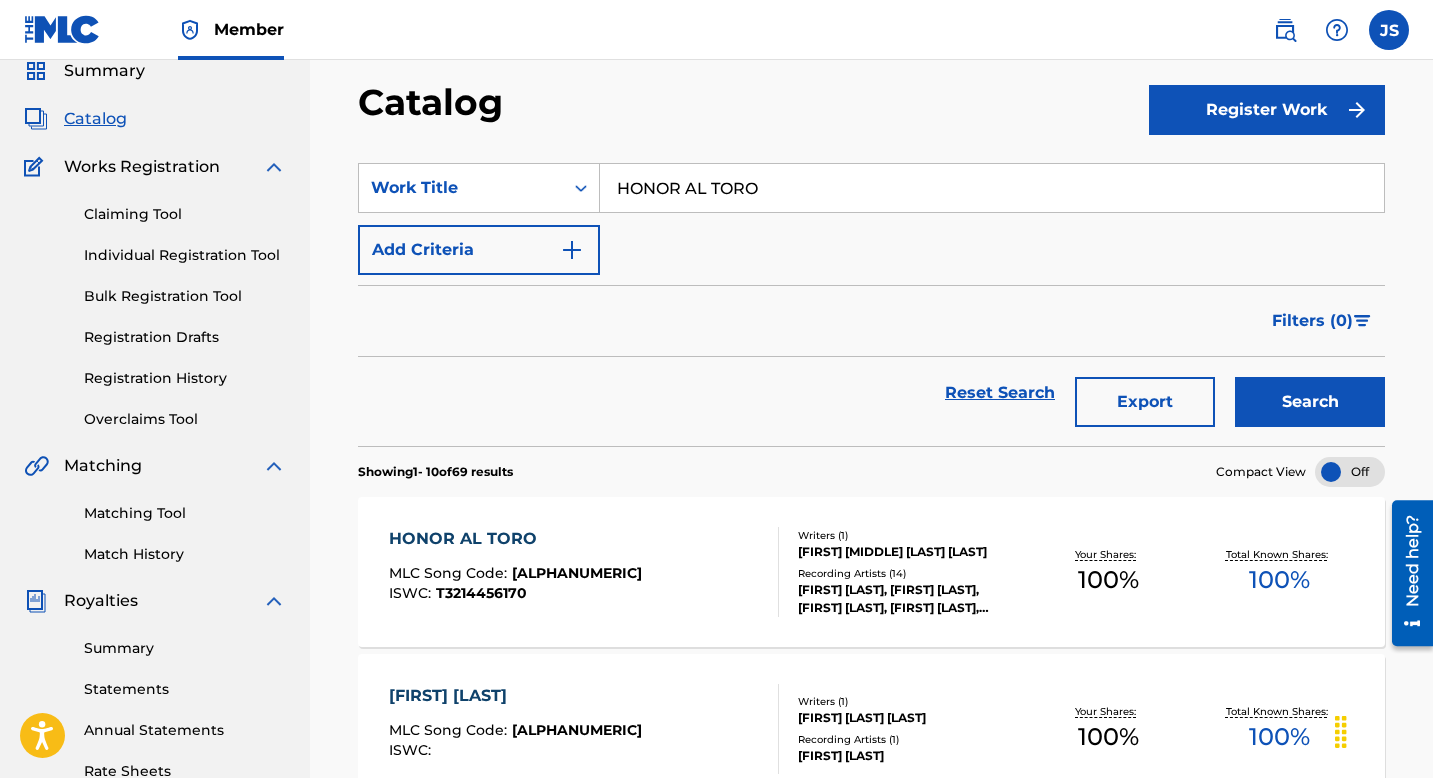 click on "Recording Artists ( 14 )" at bounding box center [910, 573] 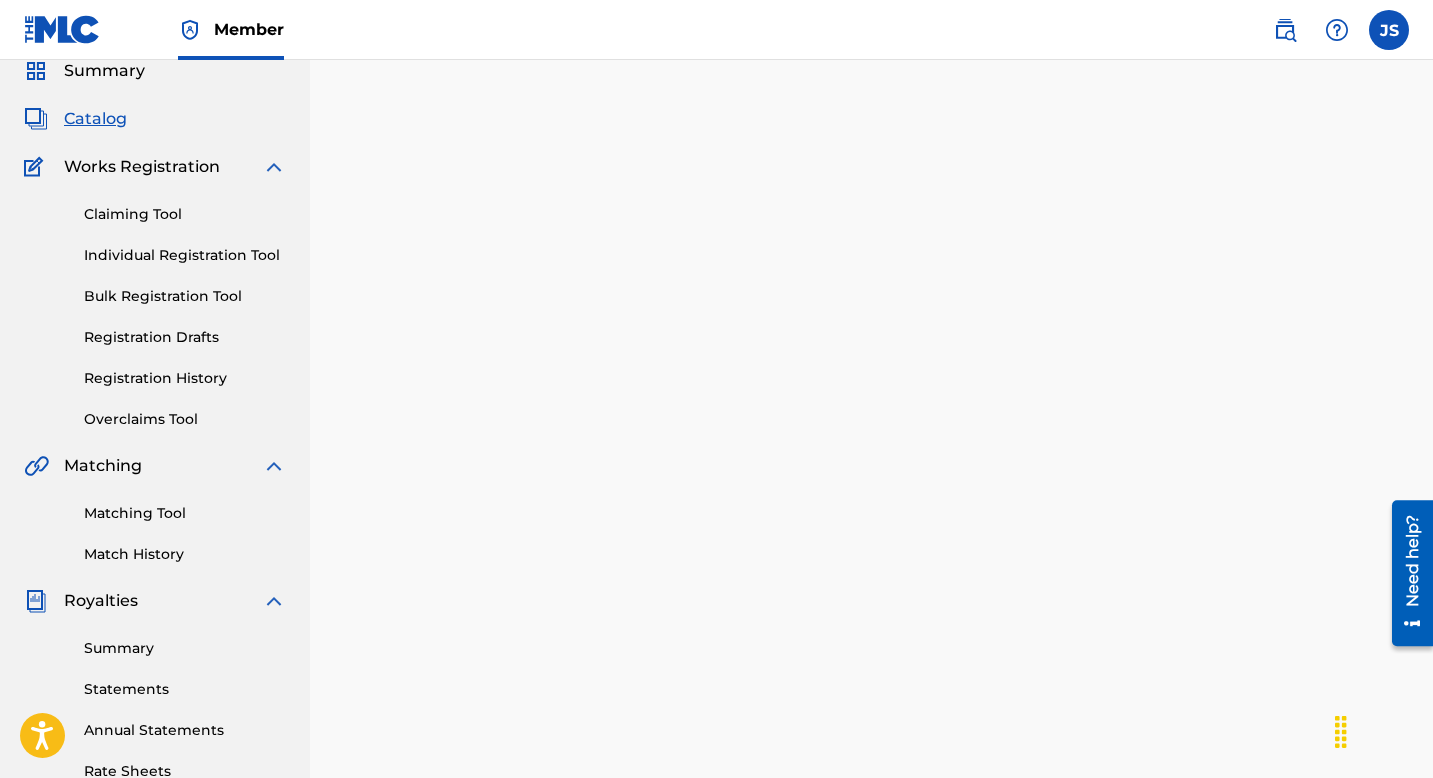 scroll, scrollTop: 0, scrollLeft: 0, axis: both 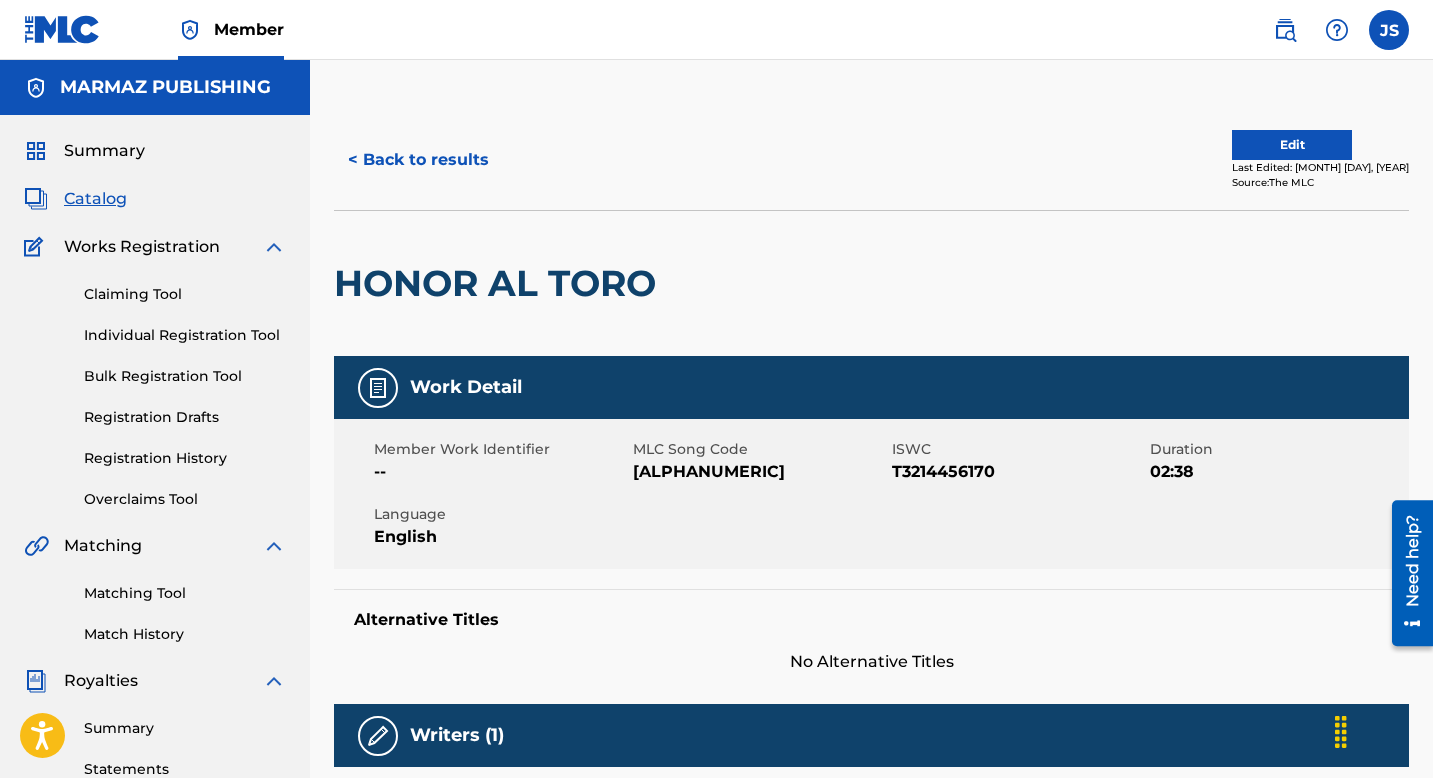 click on "[ALPHANUMERIC]" at bounding box center [760, 472] 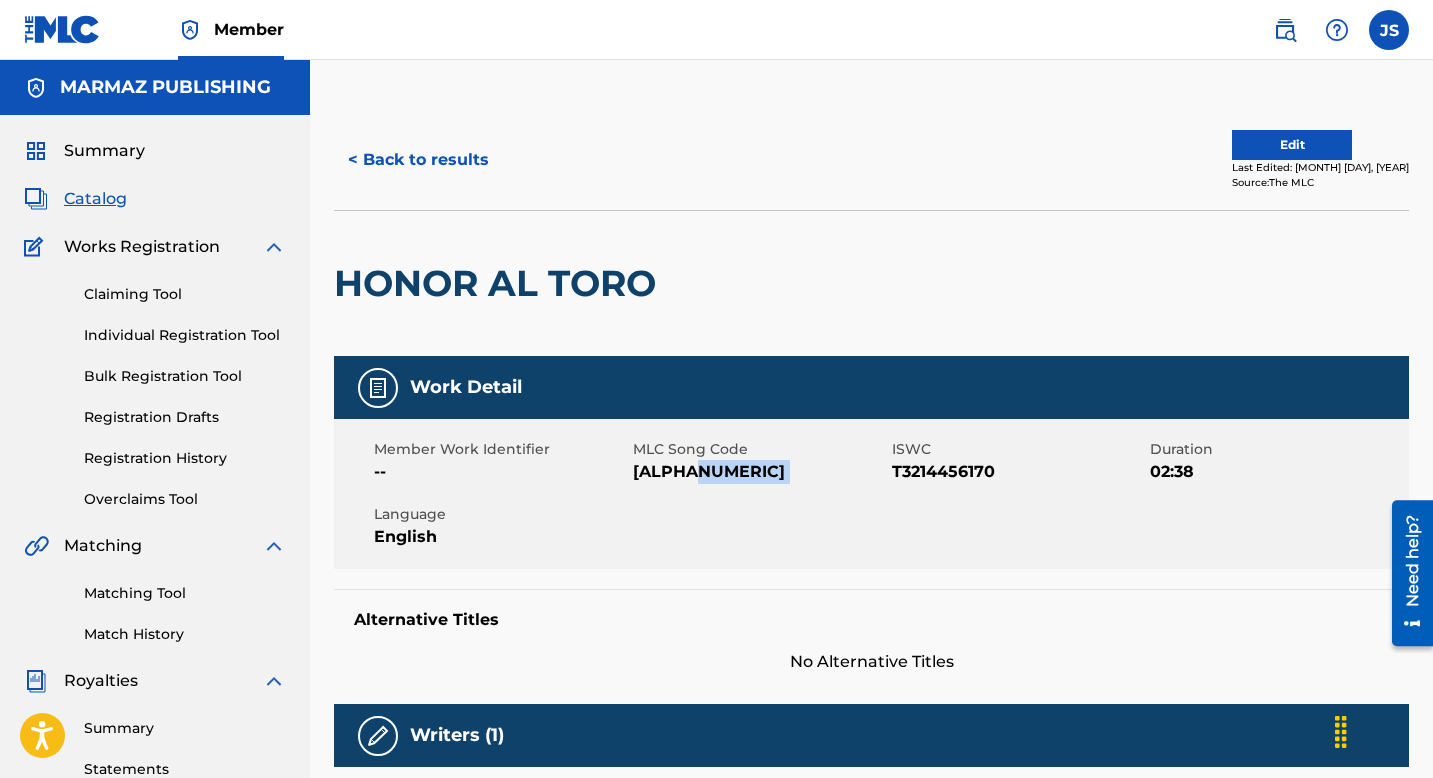 click on "[ALPHANUMERIC]" at bounding box center [760, 472] 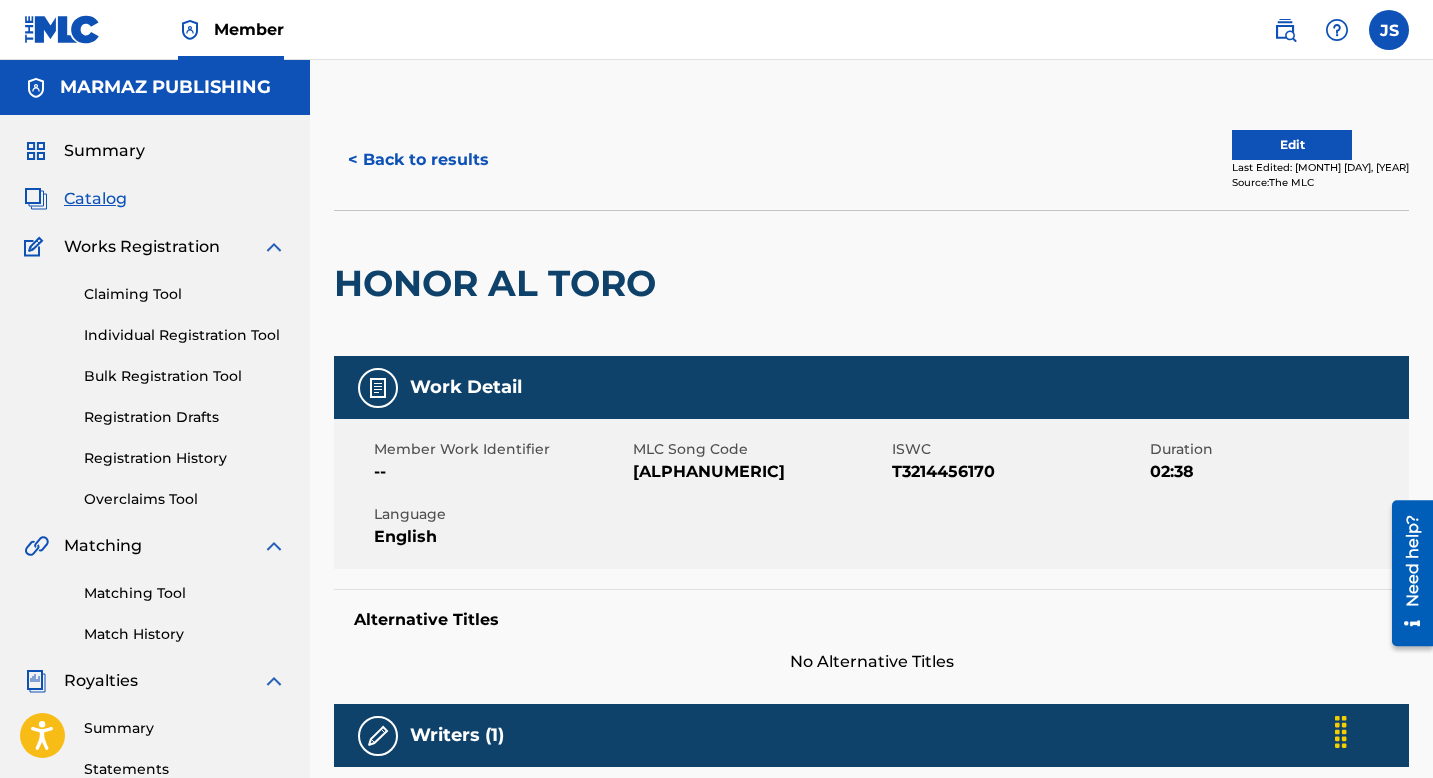click on "[ALPHANUMERIC]" at bounding box center (760, 472) 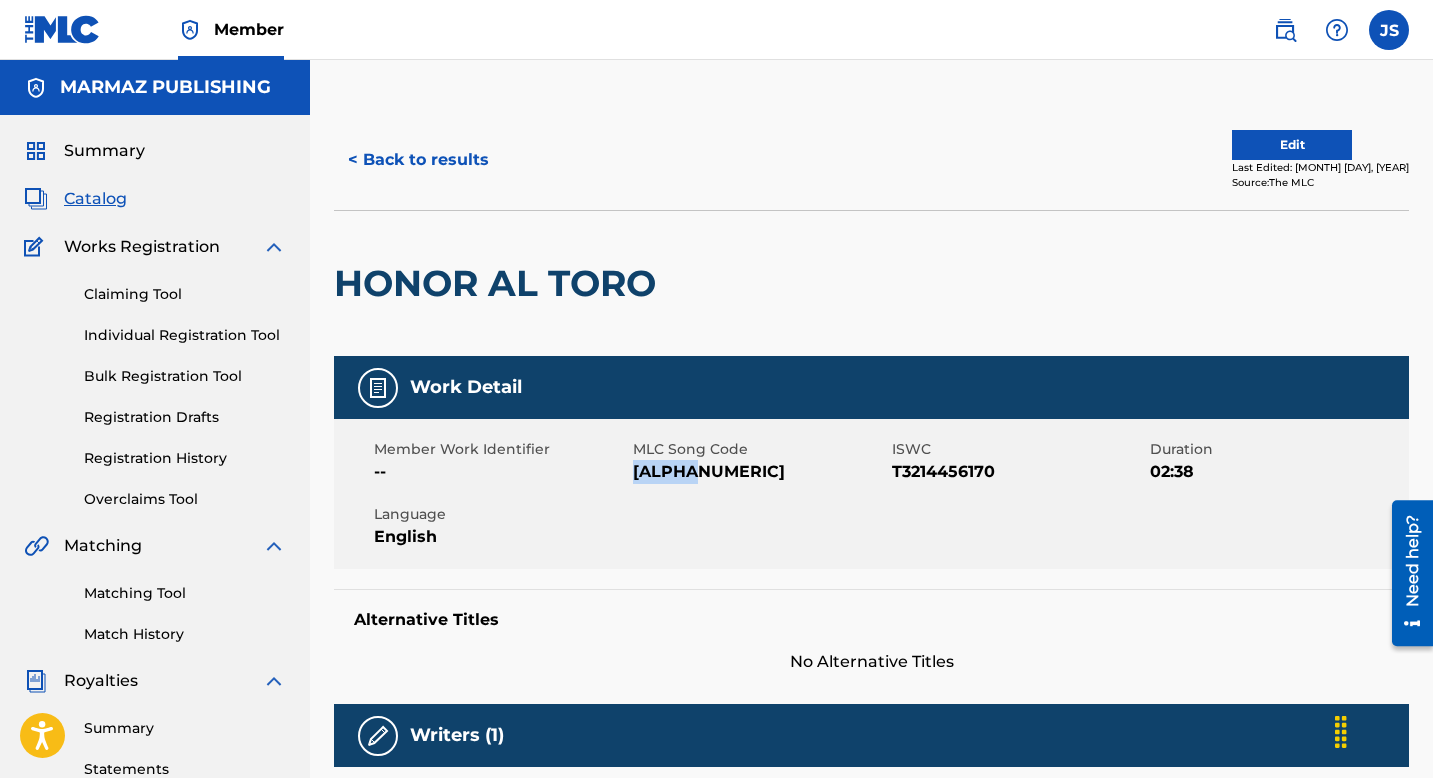 click on "T3214456170" at bounding box center (1019, 472) 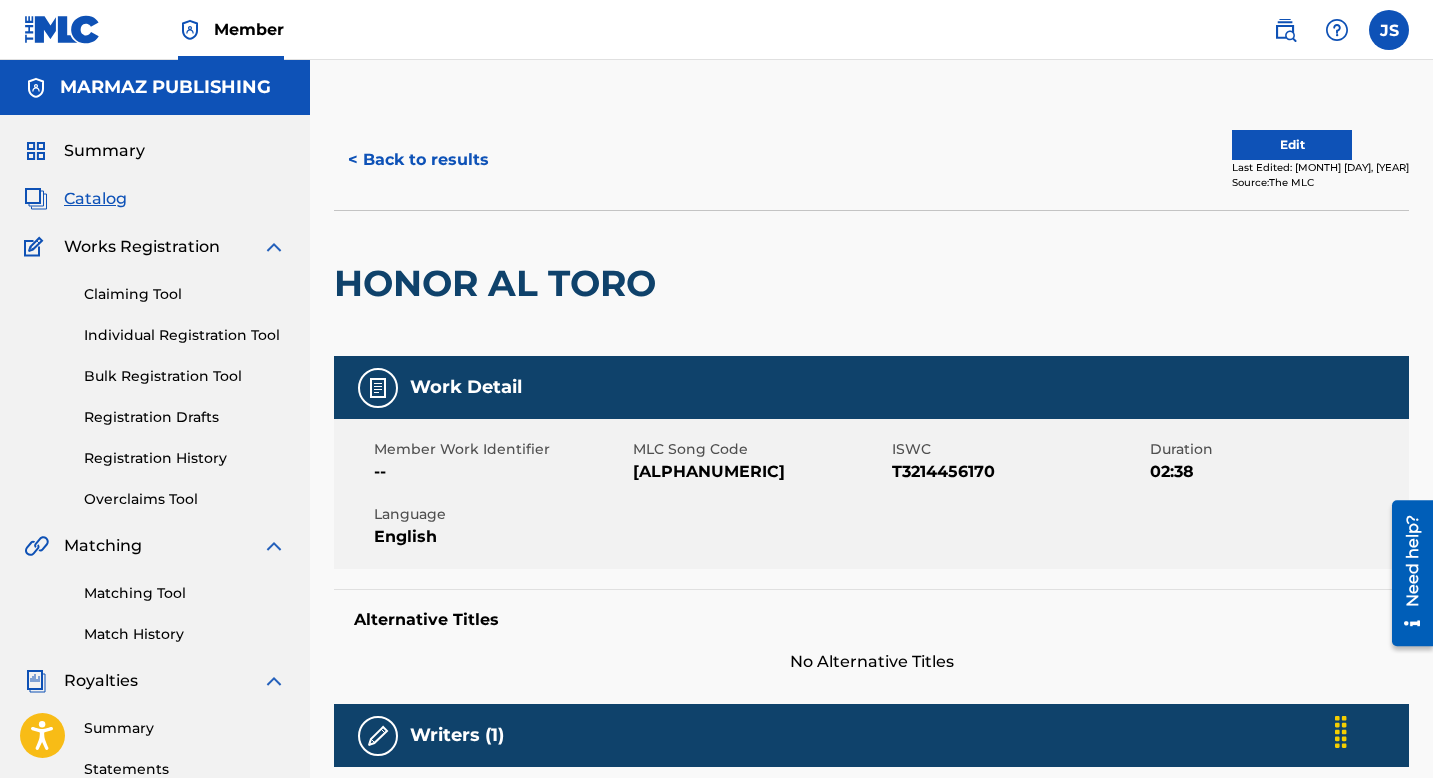 click on "T3214456170" at bounding box center (1019, 472) 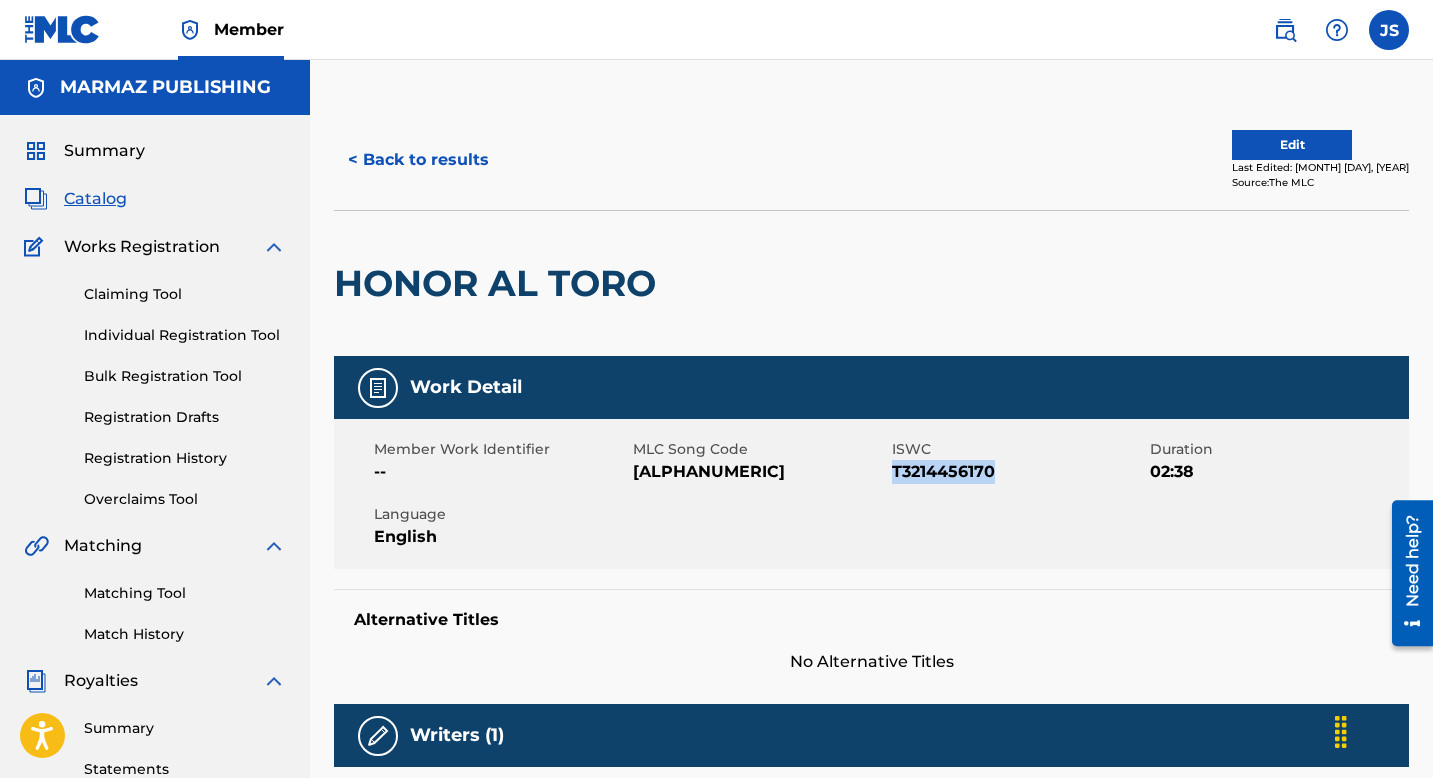 click on "< Back to results" at bounding box center [418, 160] 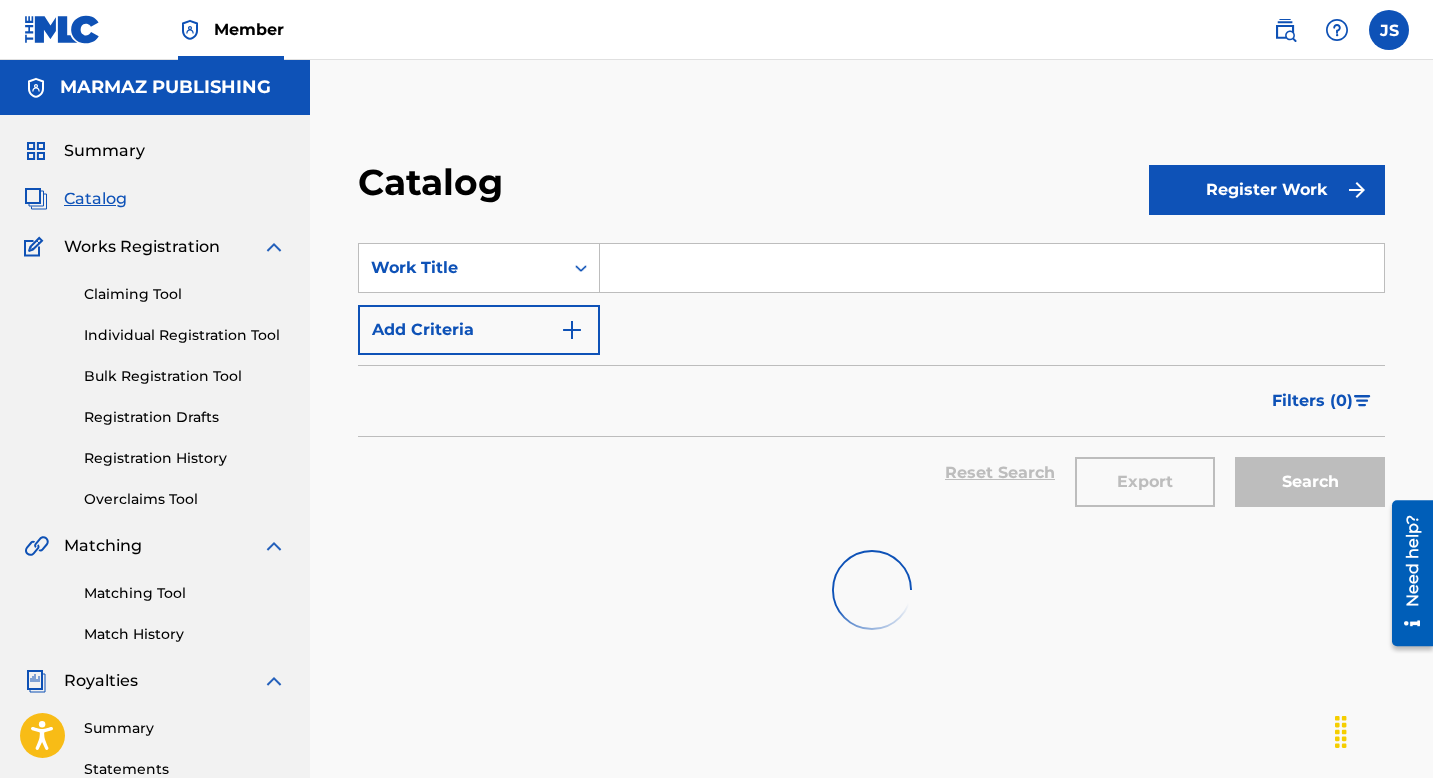 scroll, scrollTop: 80, scrollLeft: 0, axis: vertical 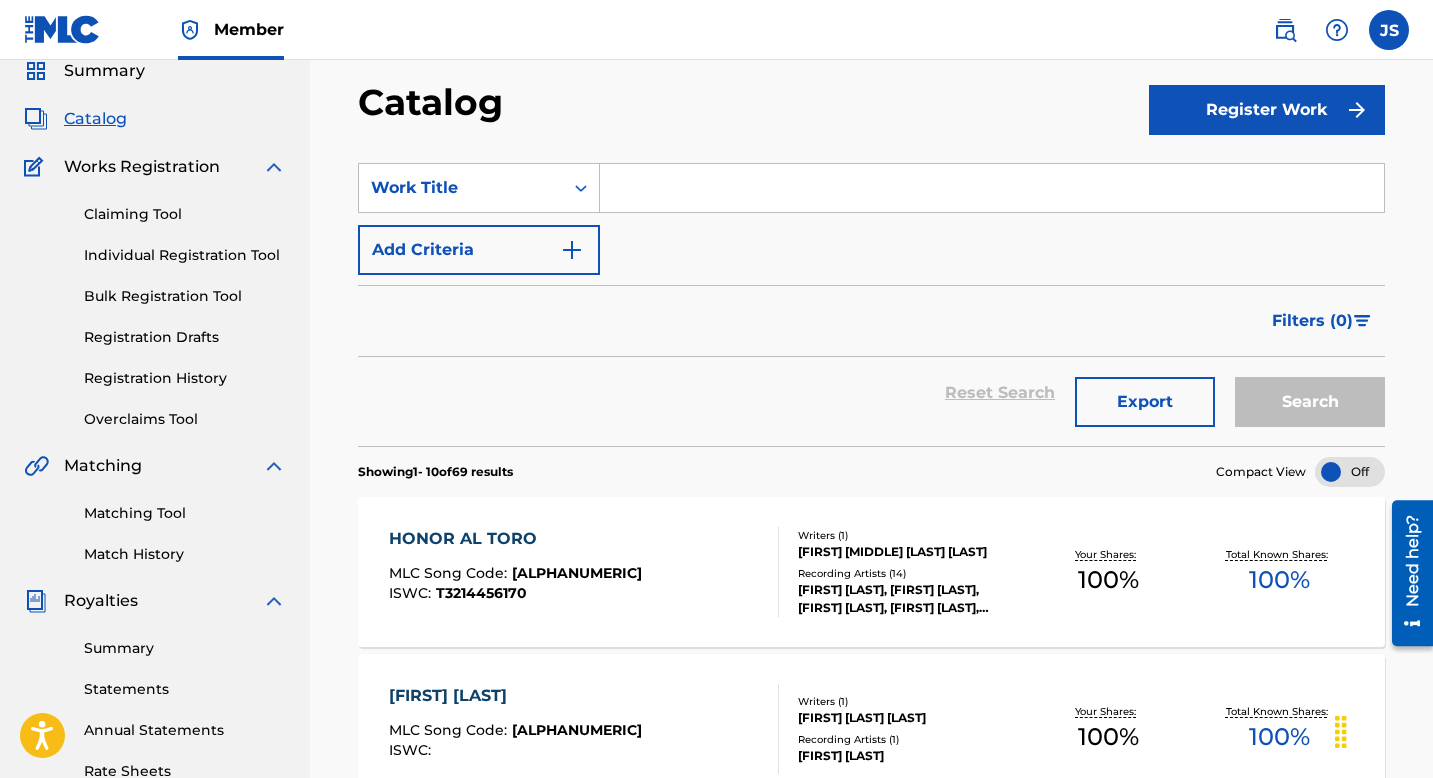 click at bounding box center [992, 188] 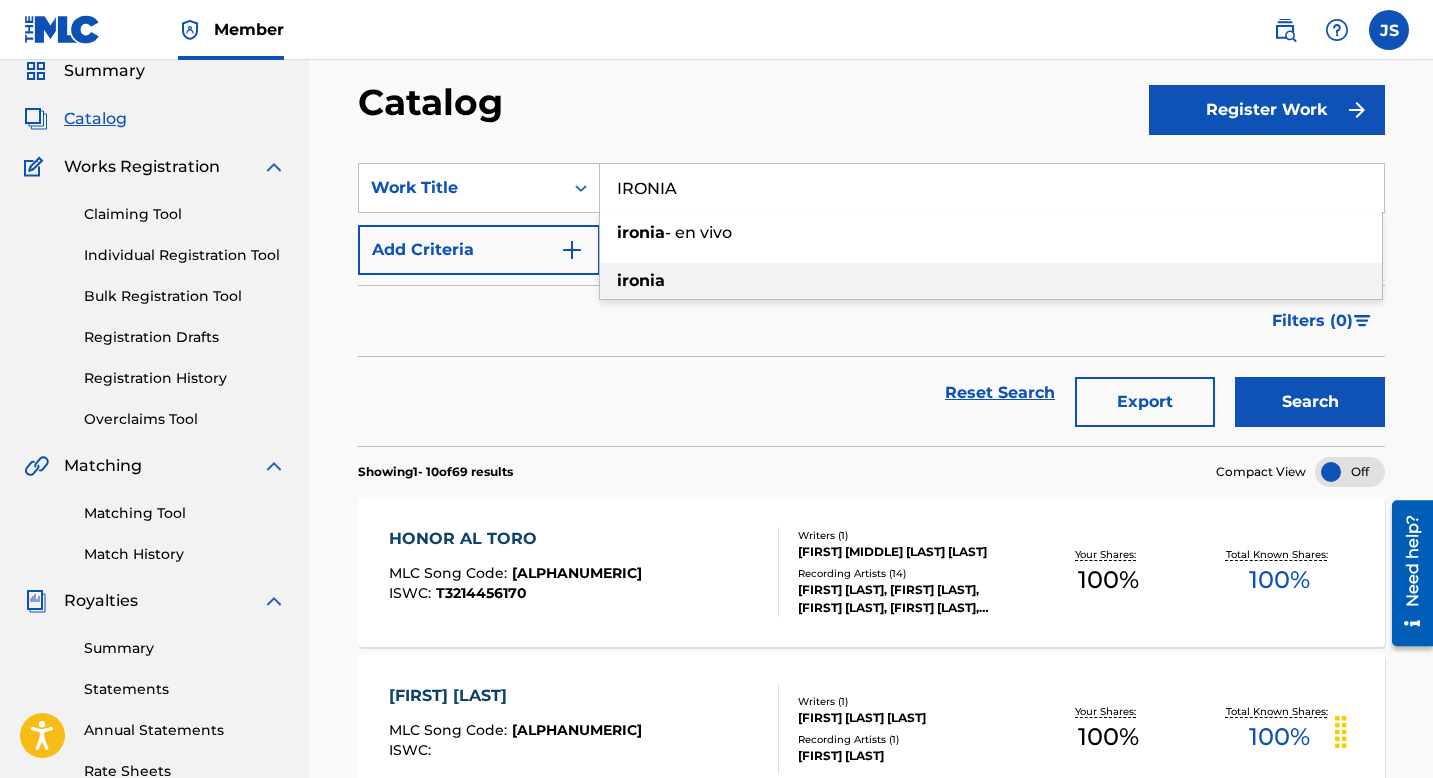 click on "ironia" at bounding box center (991, 281) 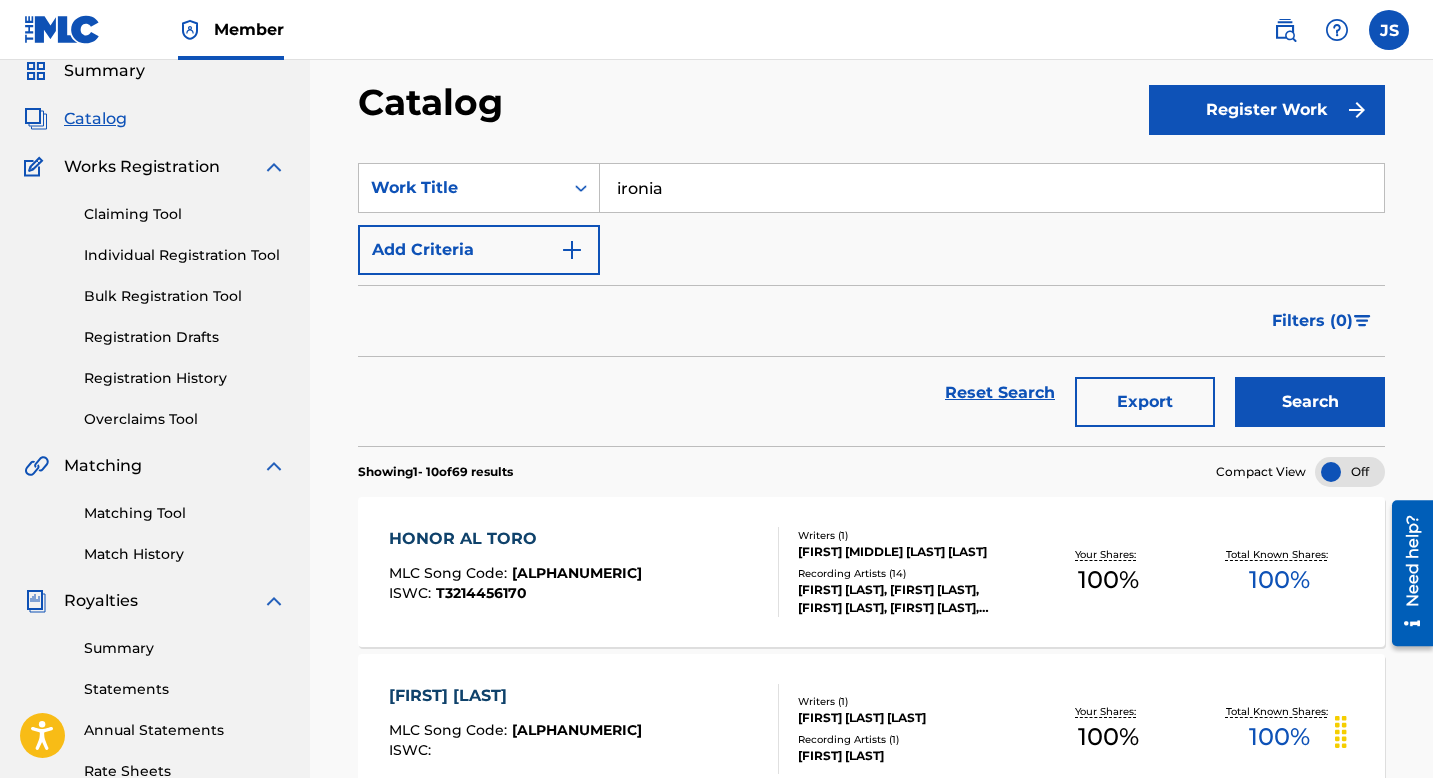click on "Search" at bounding box center (1310, 402) 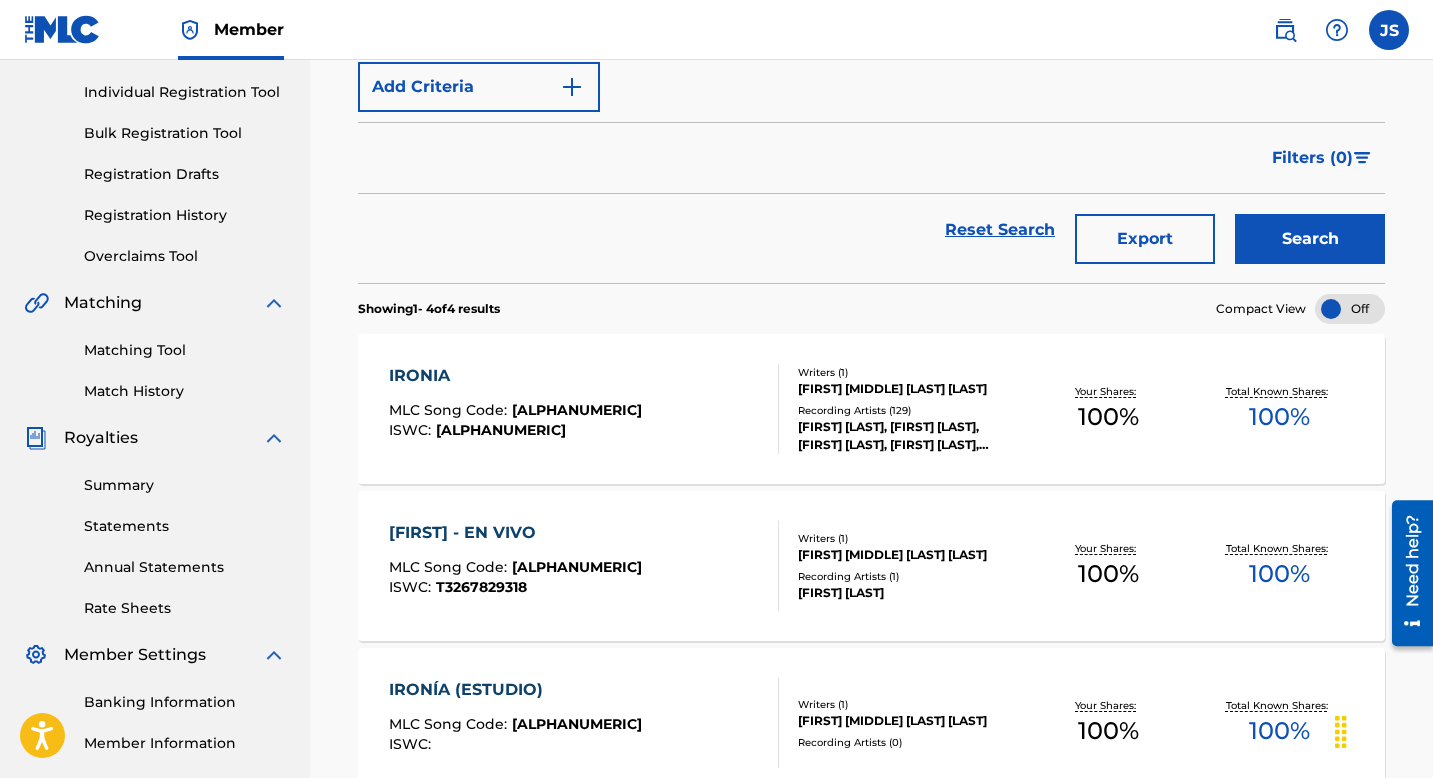scroll, scrollTop: 240, scrollLeft: 0, axis: vertical 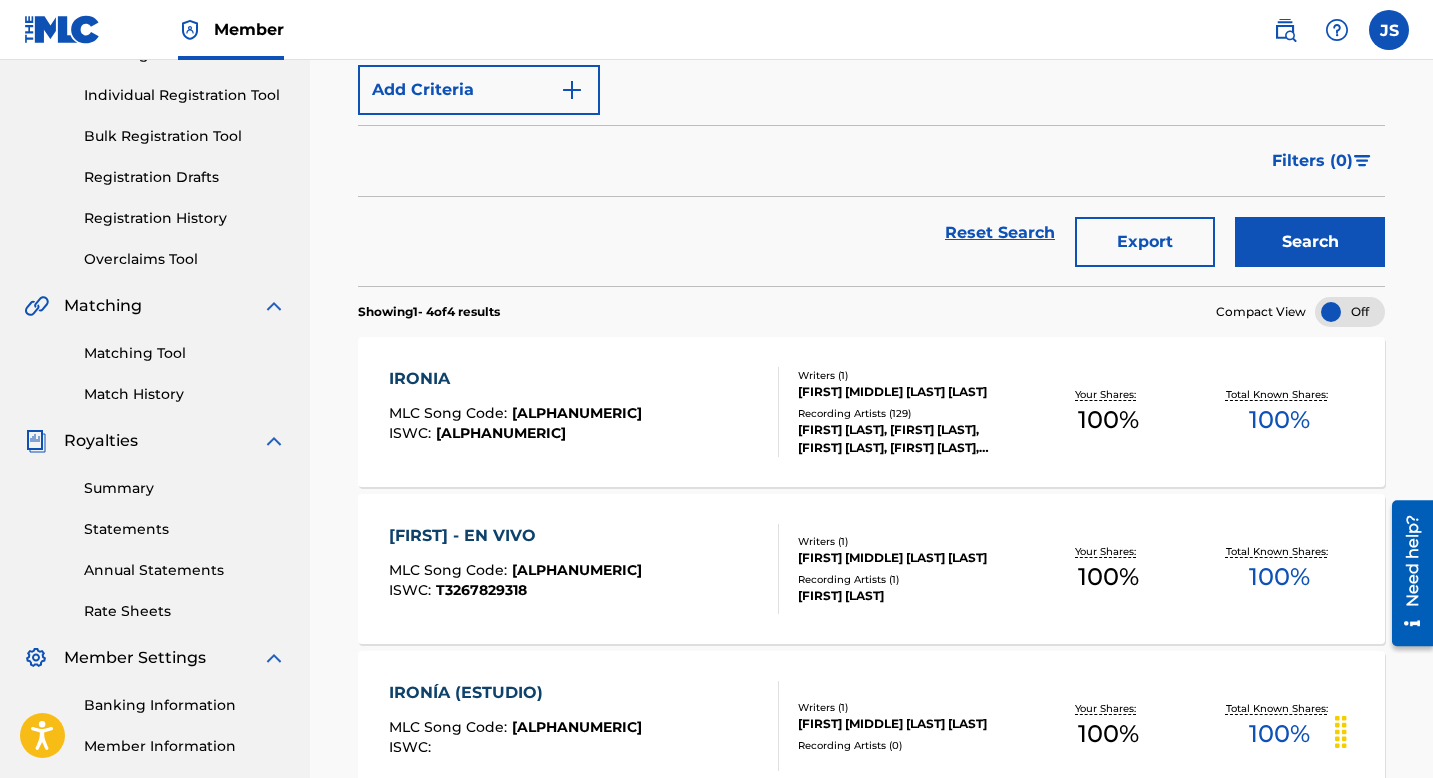 click on "IRONIA MLC Song Code : [ALPHANUMERIC] ISWC : [ALPHANUMERIC]" at bounding box center (584, 412) 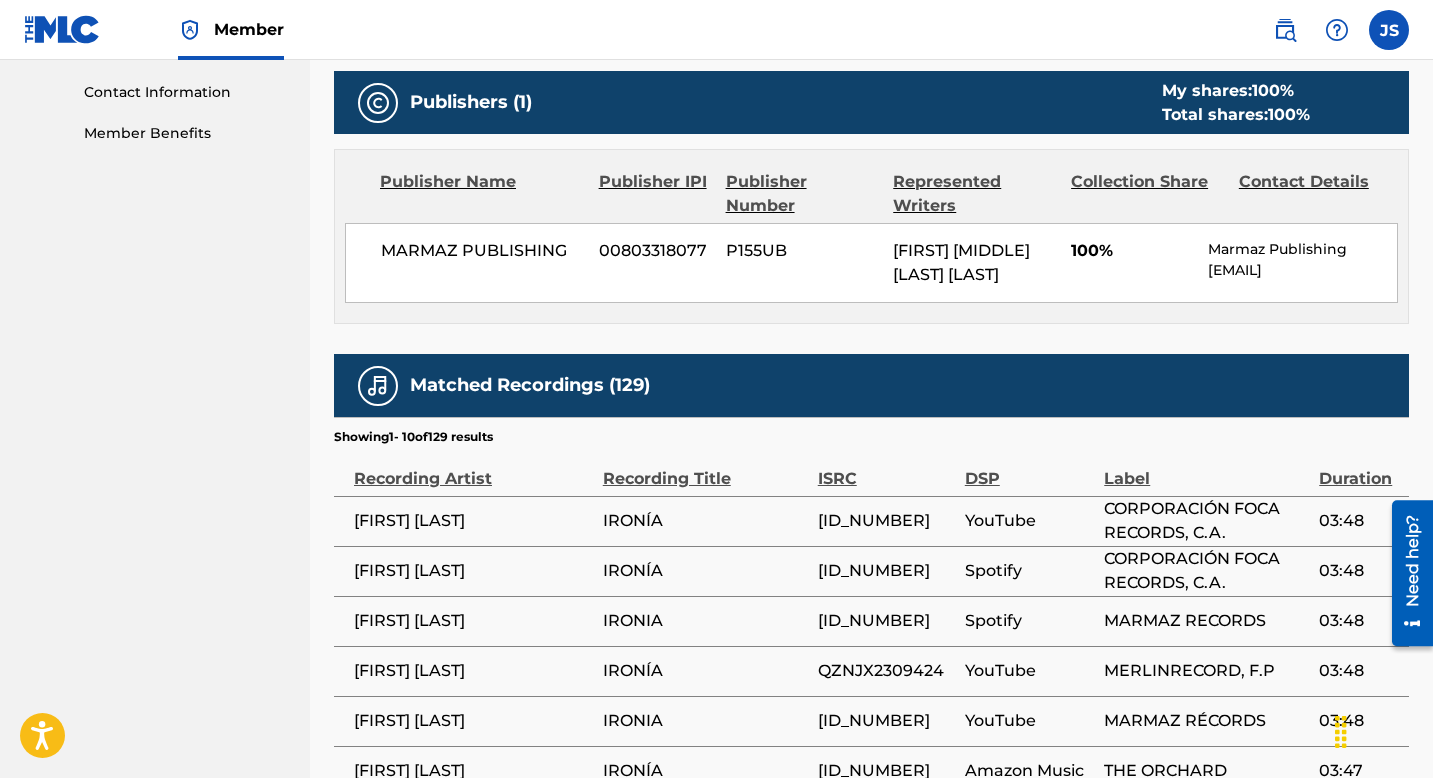 scroll, scrollTop: 982, scrollLeft: 0, axis: vertical 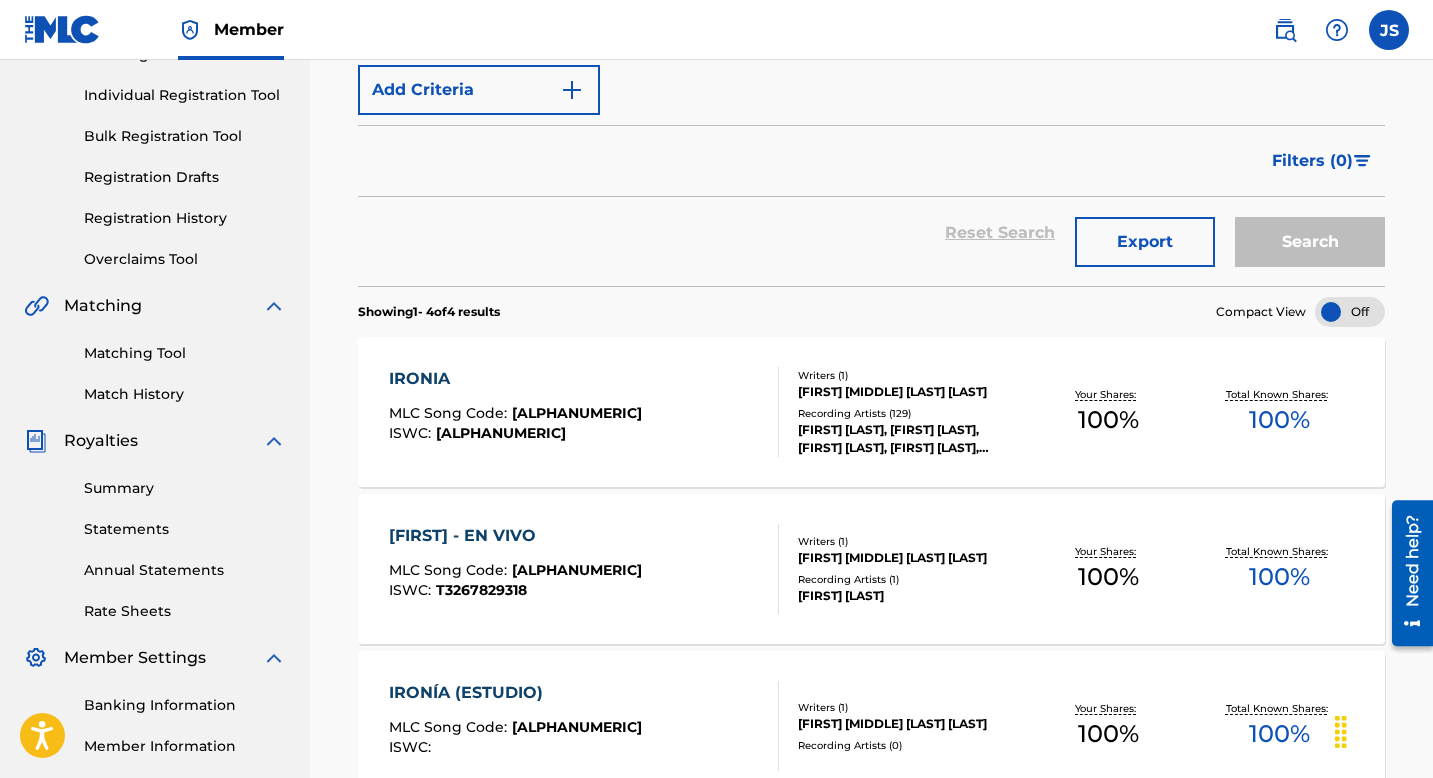 click on "IRONIA MLC Song Code : [ALPHANUMERIC] ISWC : [ALPHANUMERIC]" at bounding box center (584, 412) 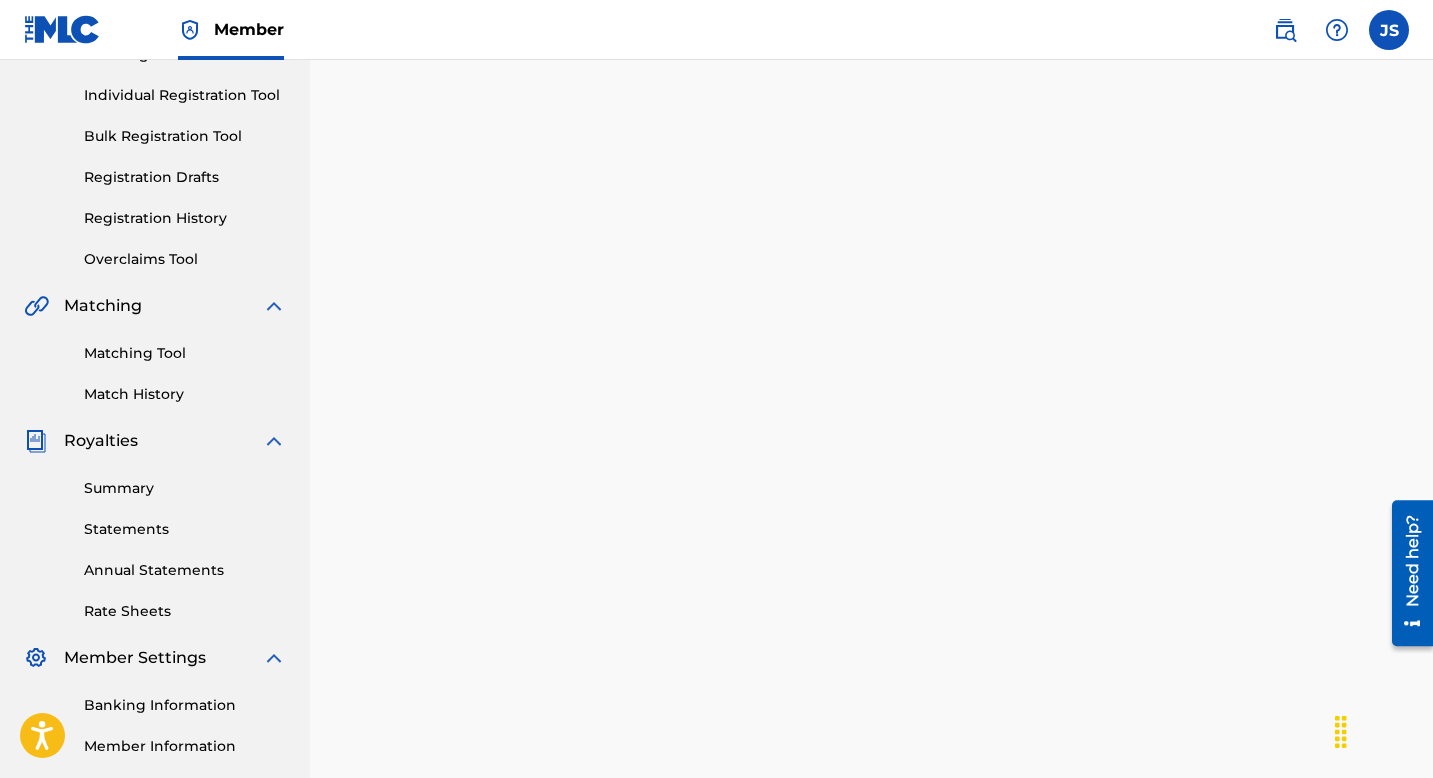 scroll, scrollTop: 0, scrollLeft: 0, axis: both 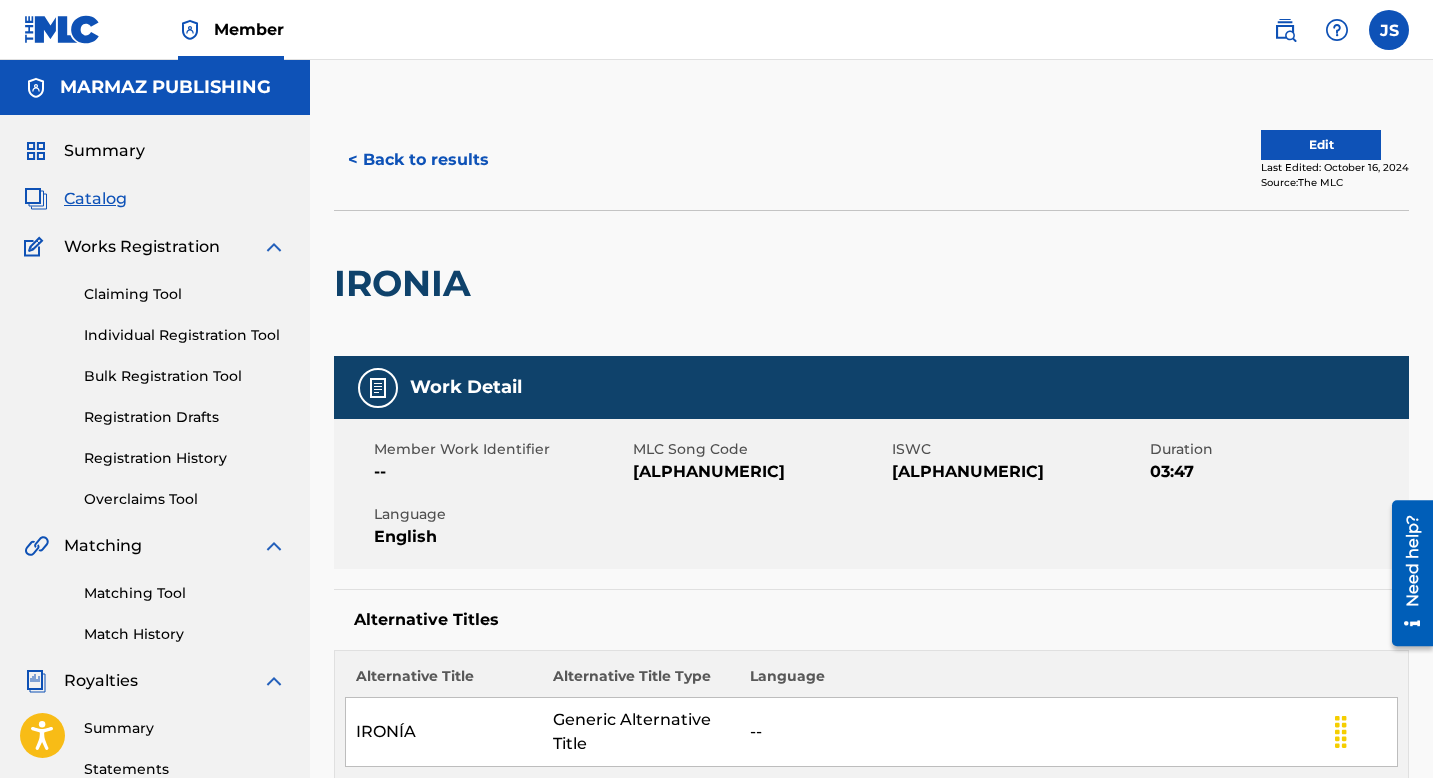click on "[ALPHANUMERIC]" at bounding box center (760, 472) 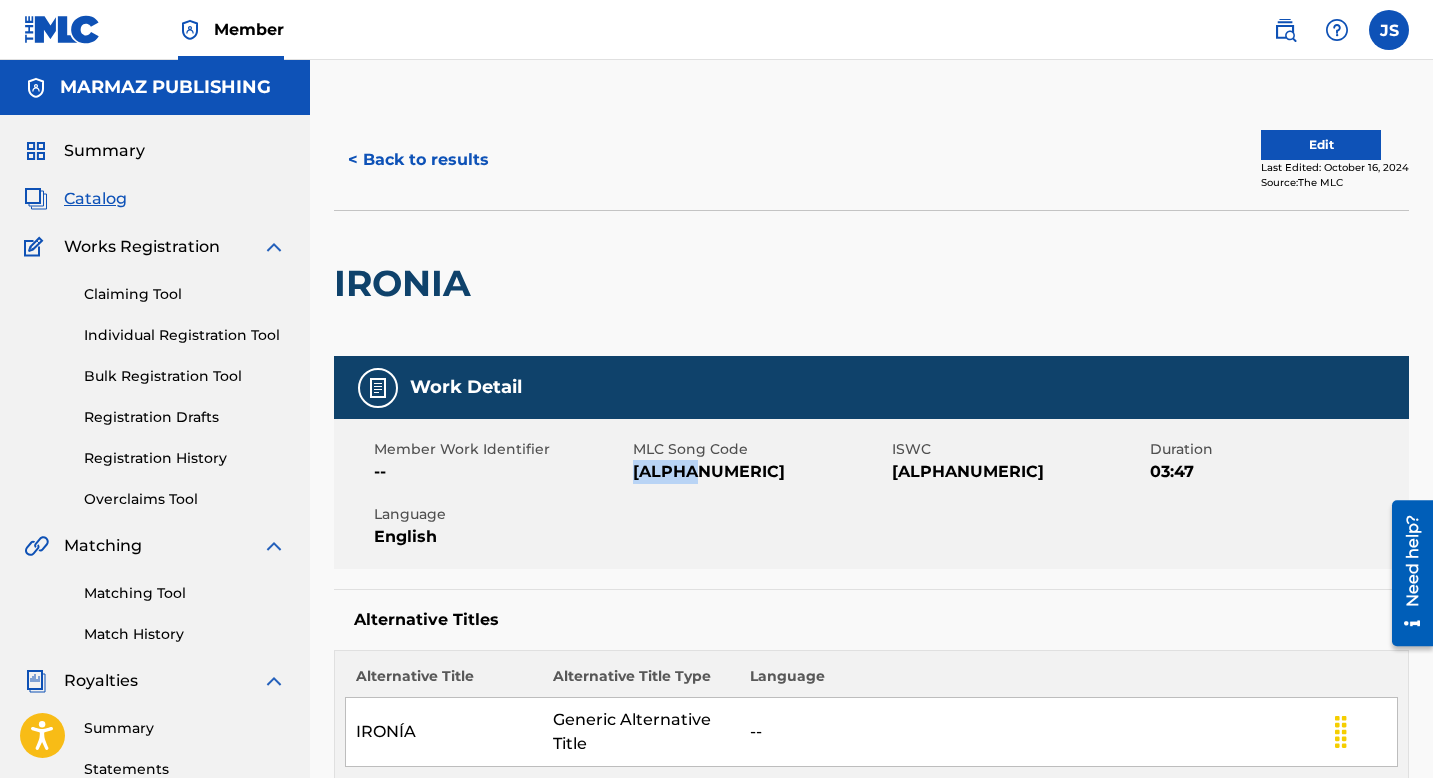 click on "[ALPHANUMERIC]" at bounding box center (1019, 472) 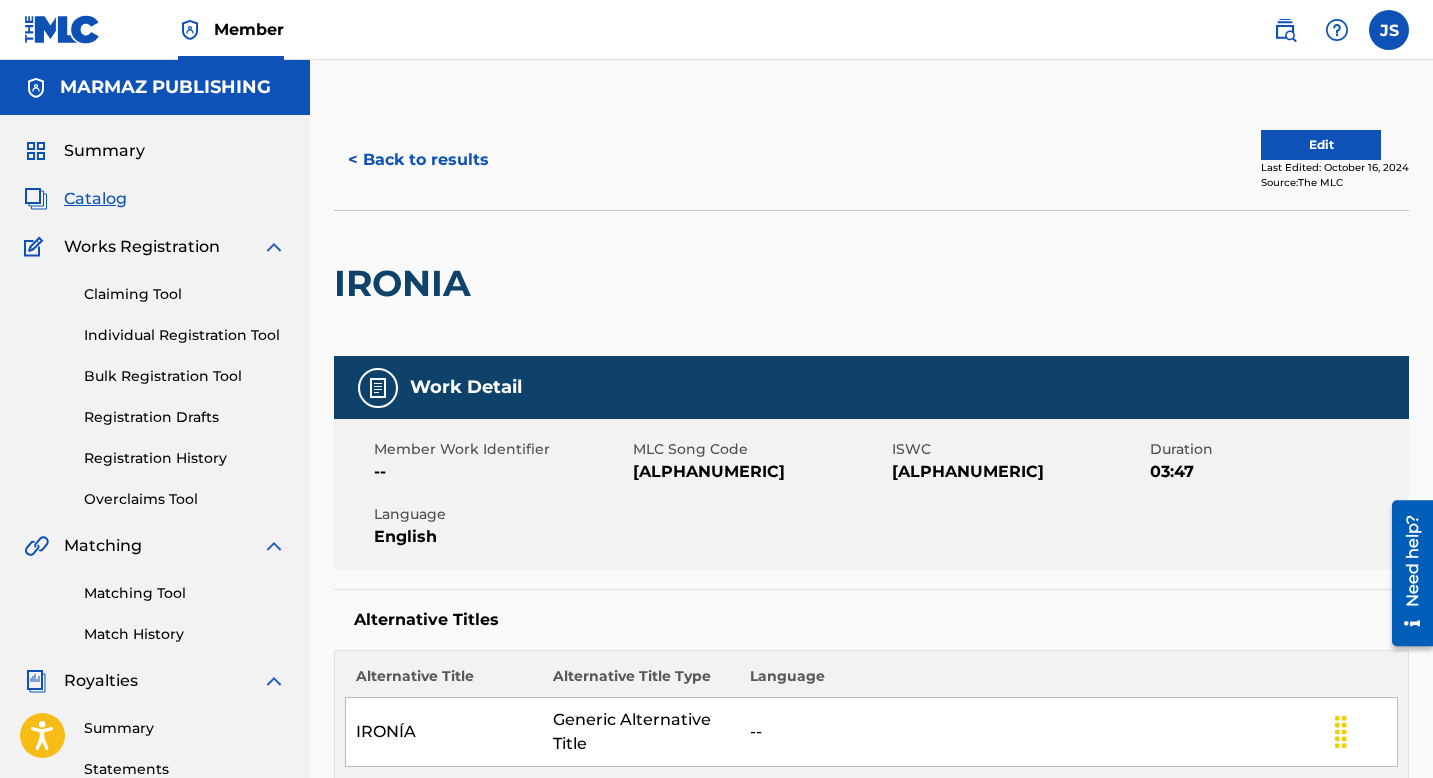 click on "[ALPHANUMERIC]" at bounding box center [1019, 472] 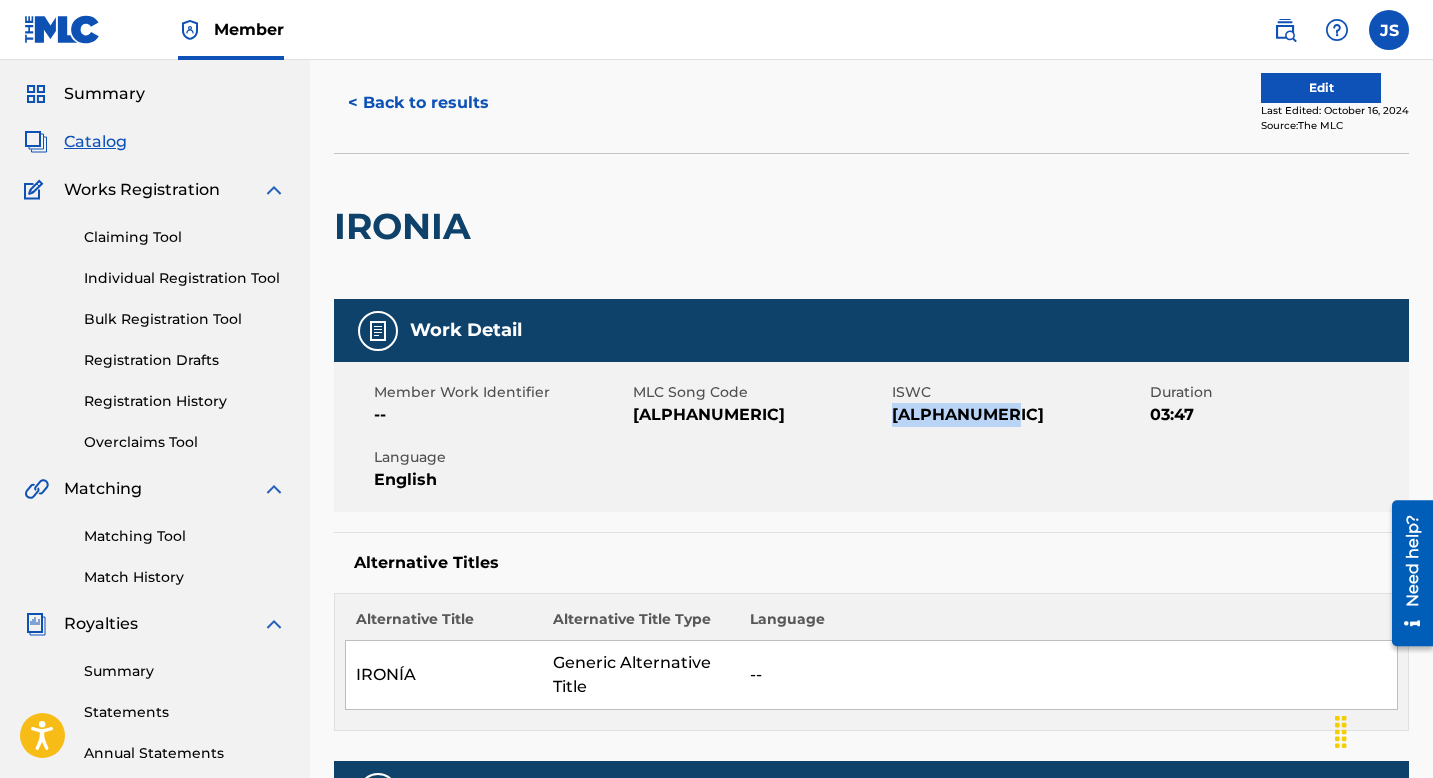 scroll, scrollTop: 67, scrollLeft: 0, axis: vertical 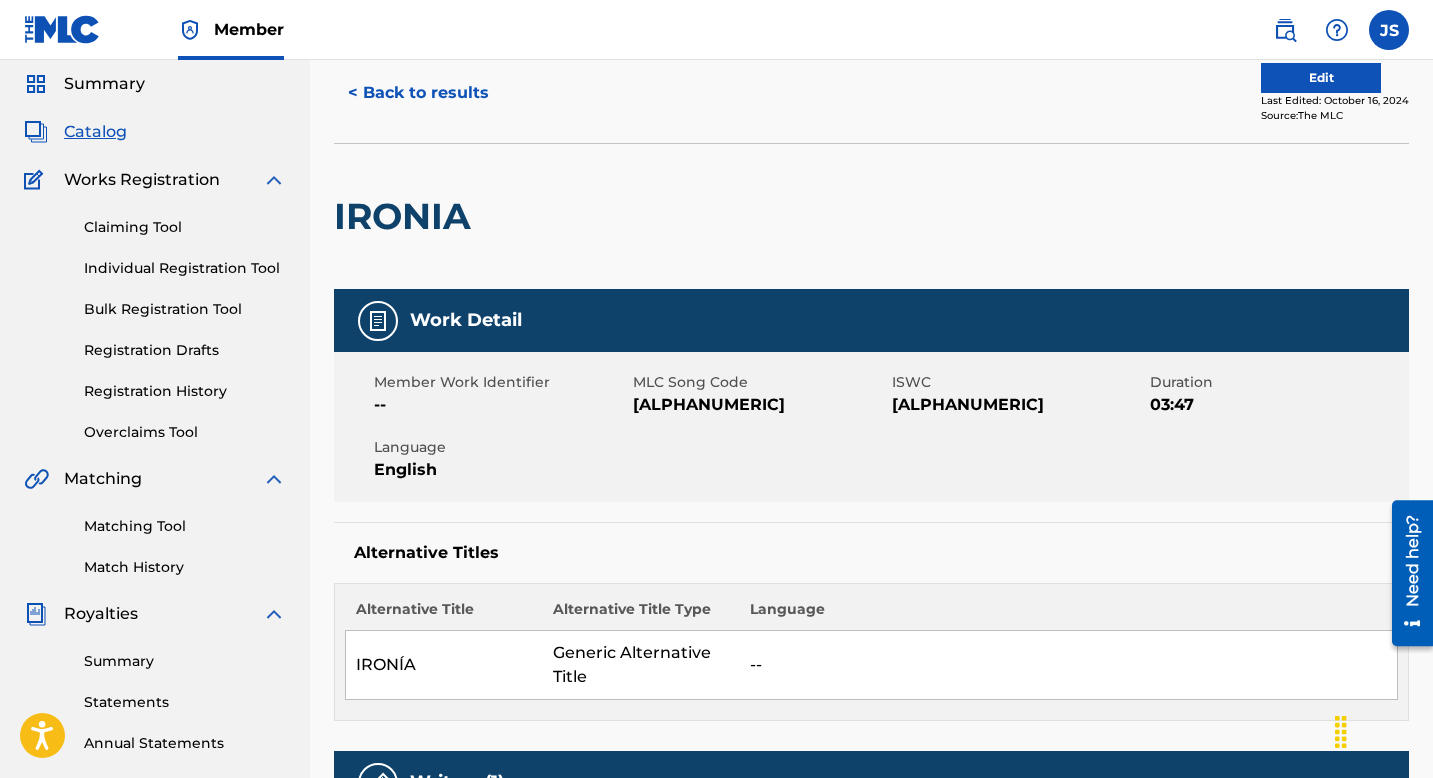 click on "[ALPHANUMERIC]" at bounding box center (760, 405) 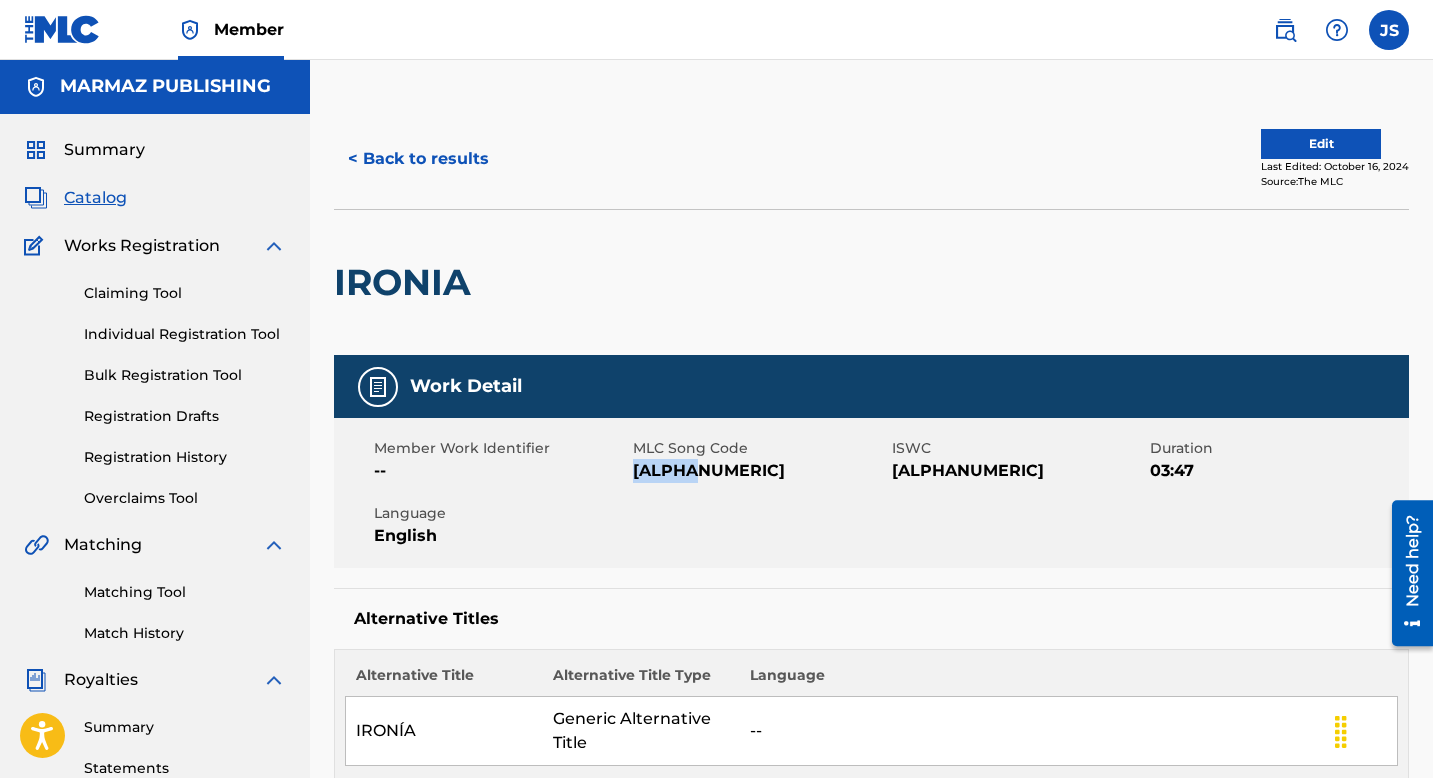 scroll, scrollTop: 0, scrollLeft: 0, axis: both 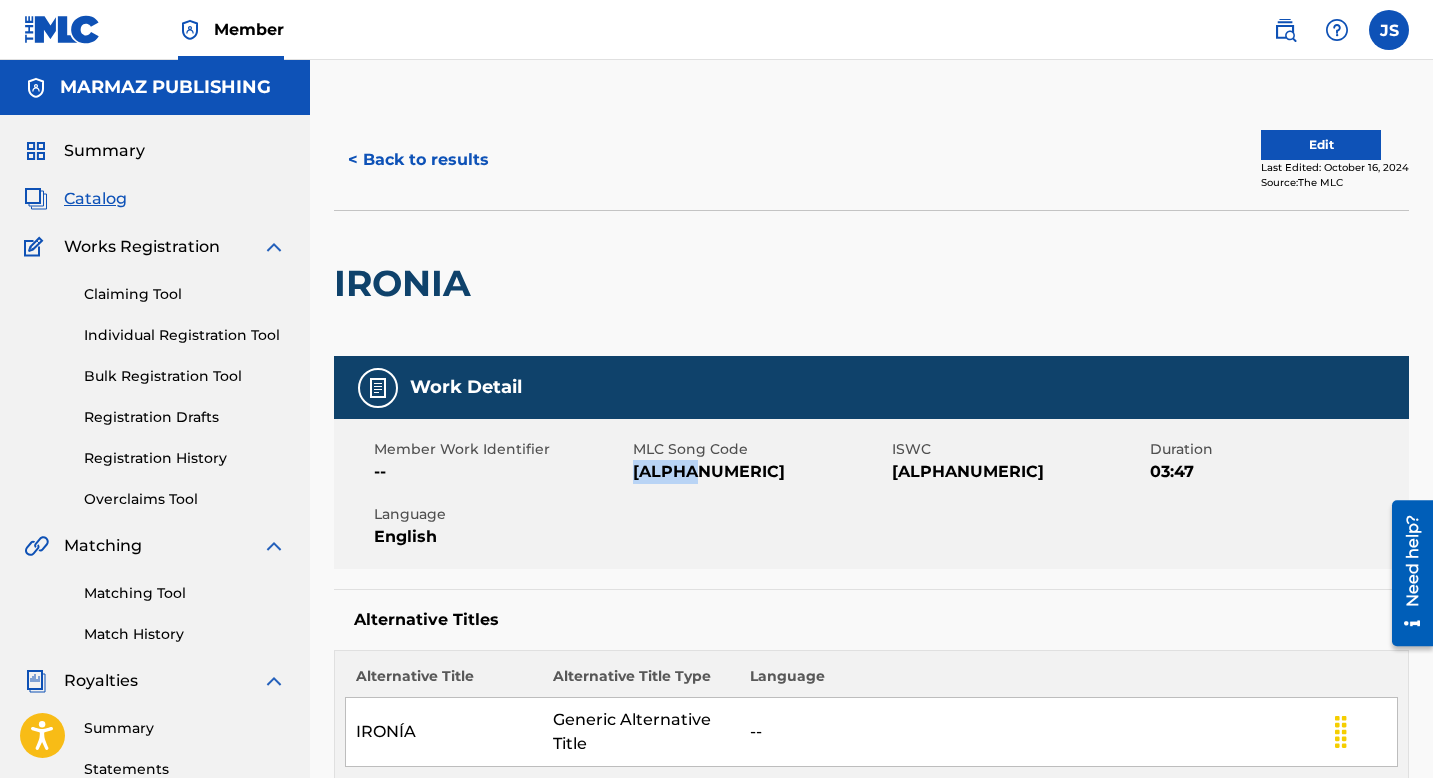 click on "< Back to results" at bounding box center [418, 160] 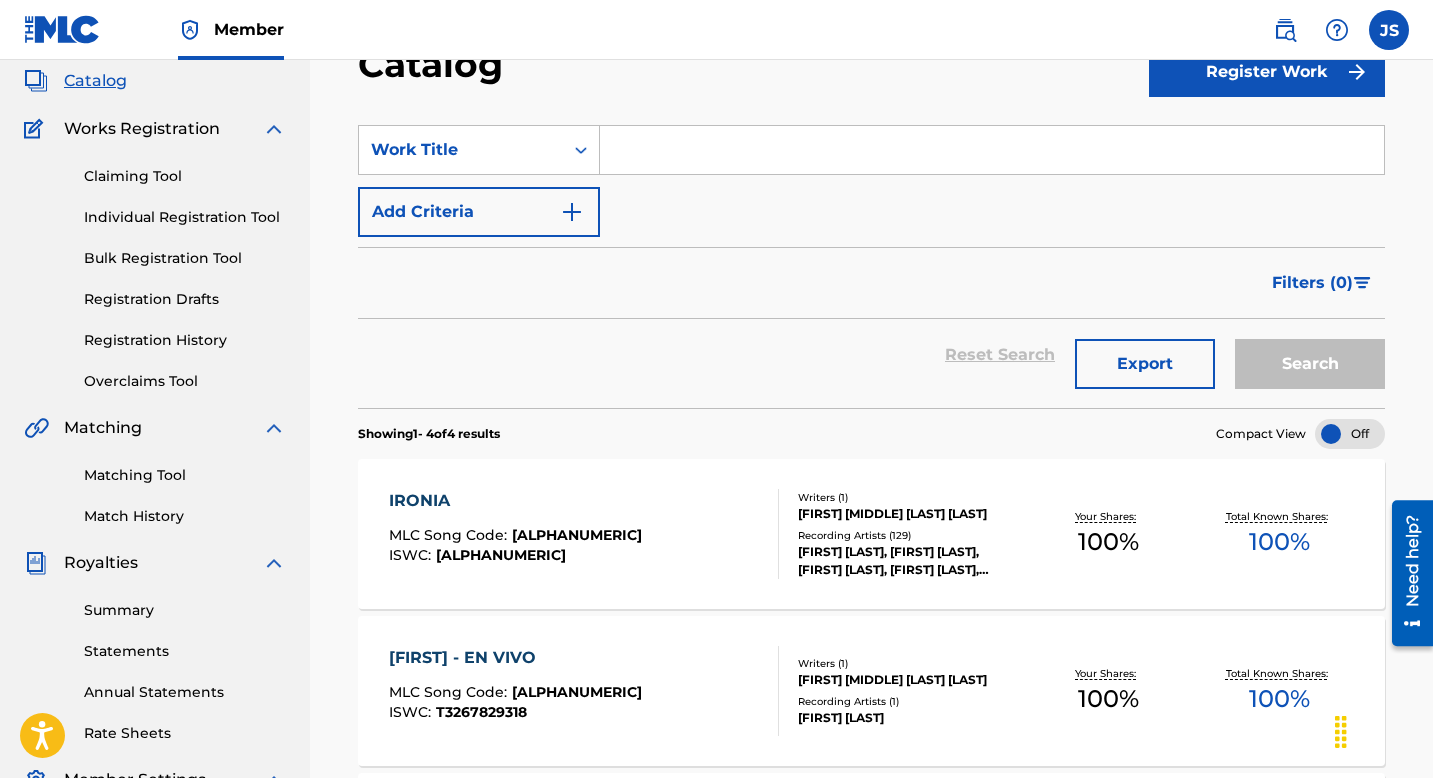 scroll, scrollTop: 0, scrollLeft: 0, axis: both 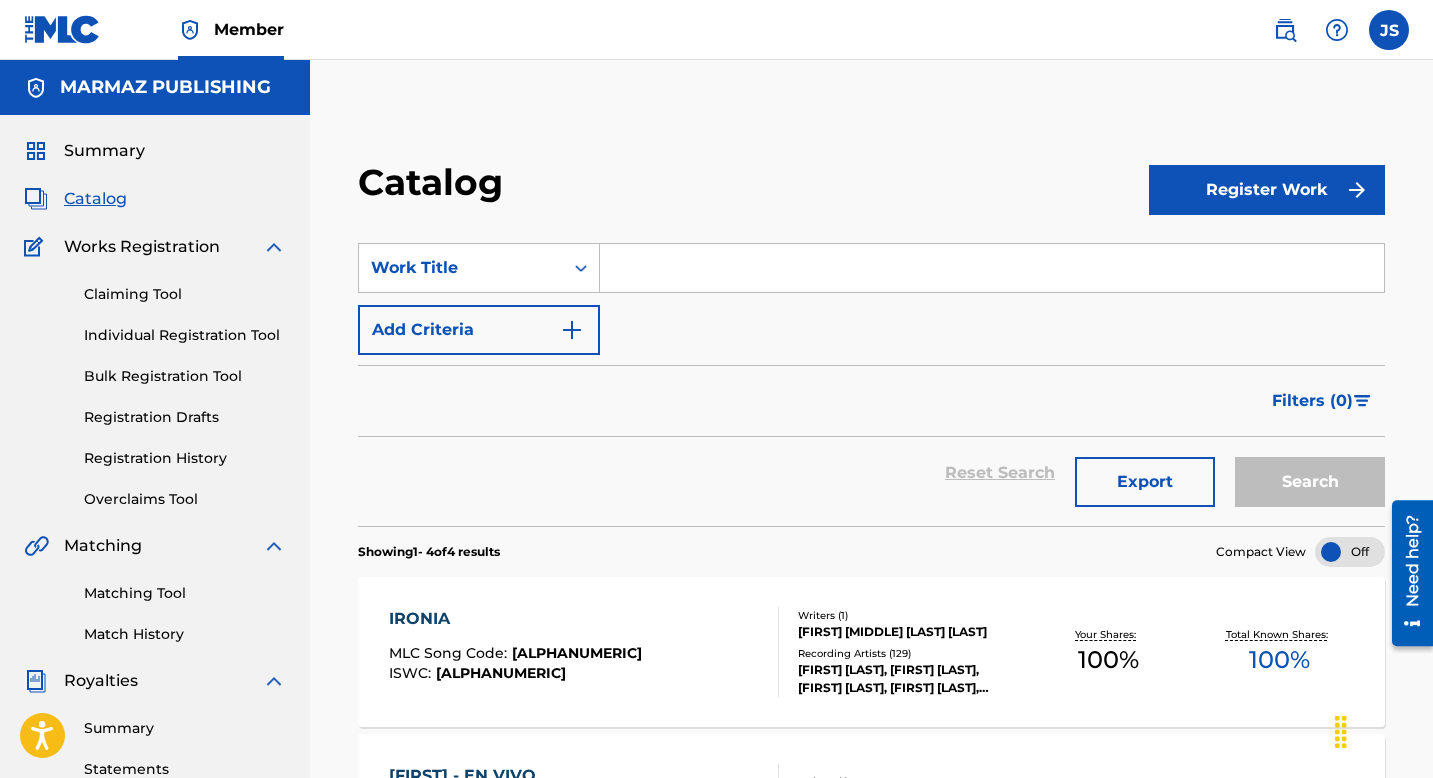 click at bounding box center (992, 268) 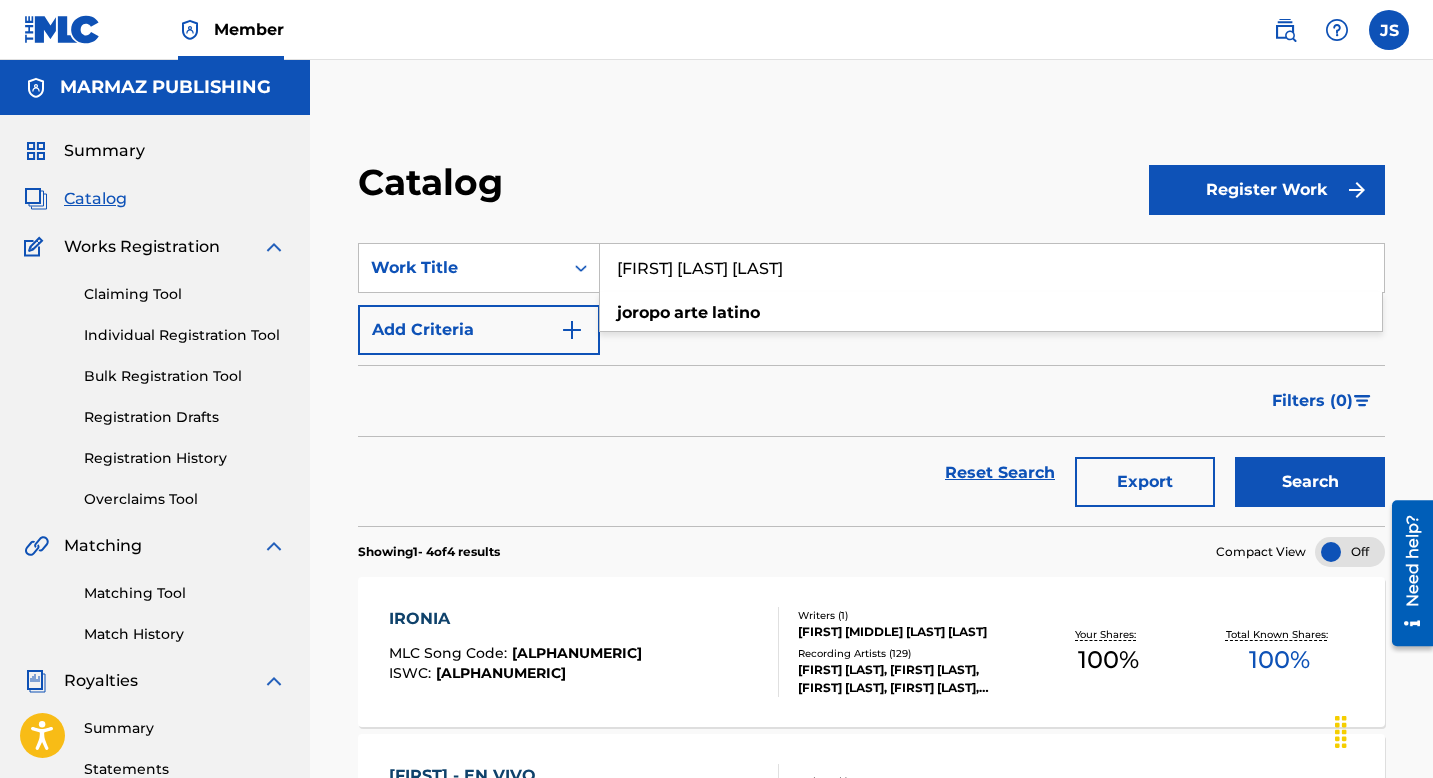 type on "[FIRST] [LAST] [LAST]" 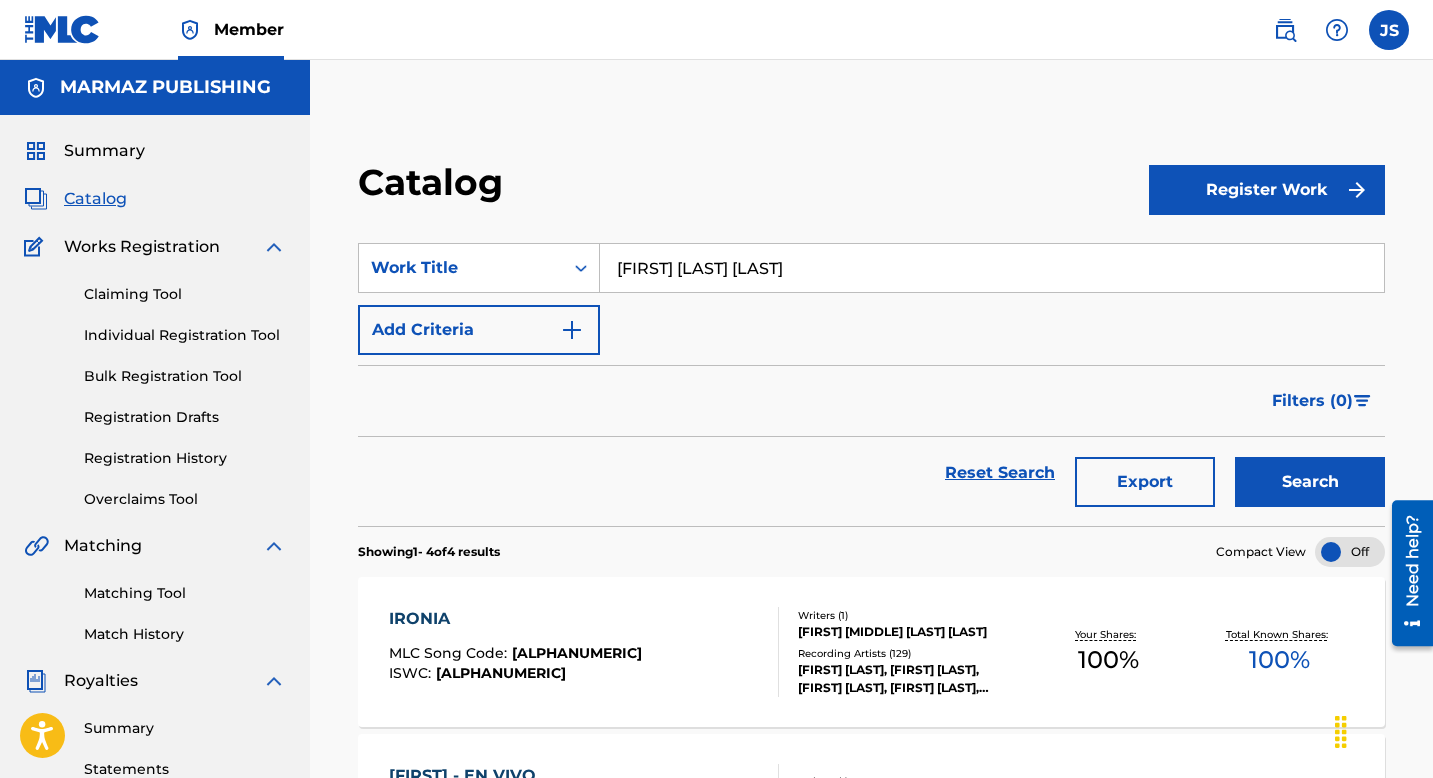 click on "Search" at bounding box center (1310, 482) 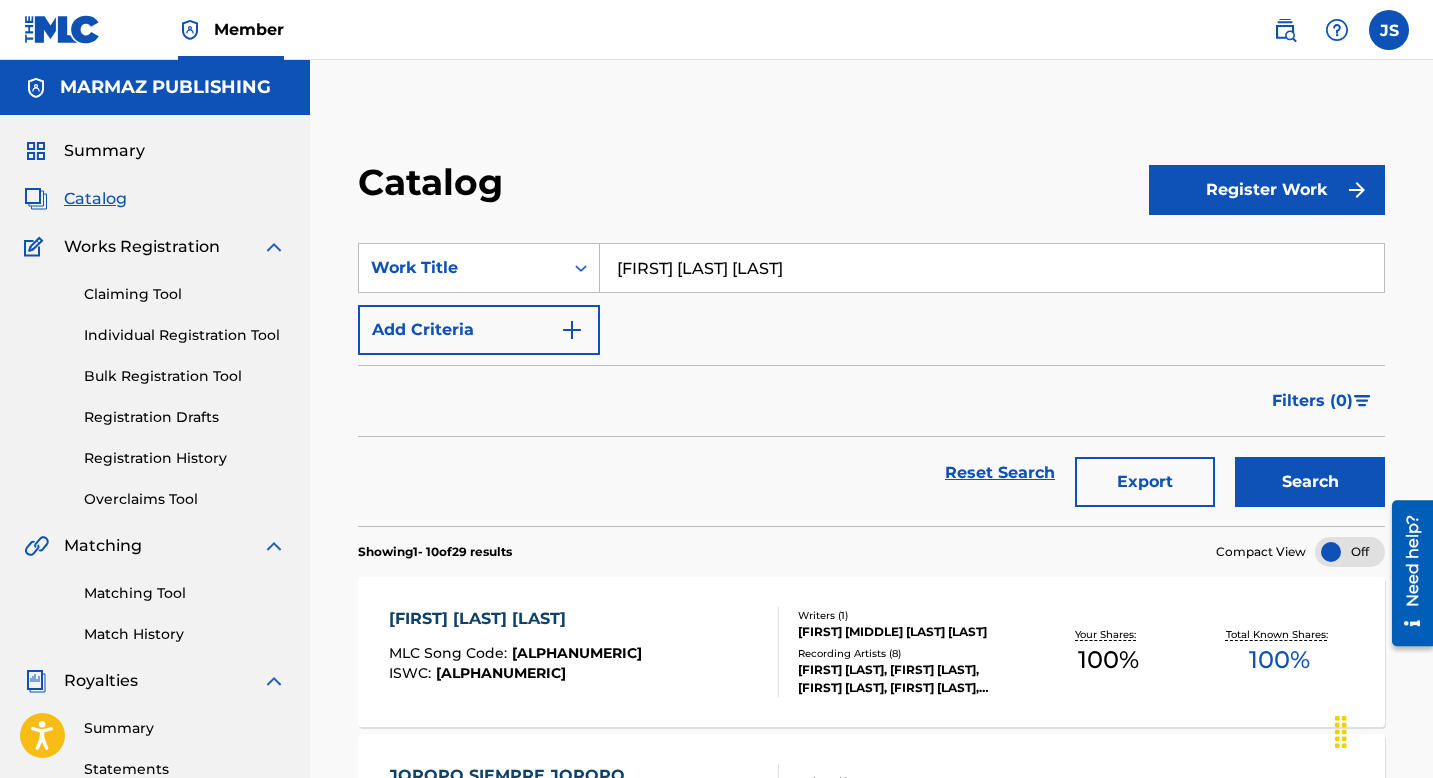 click on "[FIRST] [LAST] [LAST]" at bounding box center (515, 619) 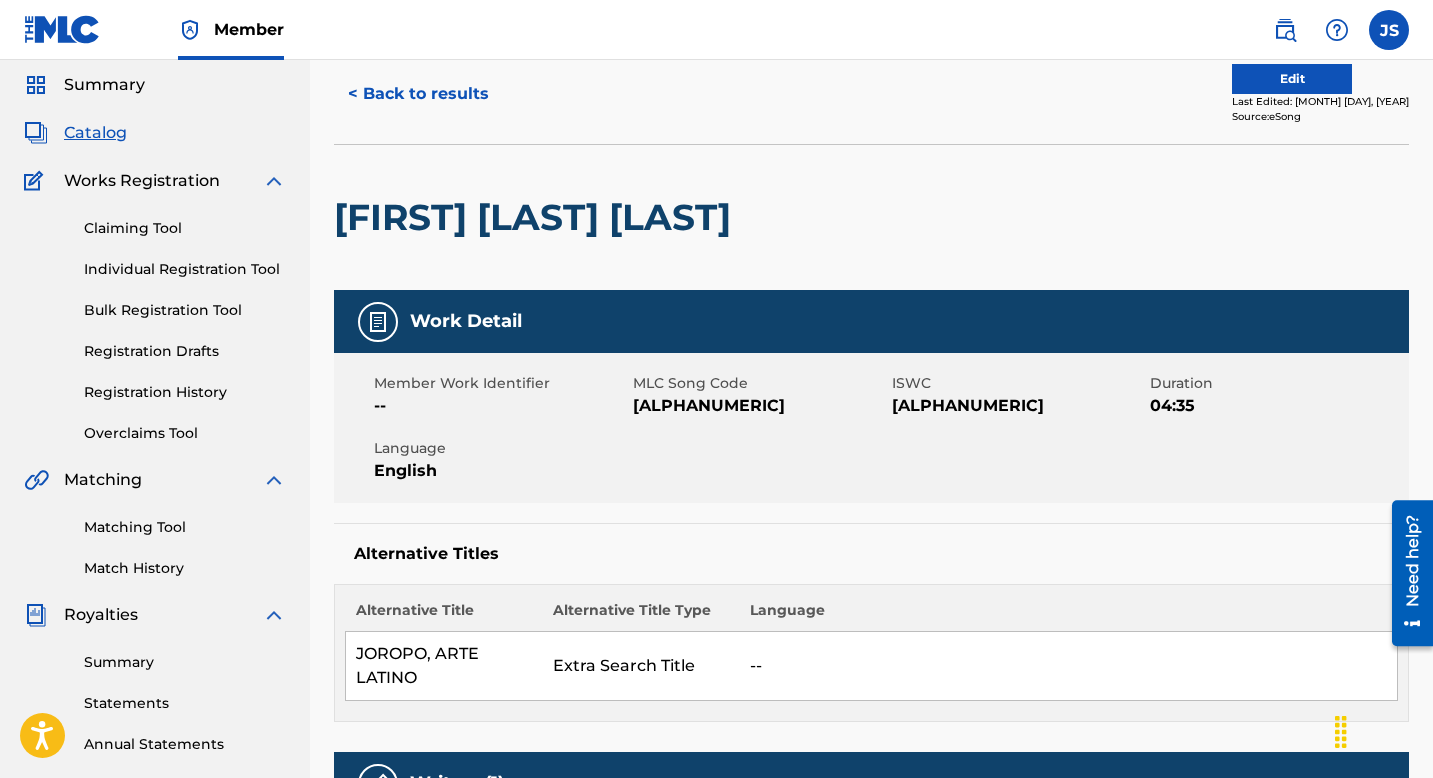 scroll, scrollTop: 0, scrollLeft: 0, axis: both 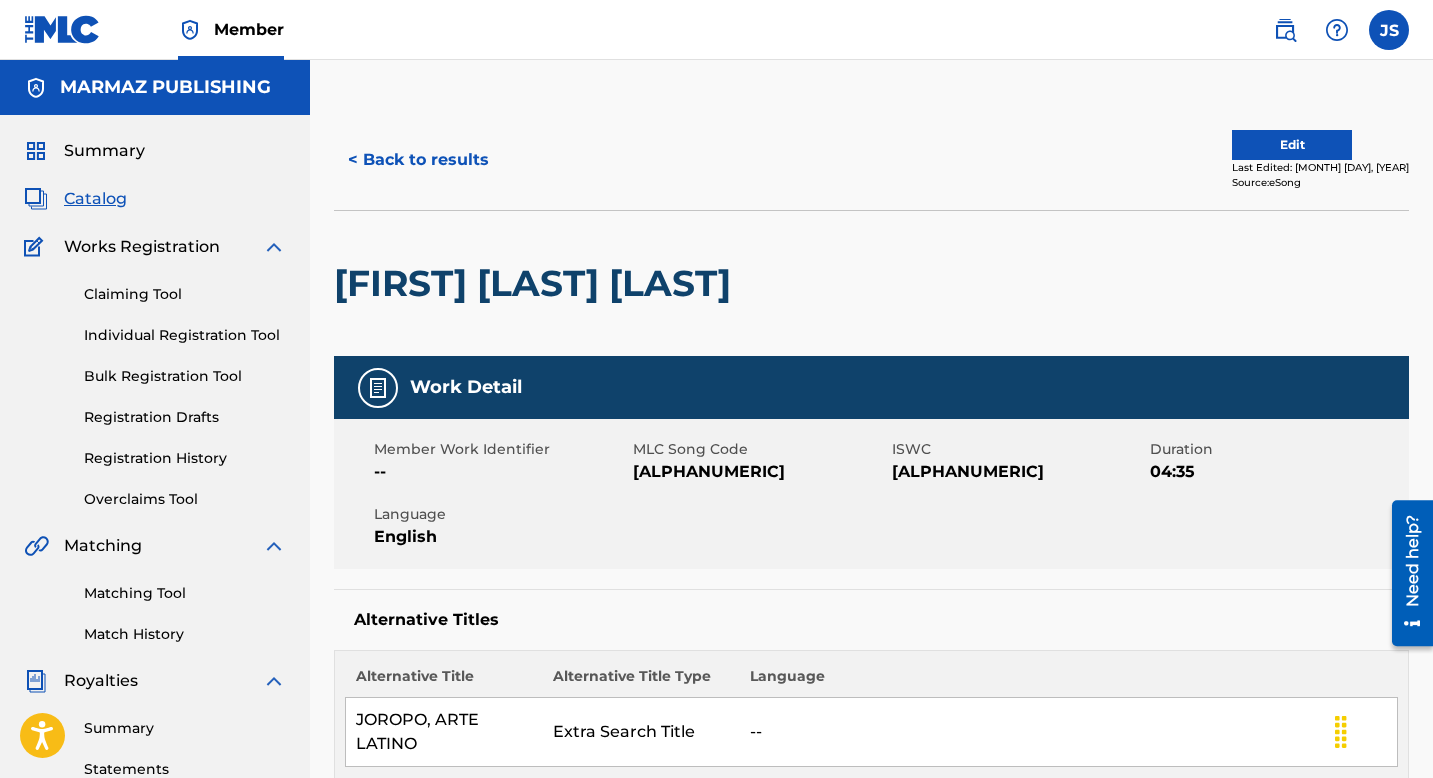 click on "< Back to results" at bounding box center [418, 160] 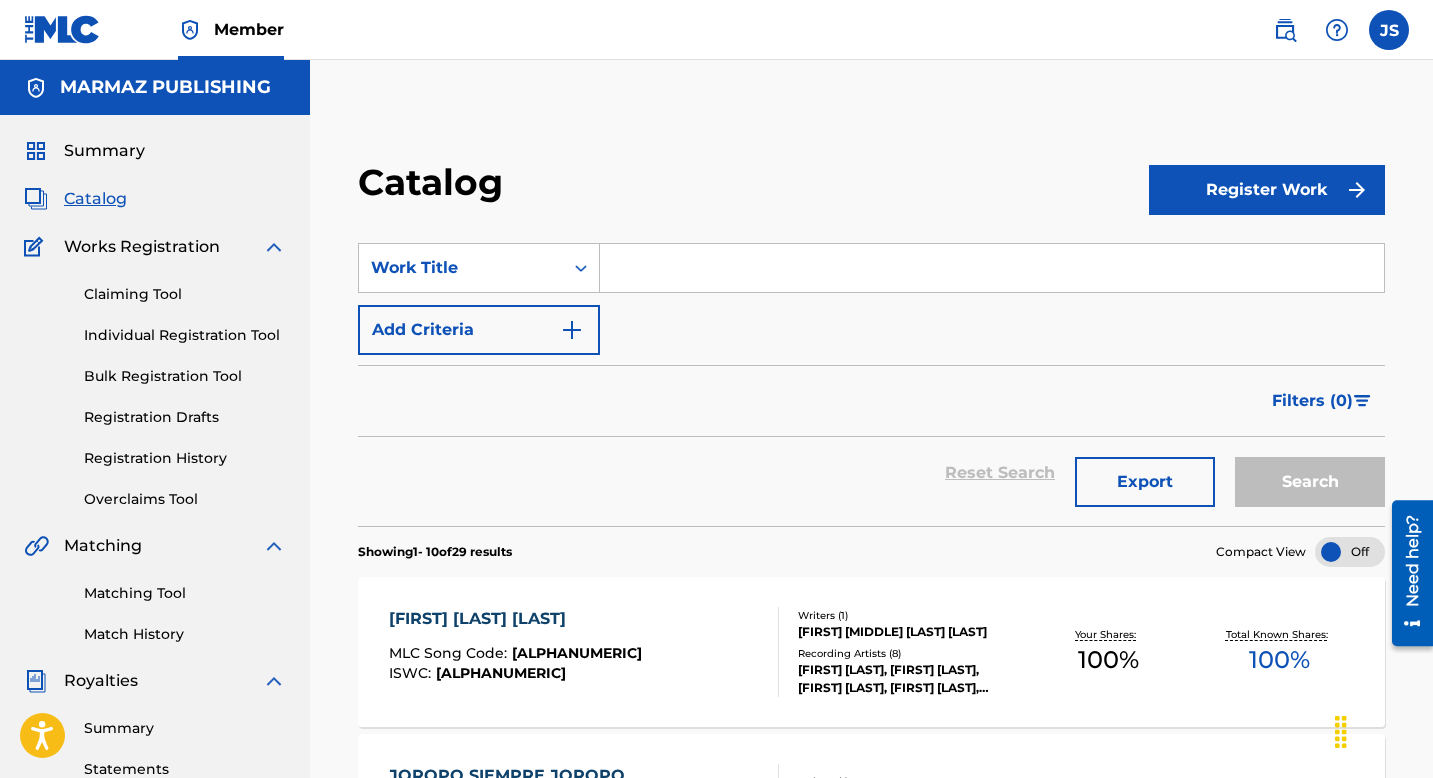 drag, startPoint x: 703, startPoint y: 260, endPoint x: 703, endPoint y: 281, distance: 21 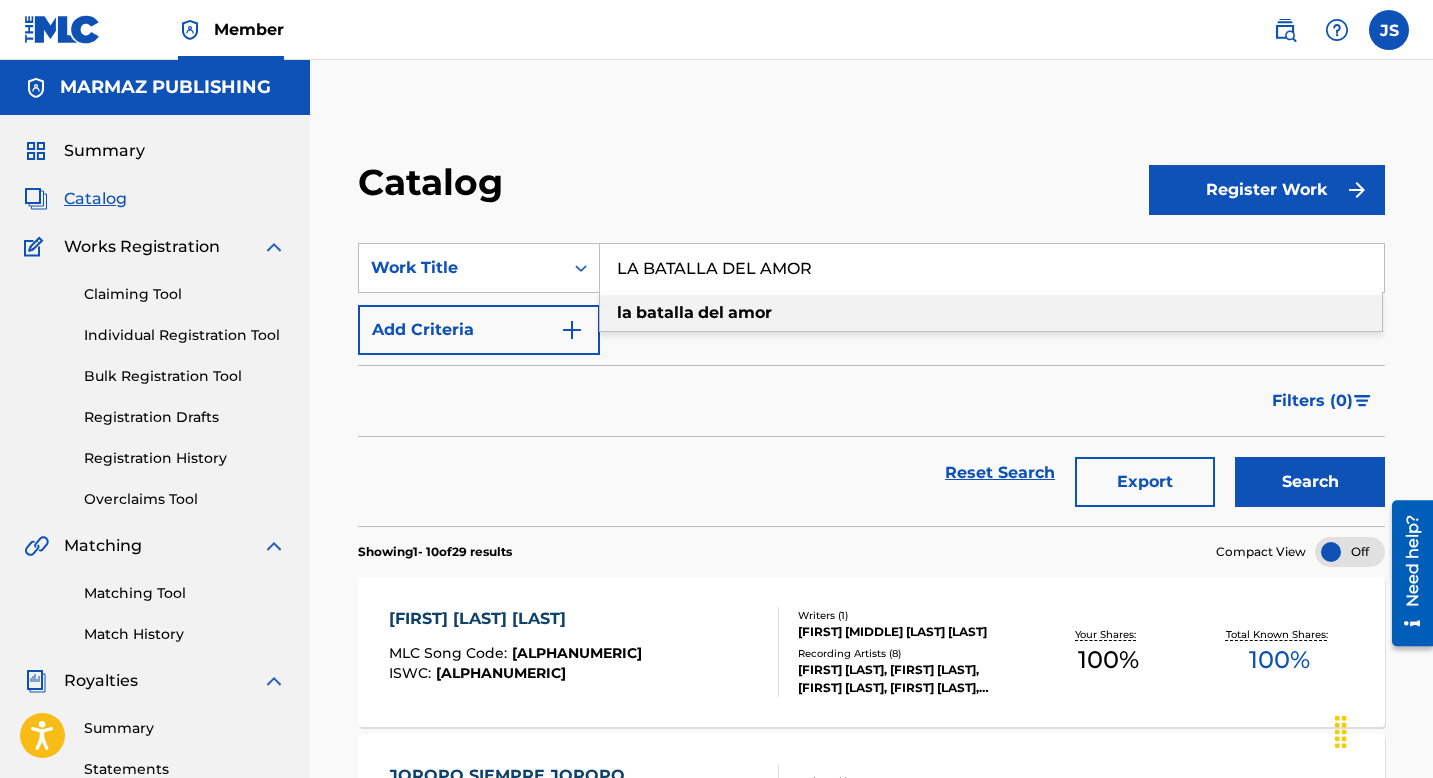 click on "la   batalla   del   amor" at bounding box center [991, 313] 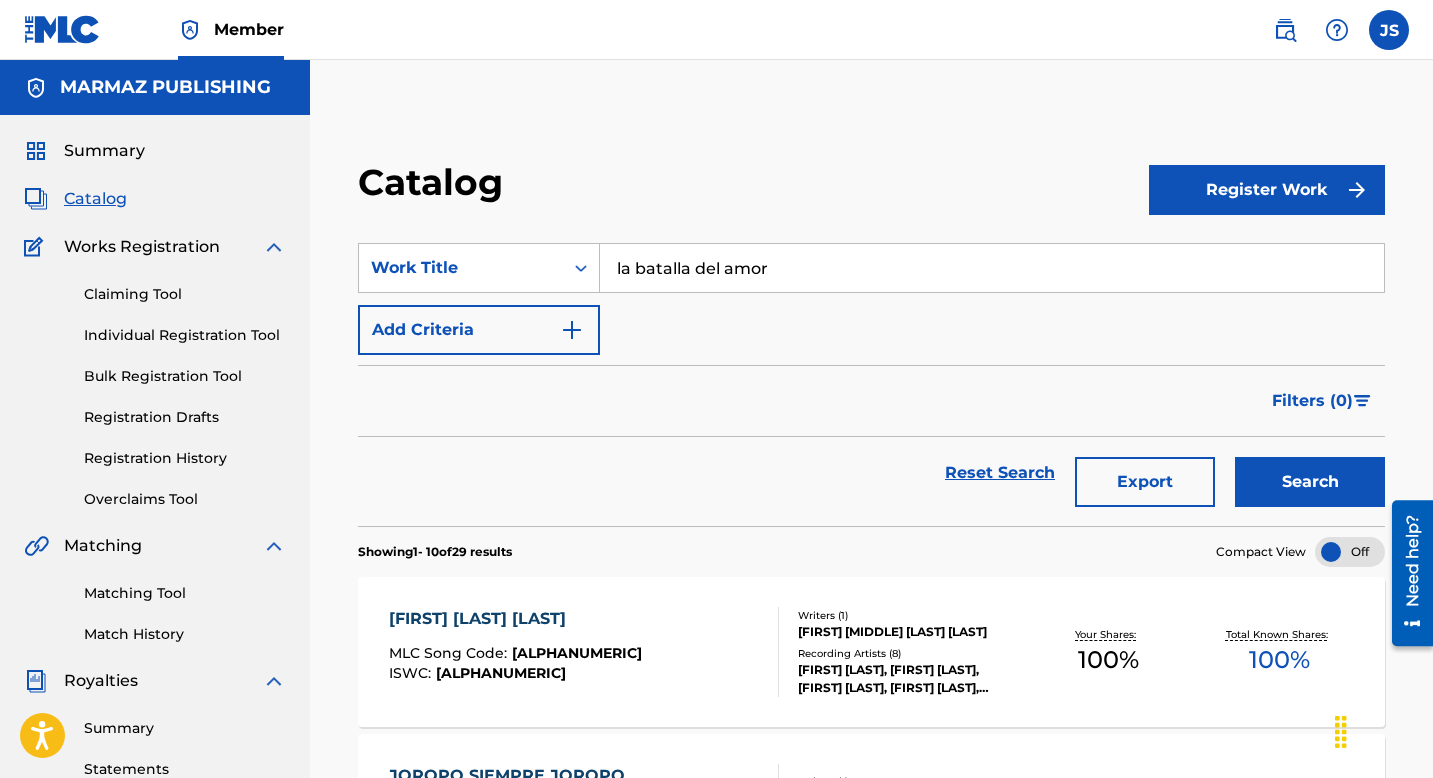 click on "Search" at bounding box center [1305, 473] 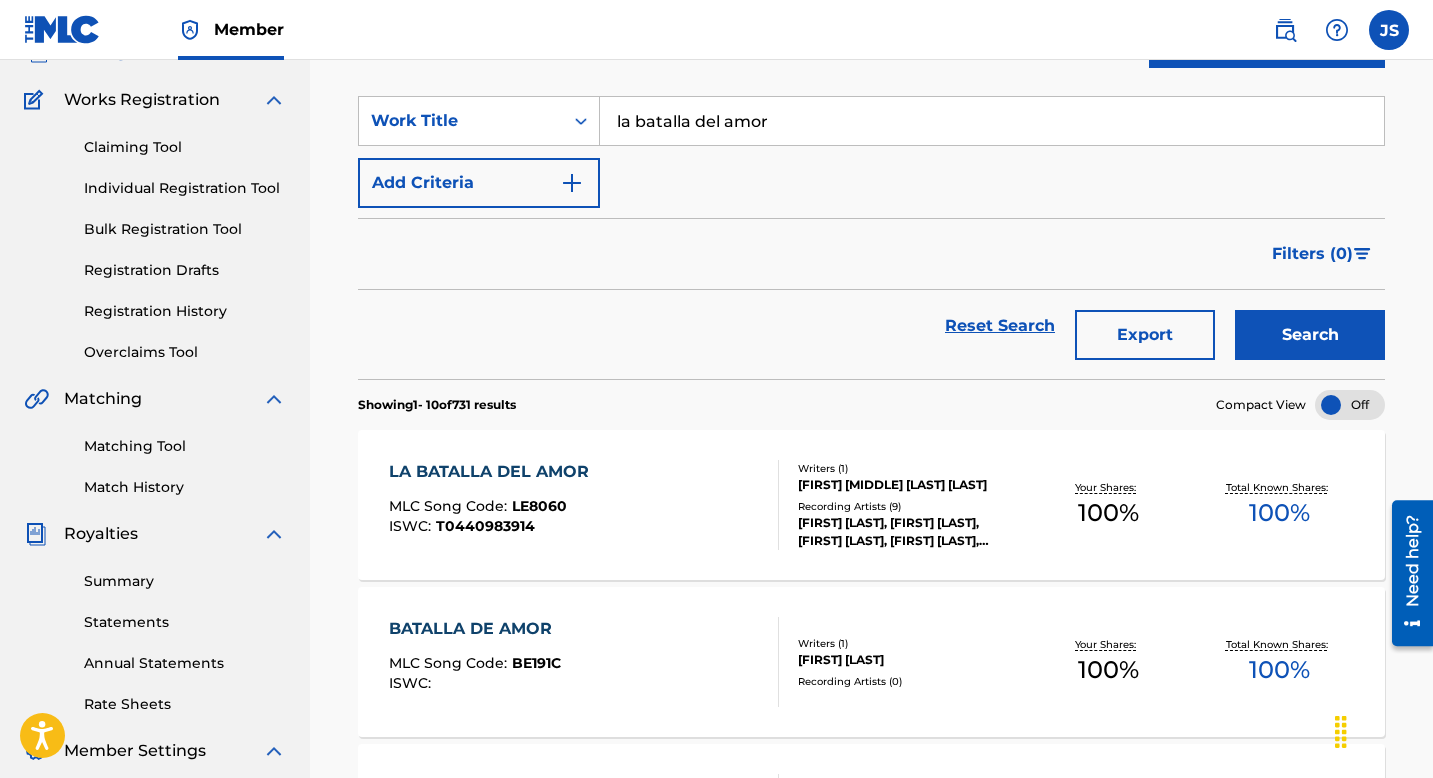 scroll, scrollTop: 150, scrollLeft: 0, axis: vertical 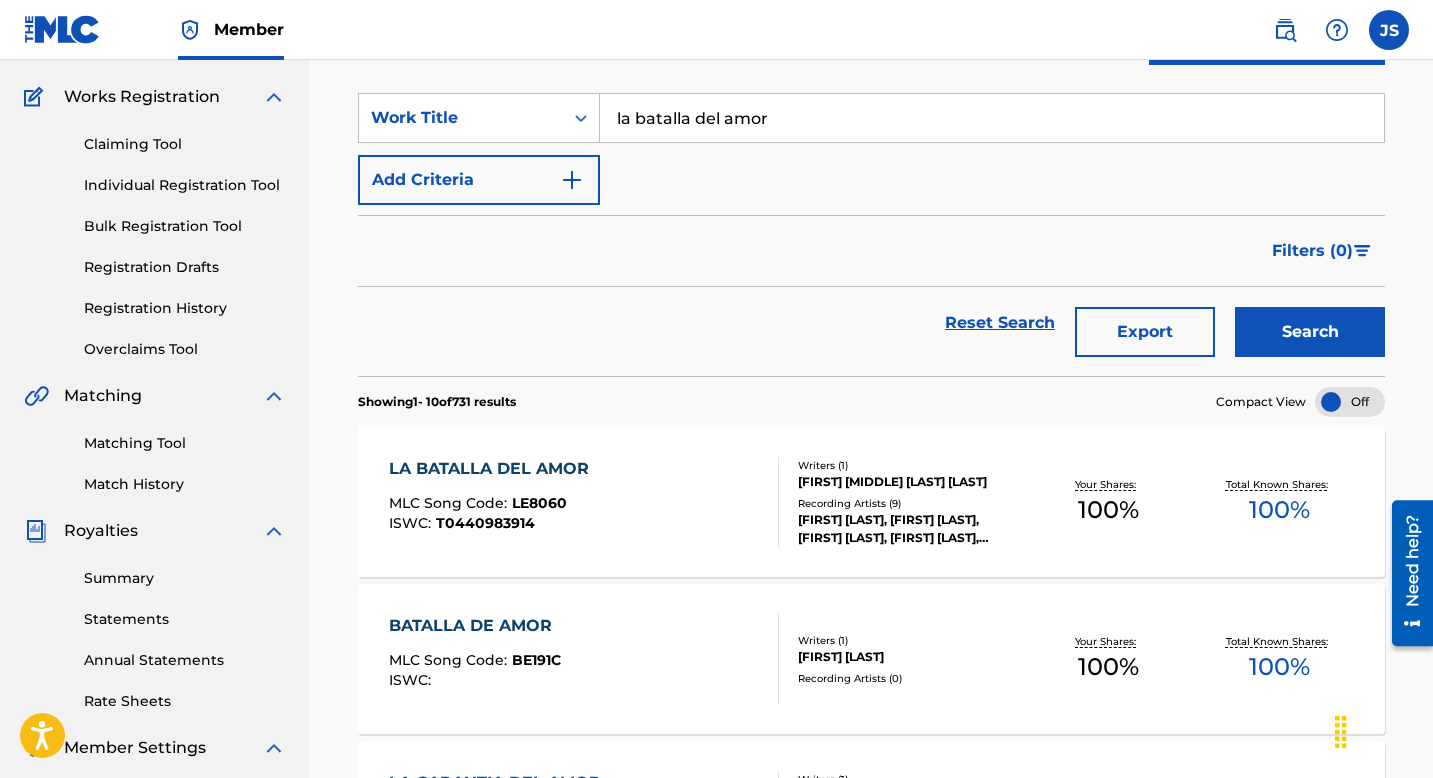 click on "Writers ( 1 )" at bounding box center (910, 465) 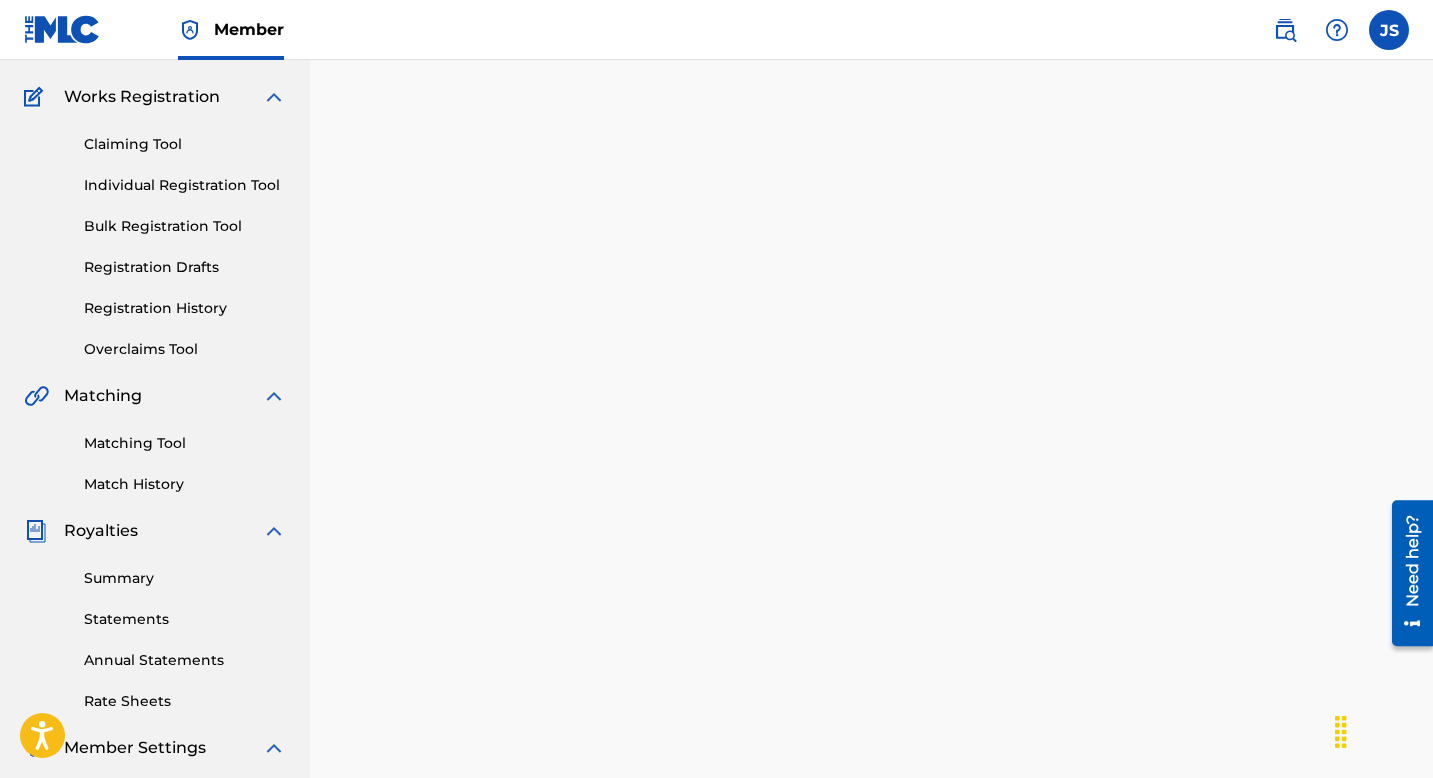 scroll, scrollTop: 0, scrollLeft: 0, axis: both 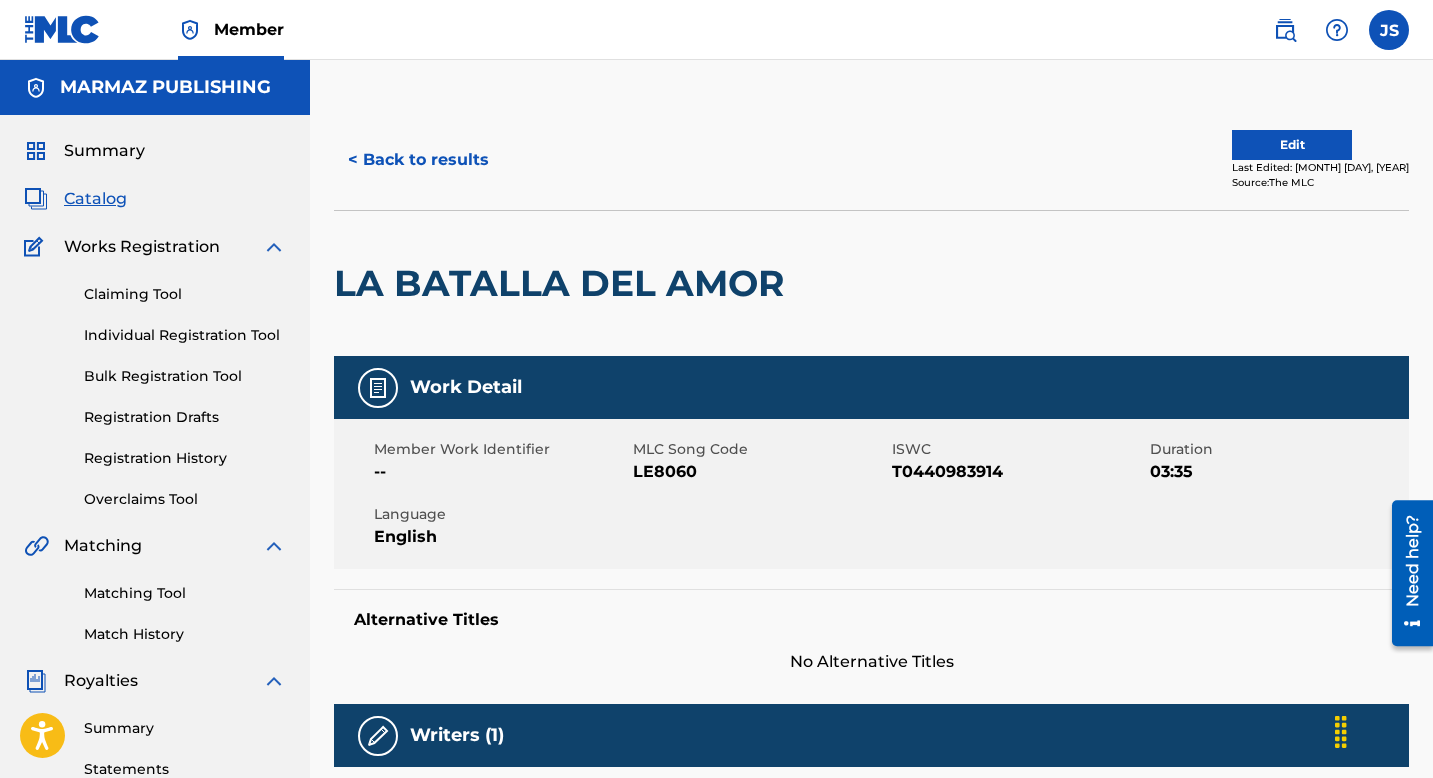 click on "LE8060" at bounding box center (760, 472) 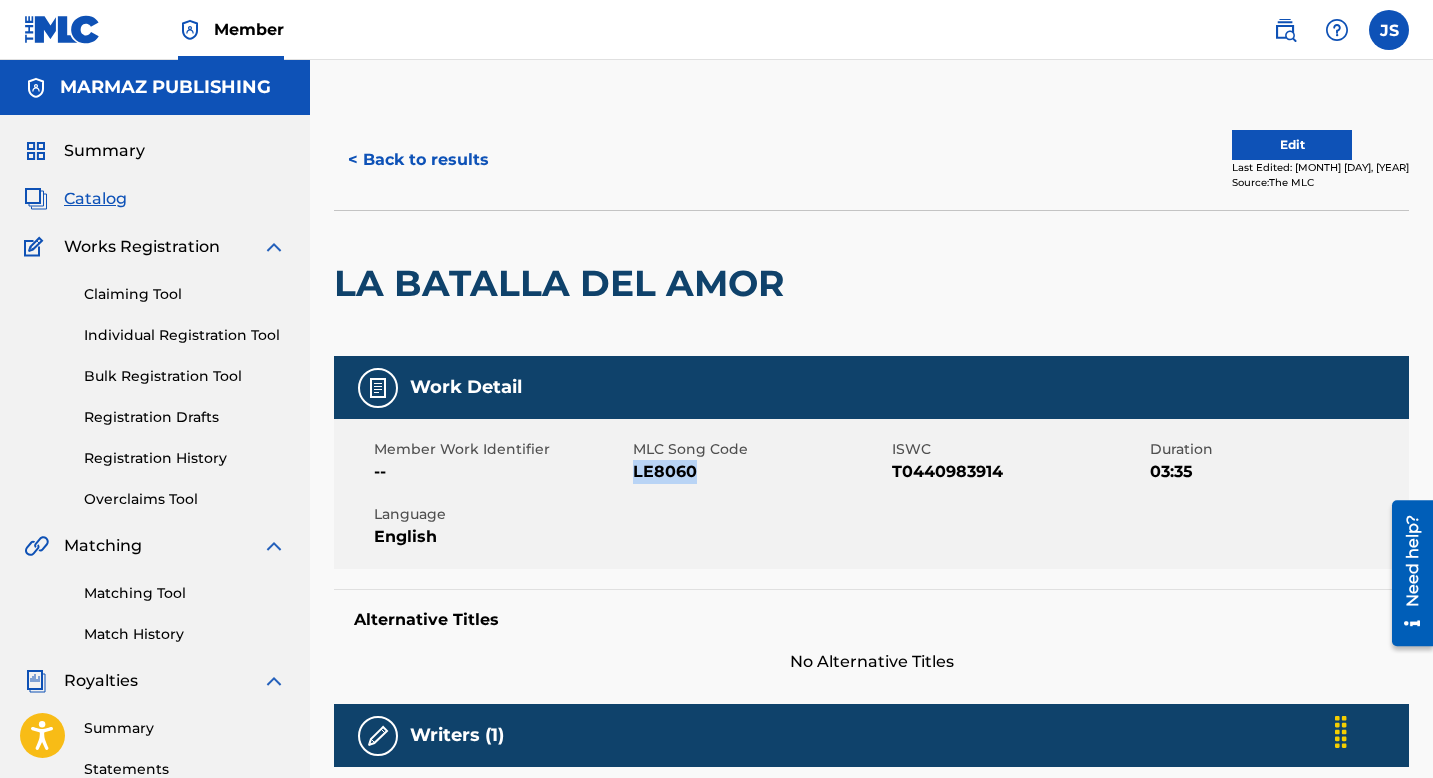 click on "T0440983914" at bounding box center (1019, 472) 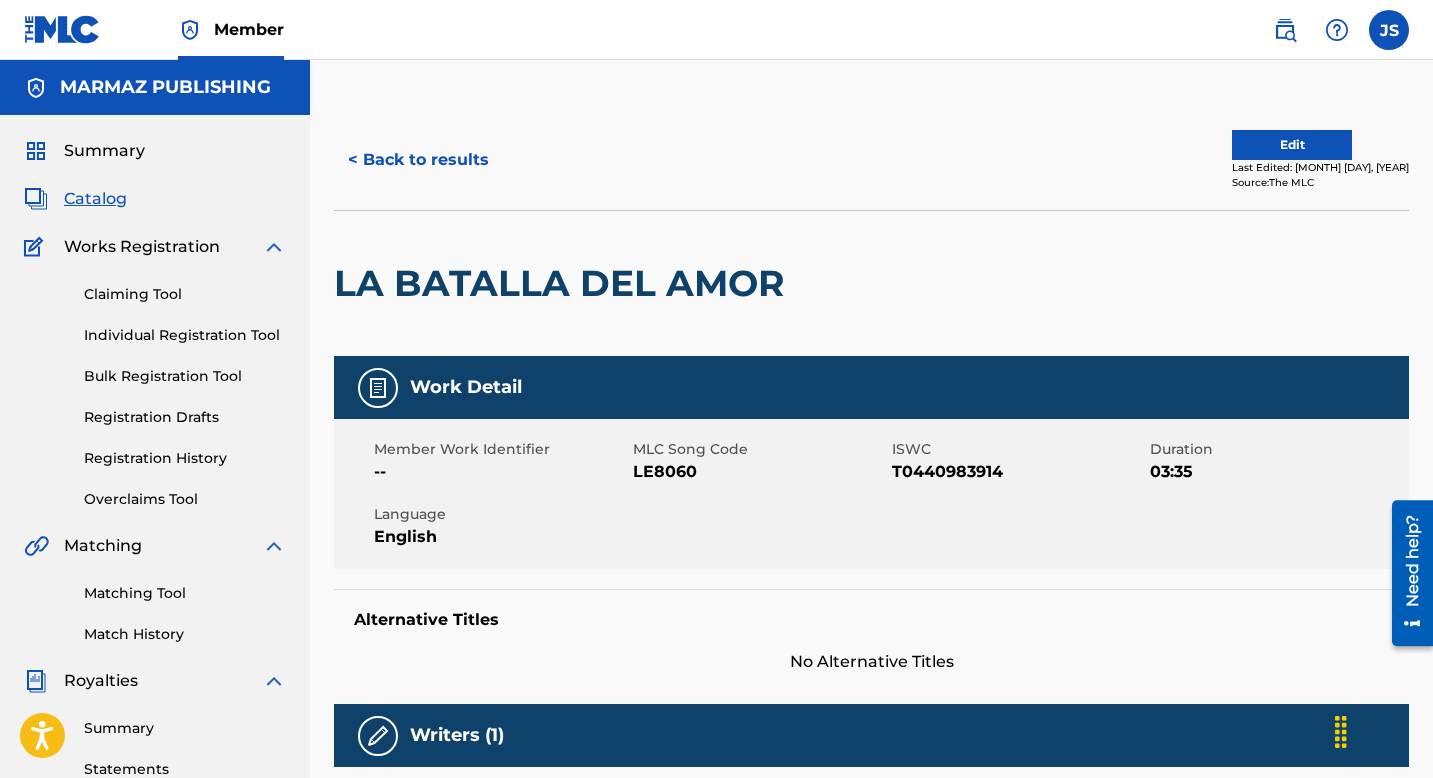 click on "T0440983914" at bounding box center (1019, 472) 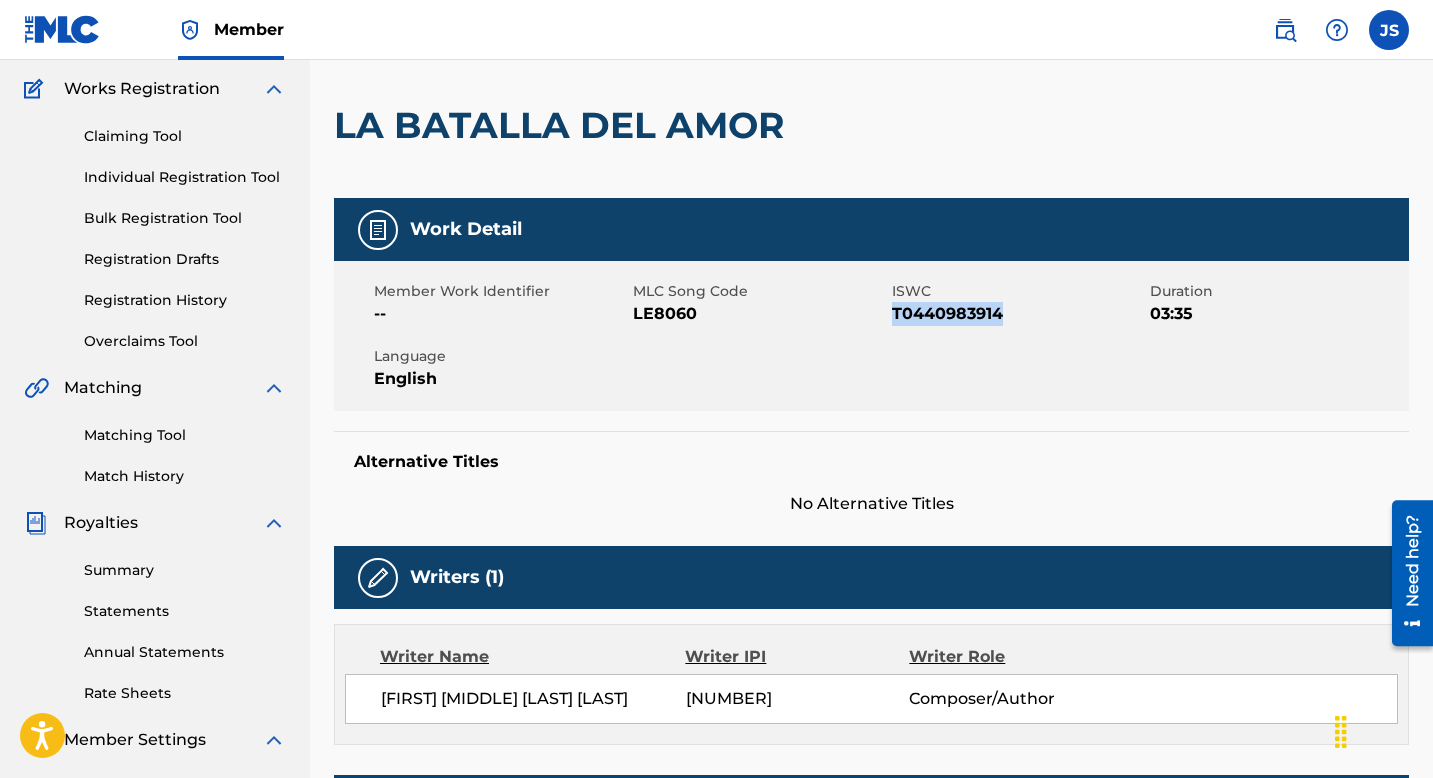 scroll, scrollTop: 0, scrollLeft: 0, axis: both 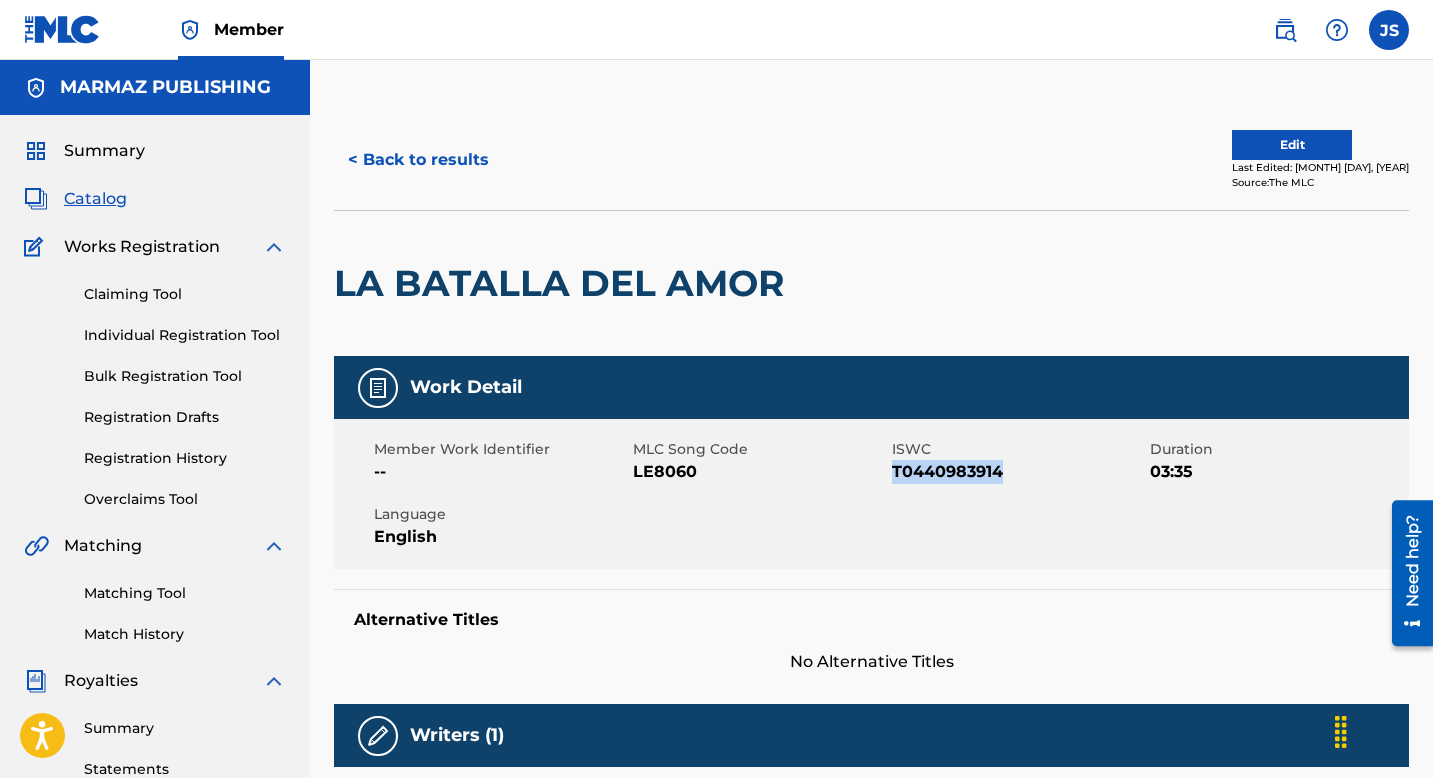 click on "< Back to results" at bounding box center (418, 160) 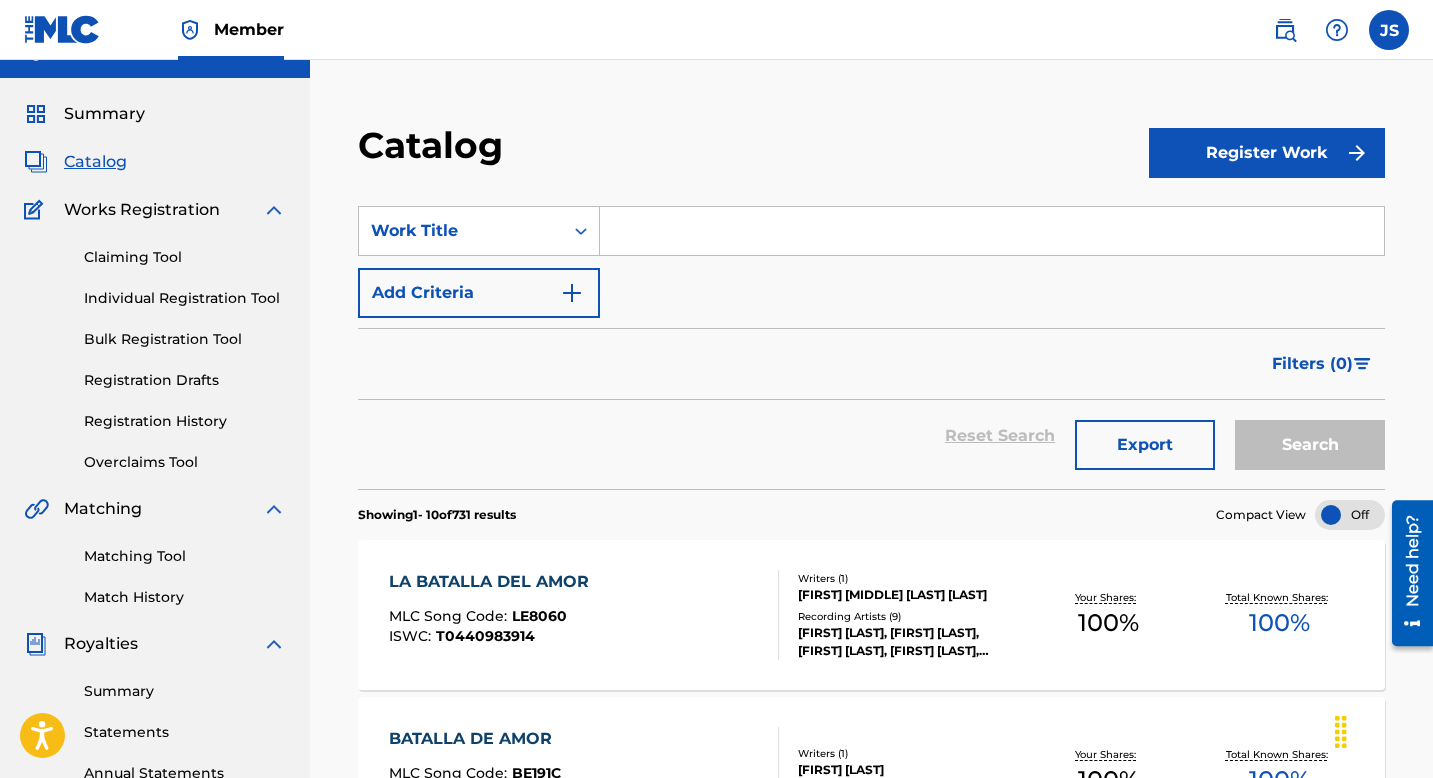 scroll, scrollTop: 0, scrollLeft: 0, axis: both 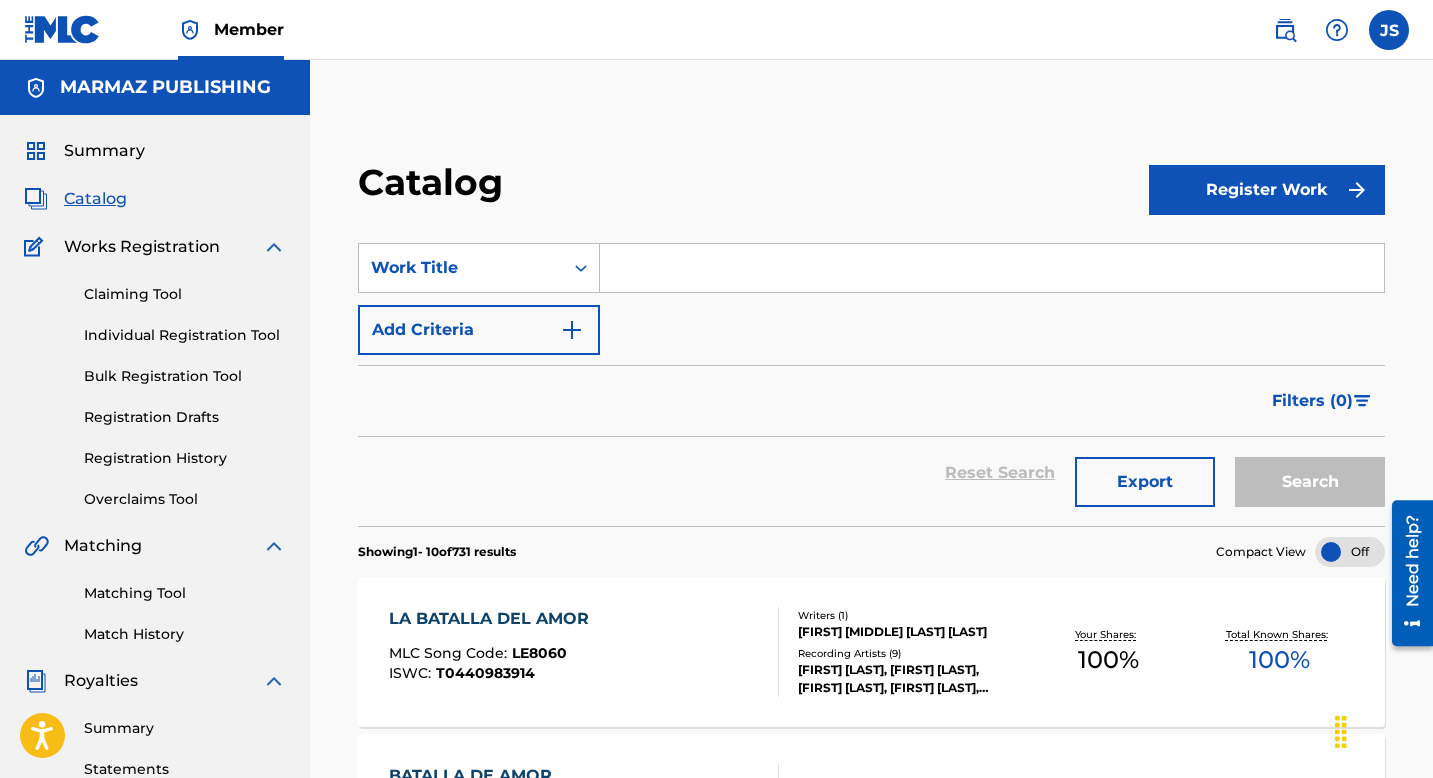 click at bounding box center [992, 268] 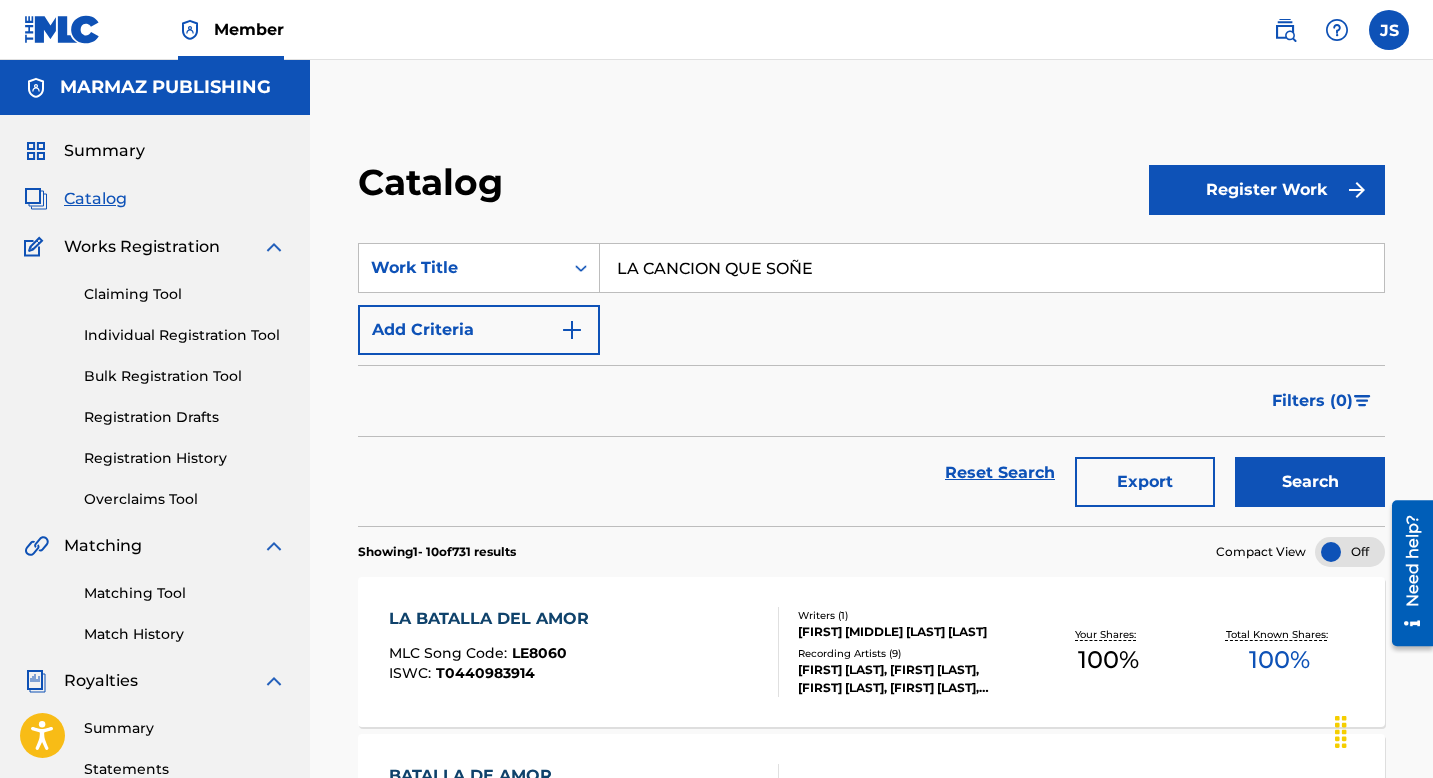 click on "Search" at bounding box center [1310, 482] 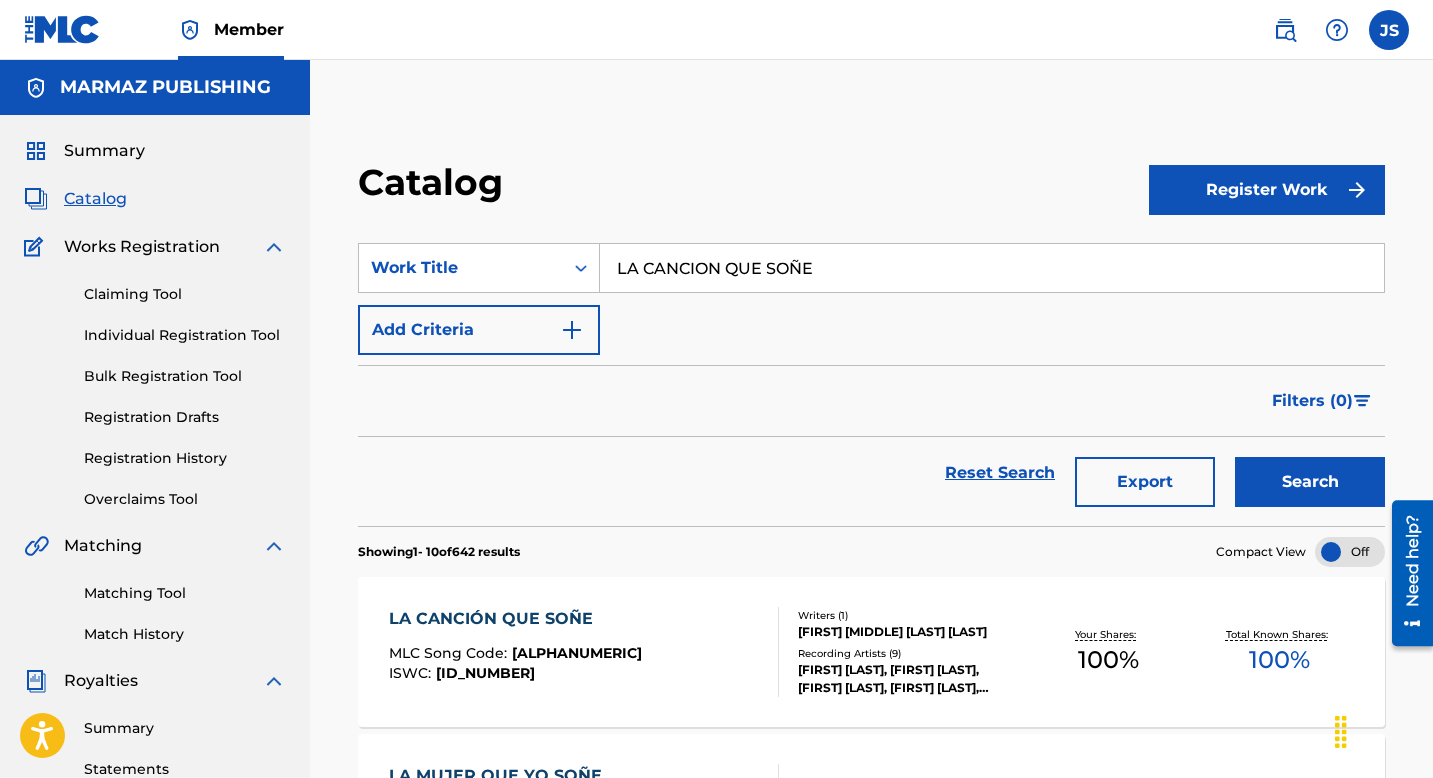 click on "LA CANCION QUE SOÑE" at bounding box center [992, 268] 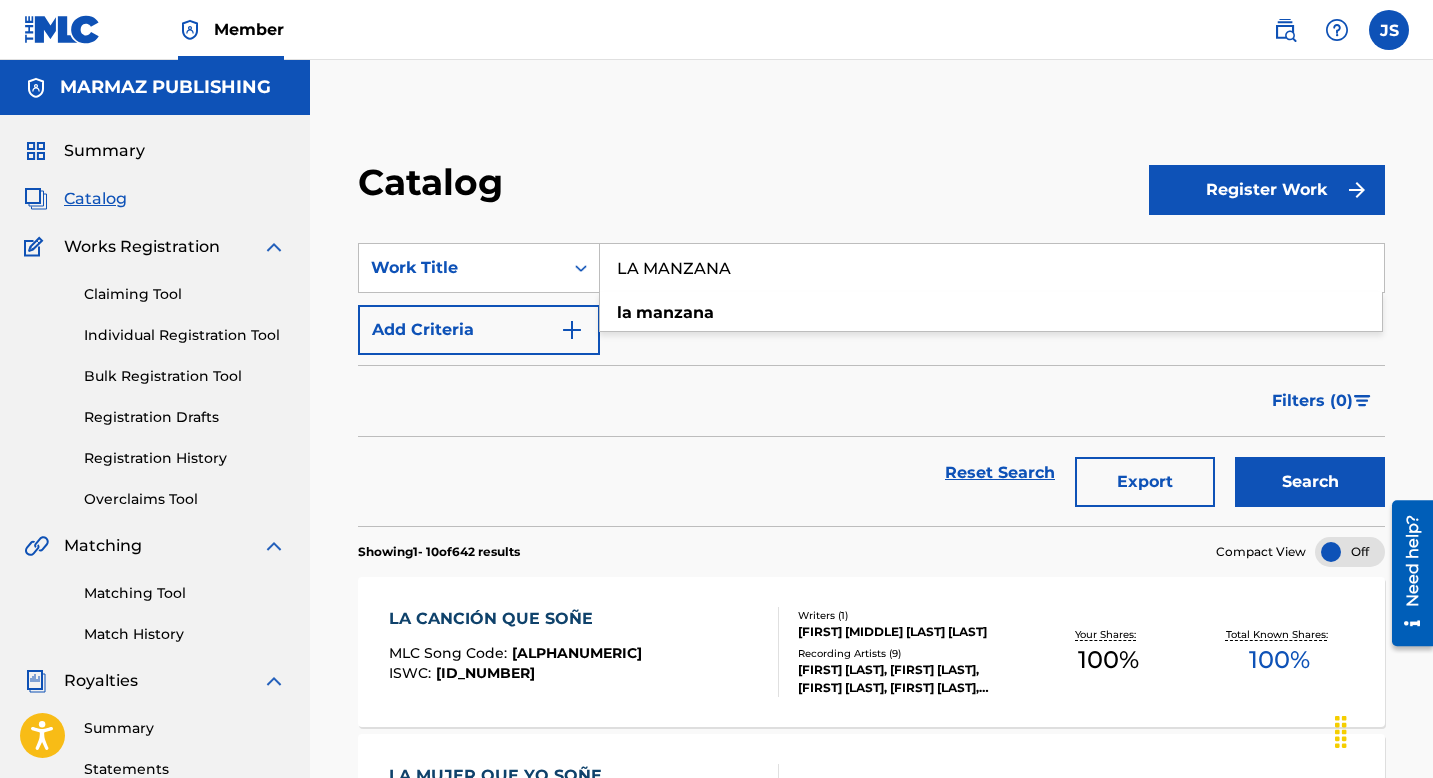 type on "LA MANZANA" 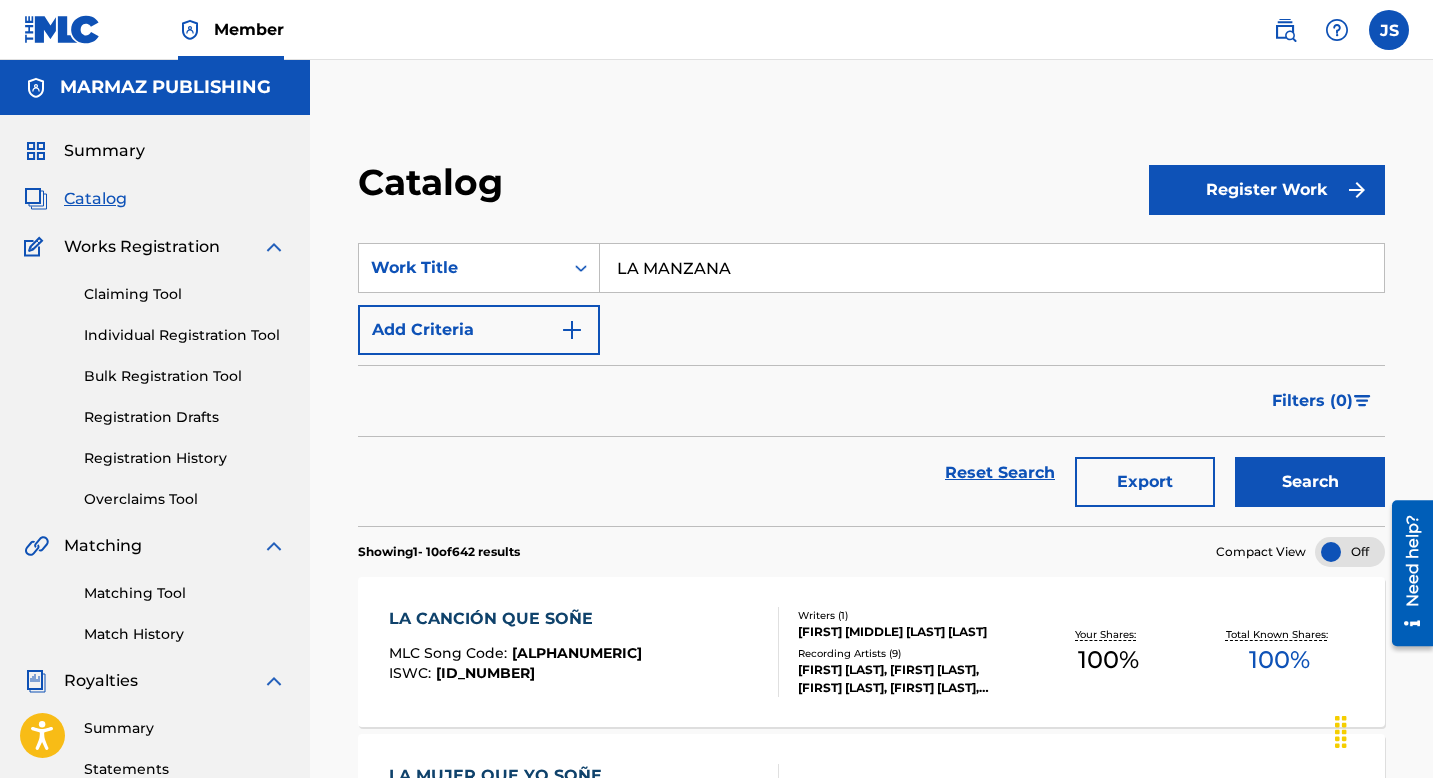 click on "Search" at bounding box center (1310, 482) 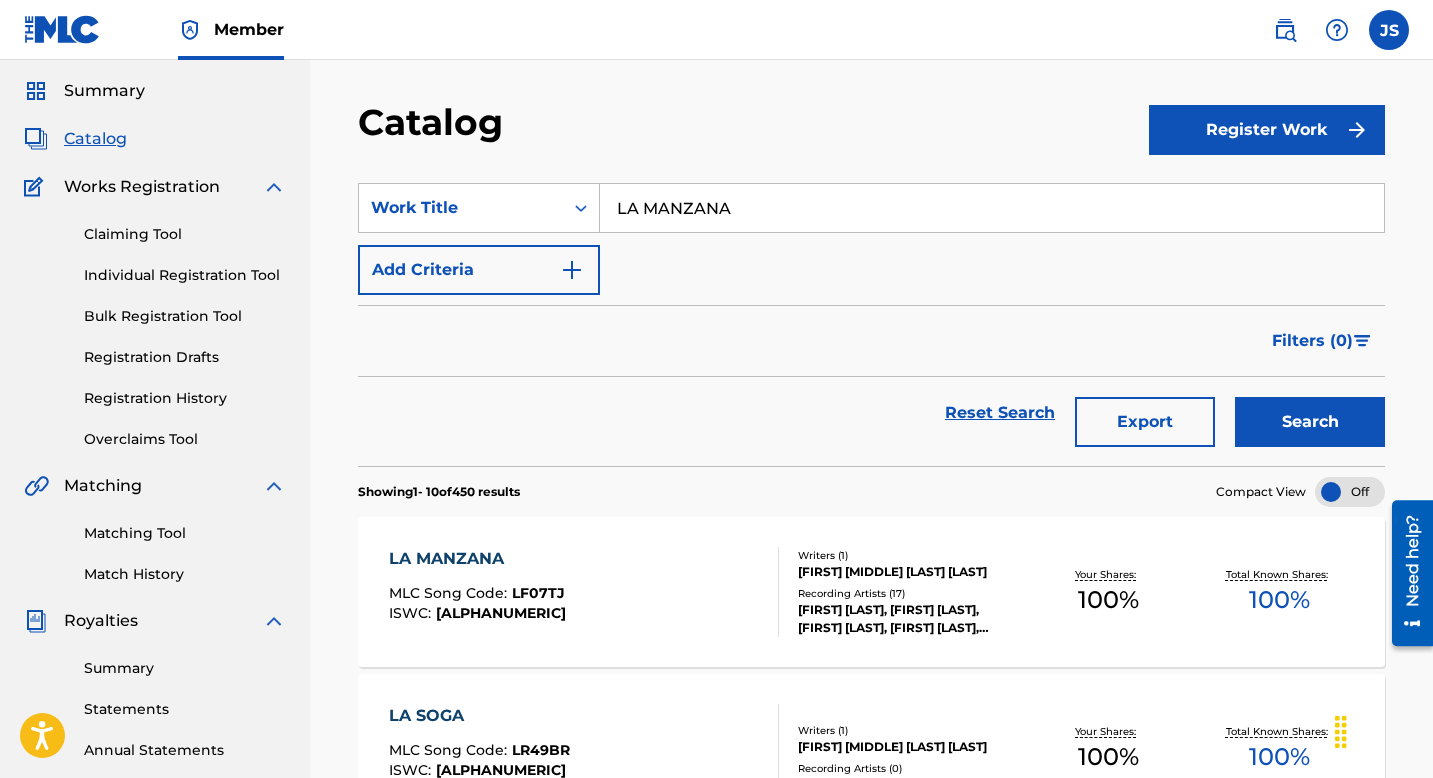 scroll, scrollTop: 79, scrollLeft: 0, axis: vertical 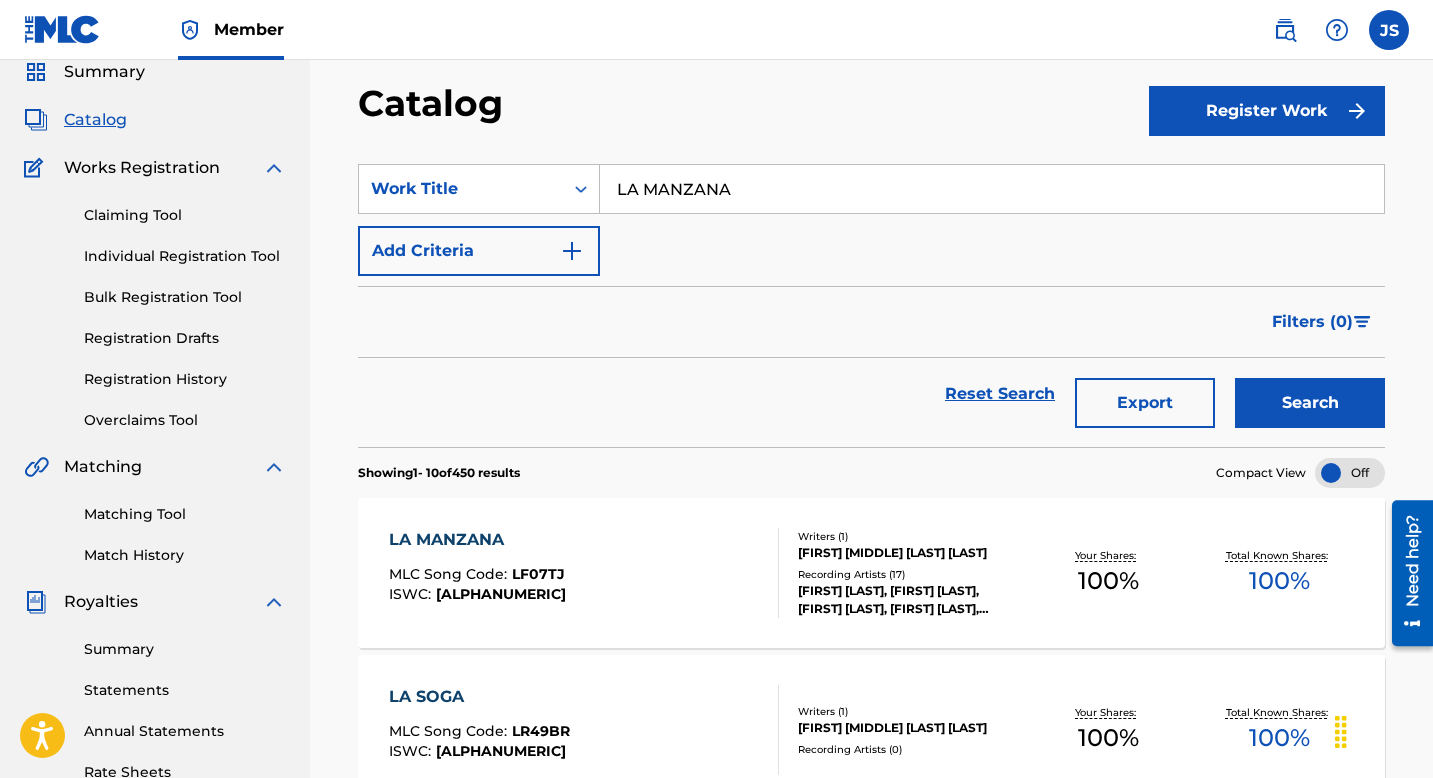 click on "[FIRST] [MIDDLE] [LAST] [LAST]" at bounding box center [910, 553] 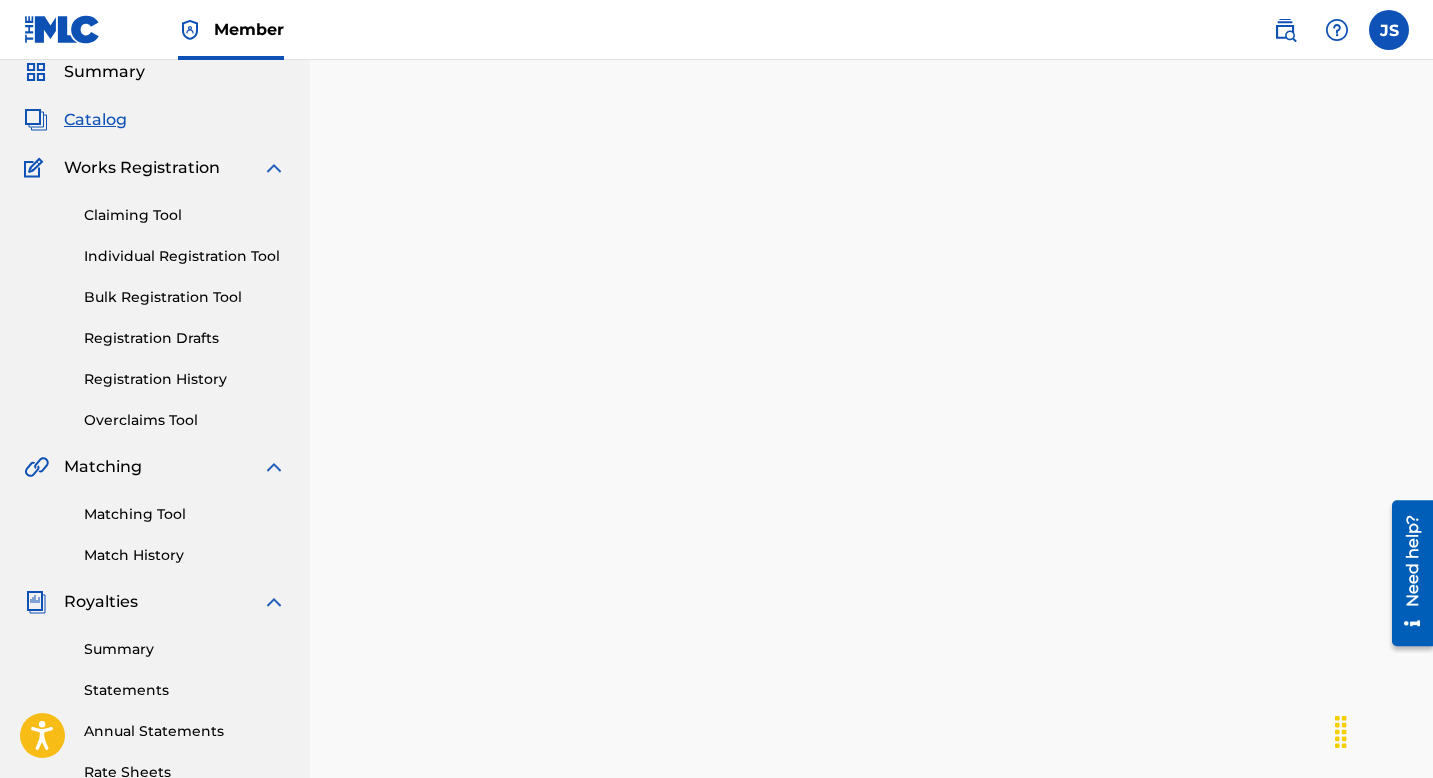 scroll, scrollTop: 0, scrollLeft: 0, axis: both 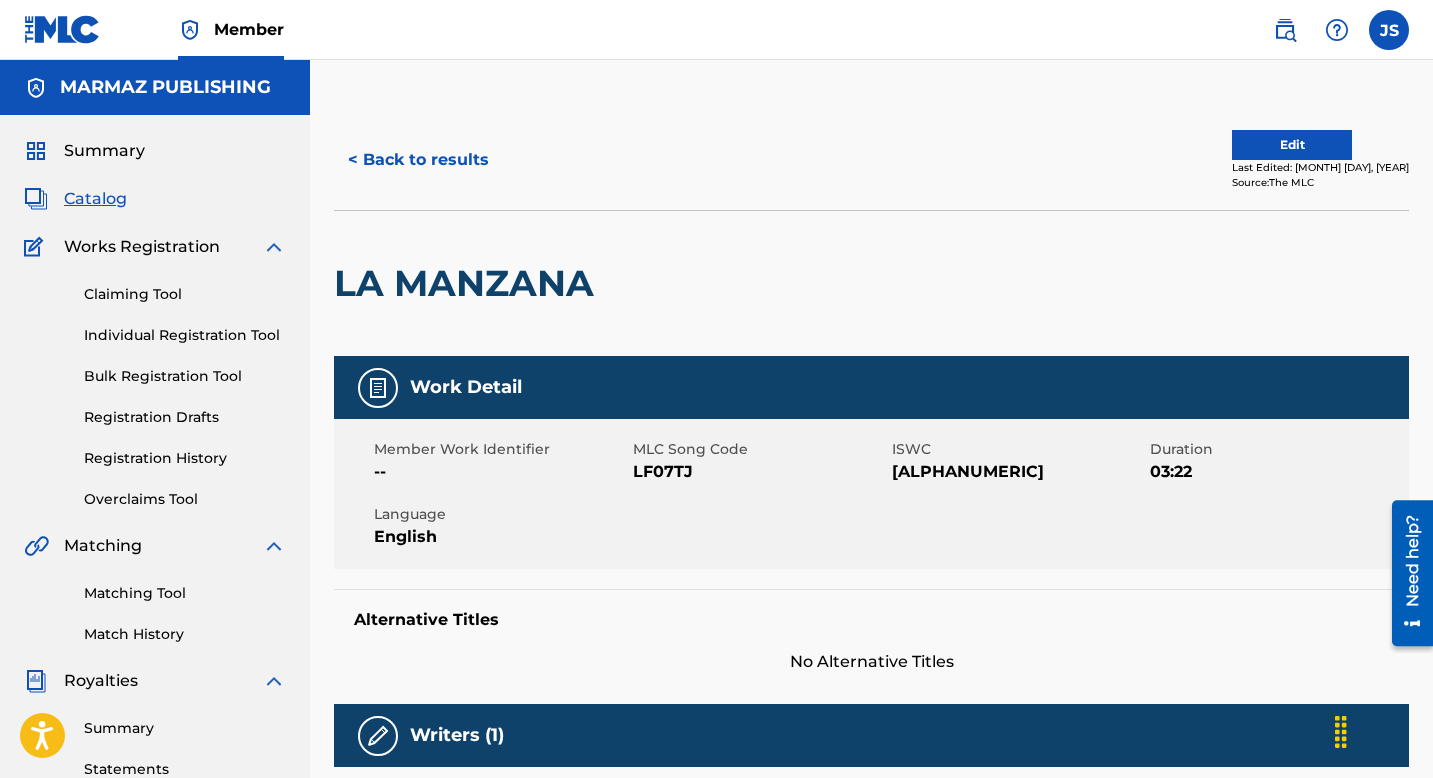click on "LF07TJ" at bounding box center (760, 472) 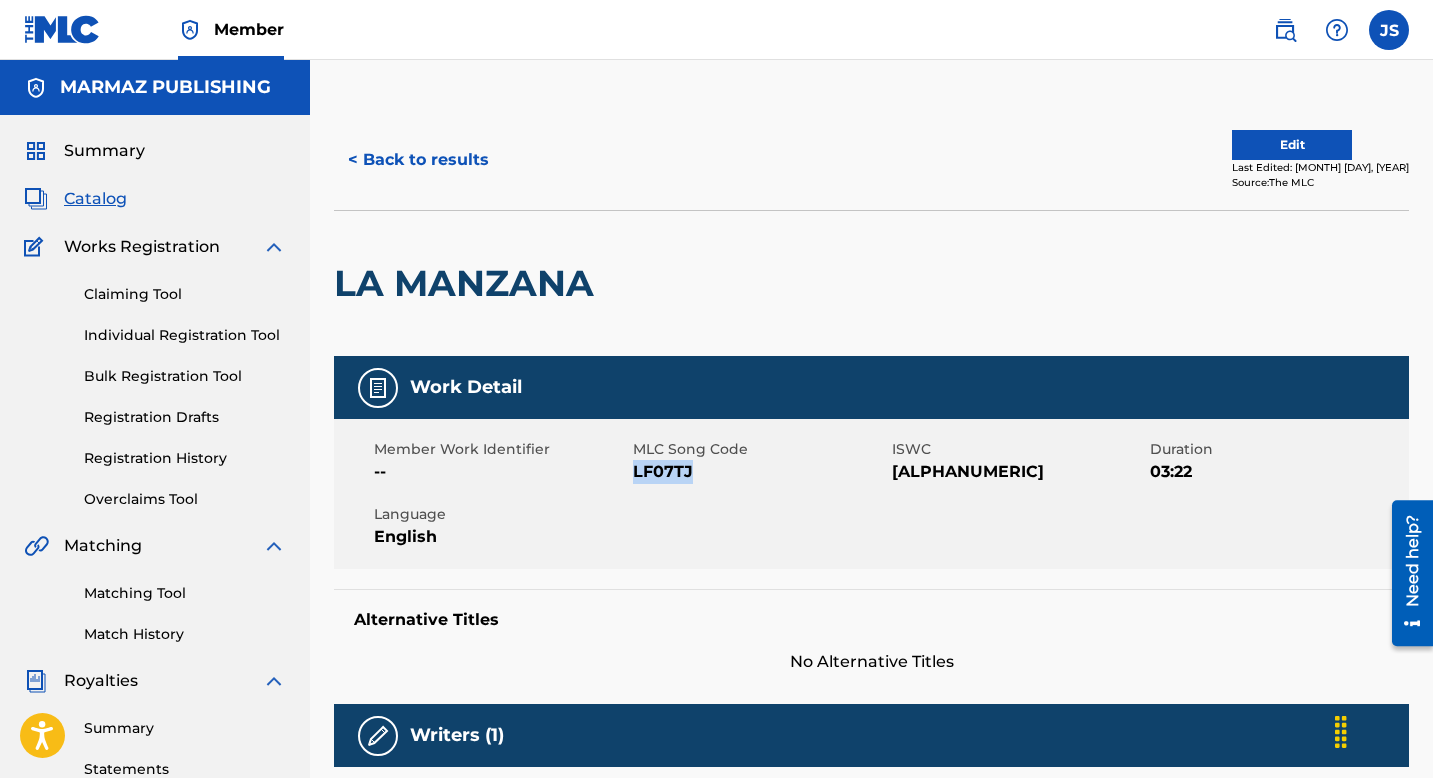 click on "[ALPHANUMERIC]" at bounding box center [1019, 472] 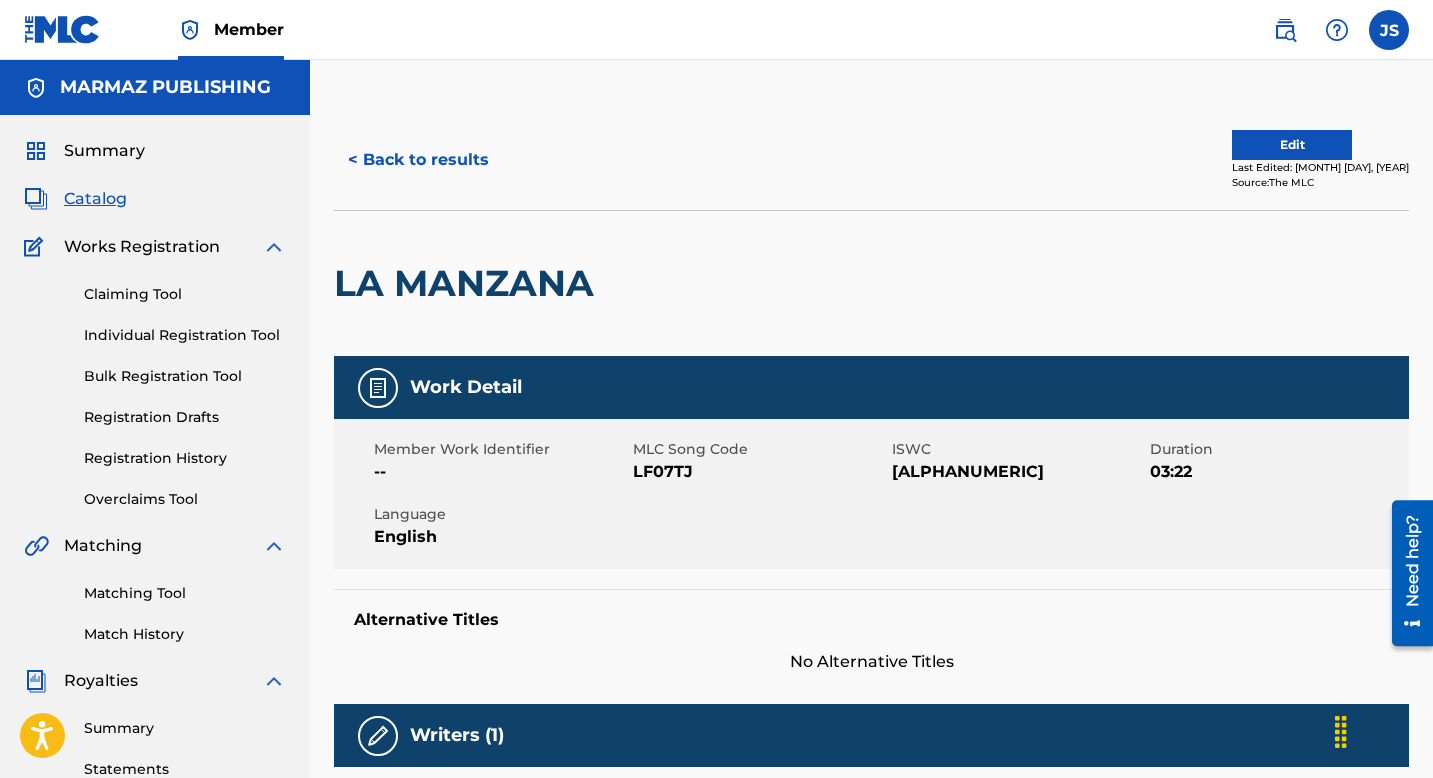 click on "[ALPHANUMERIC]" at bounding box center [1019, 472] 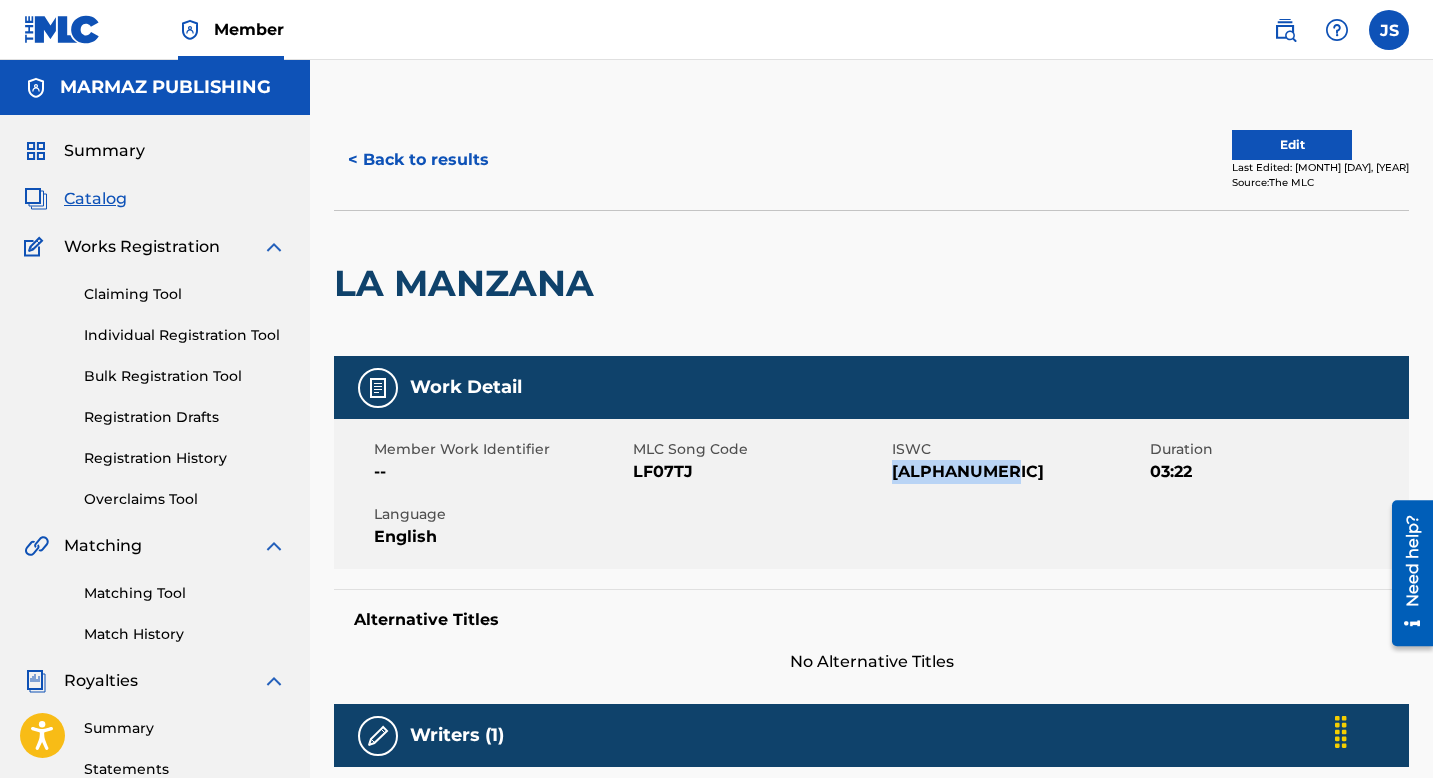 click on "< Back to results" at bounding box center [418, 160] 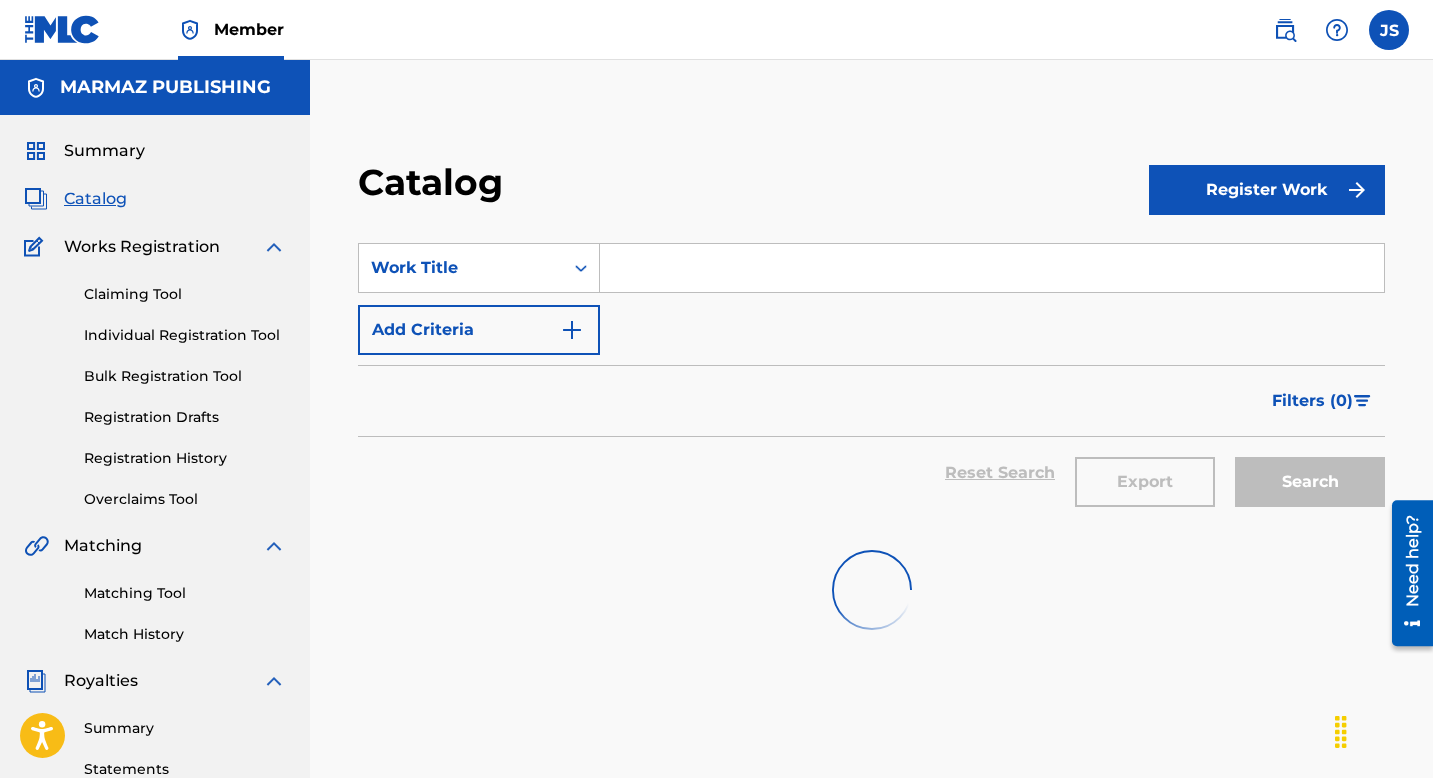 scroll, scrollTop: 79, scrollLeft: 0, axis: vertical 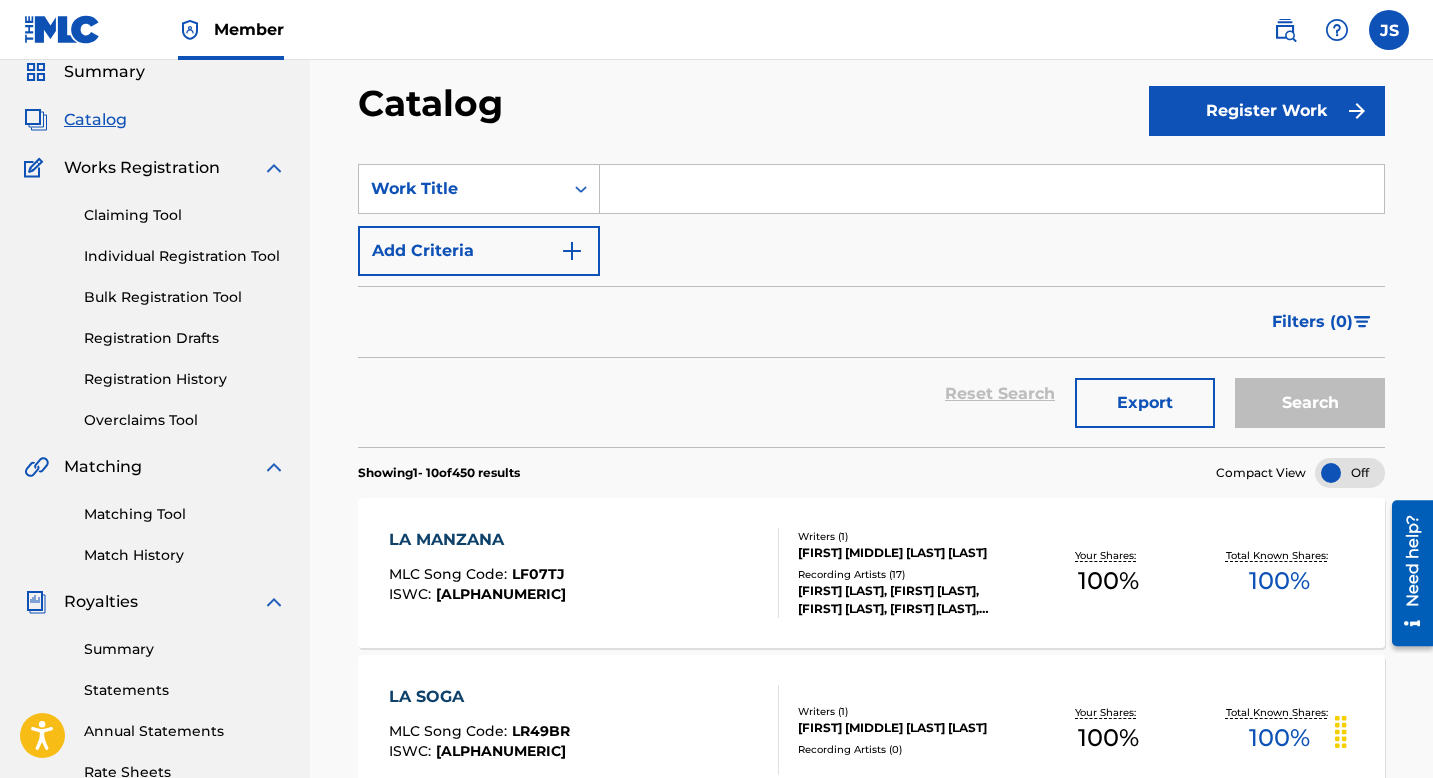 click at bounding box center [992, 189] 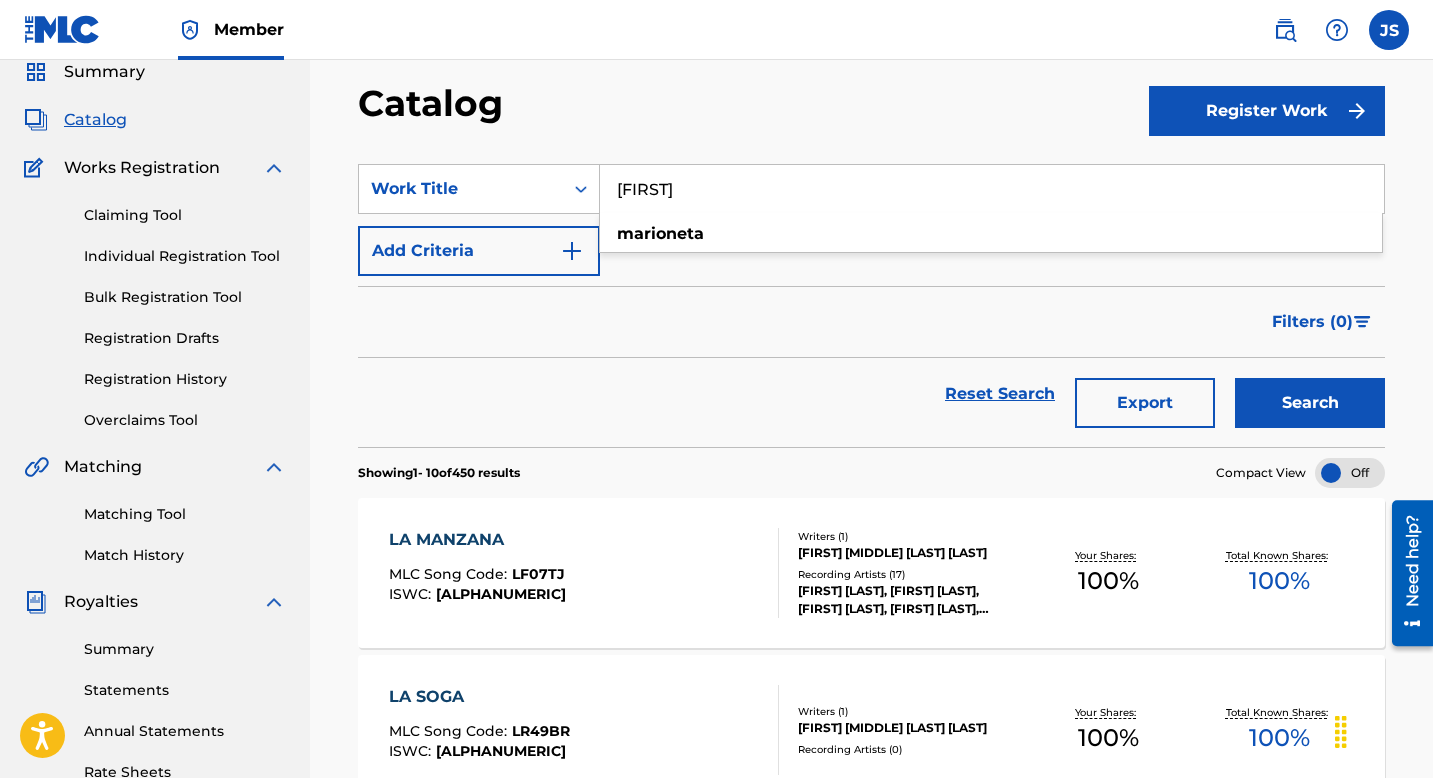type on "[FIRST]" 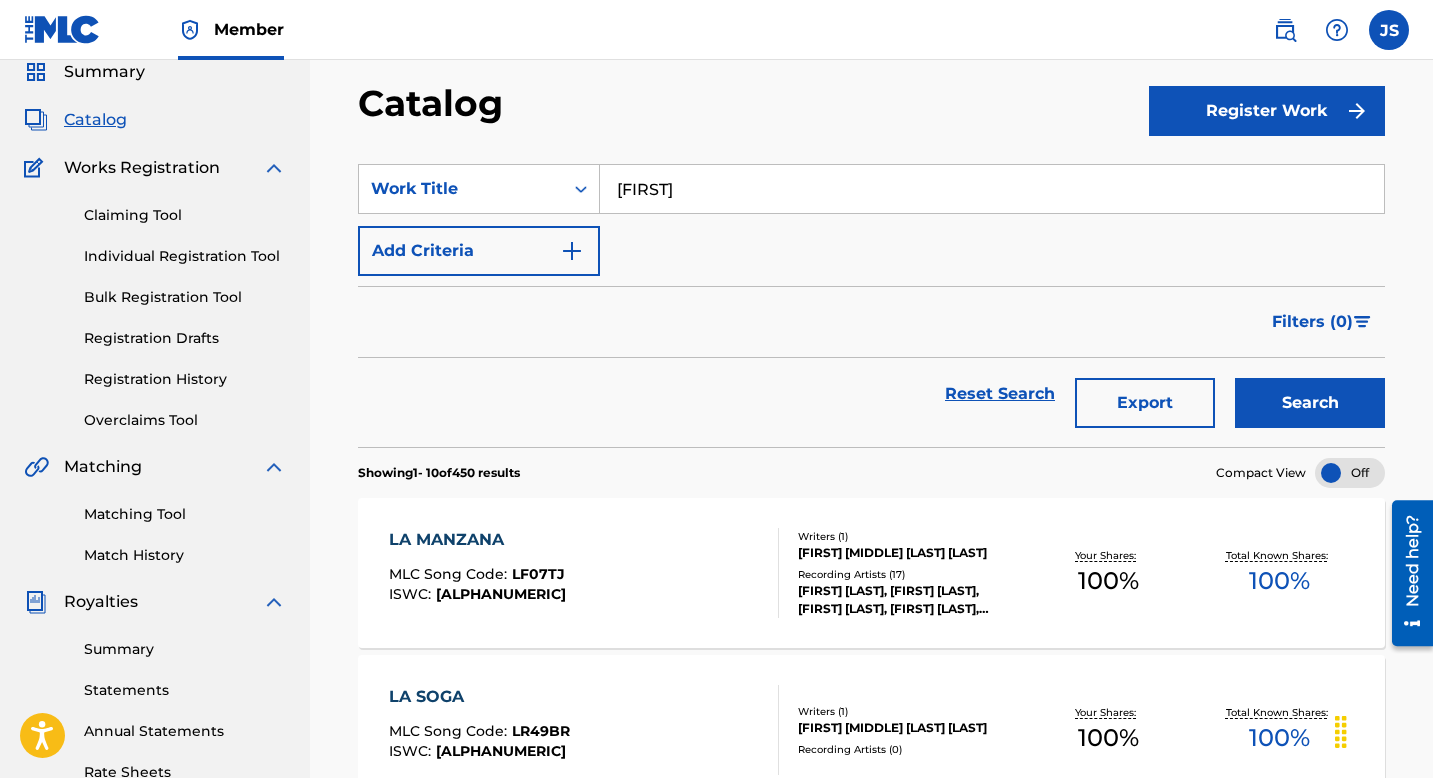 click on "Search" at bounding box center [1310, 403] 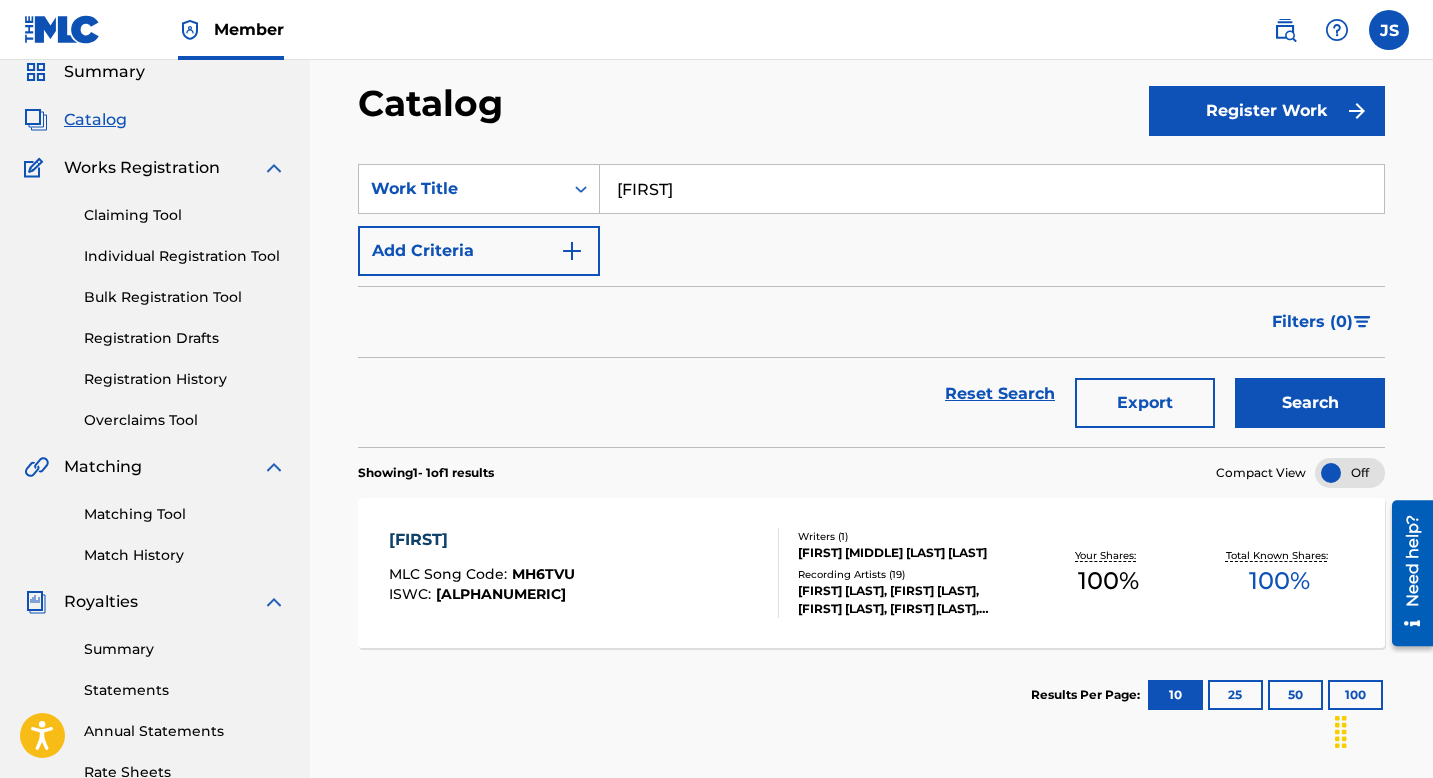 click on "[FIRST]" at bounding box center [482, 540] 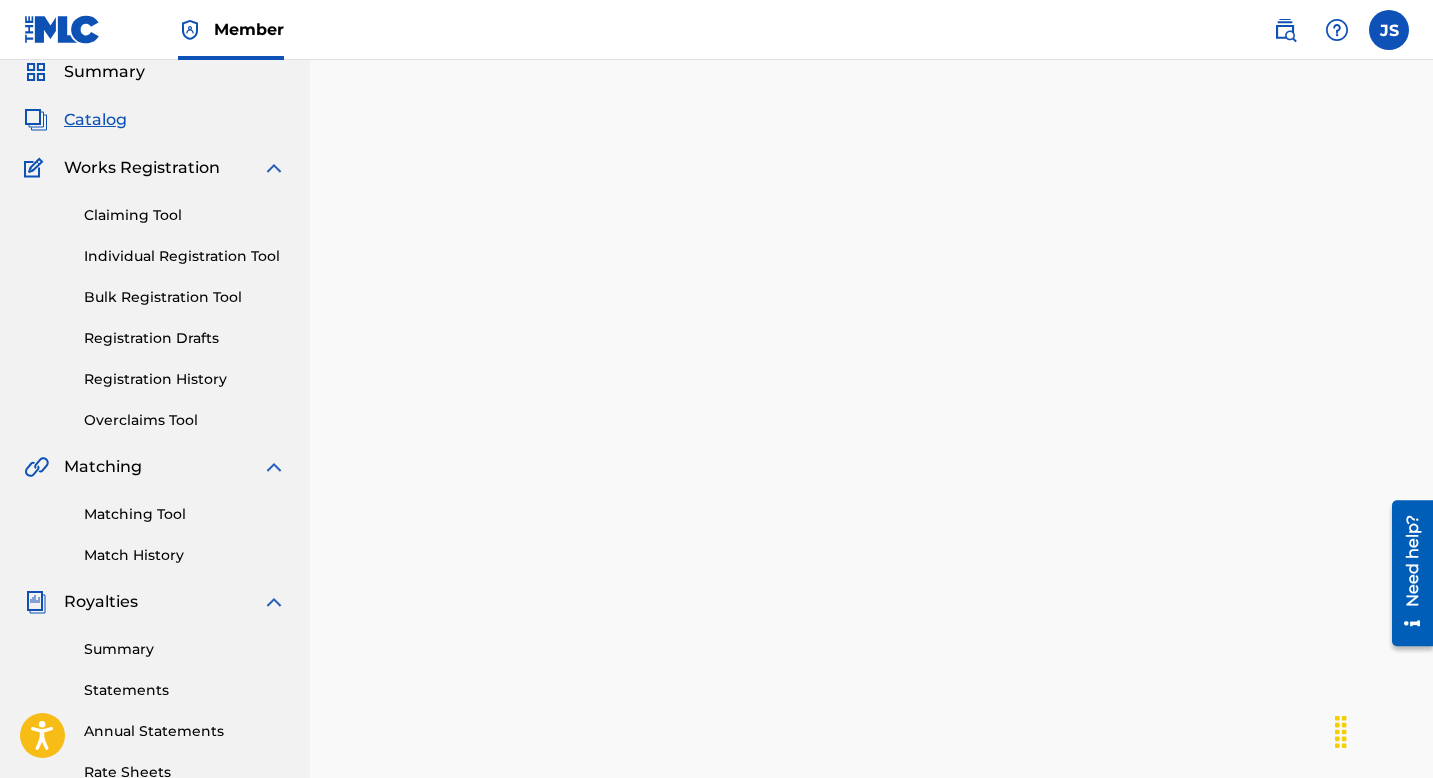scroll, scrollTop: 0, scrollLeft: 0, axis: both 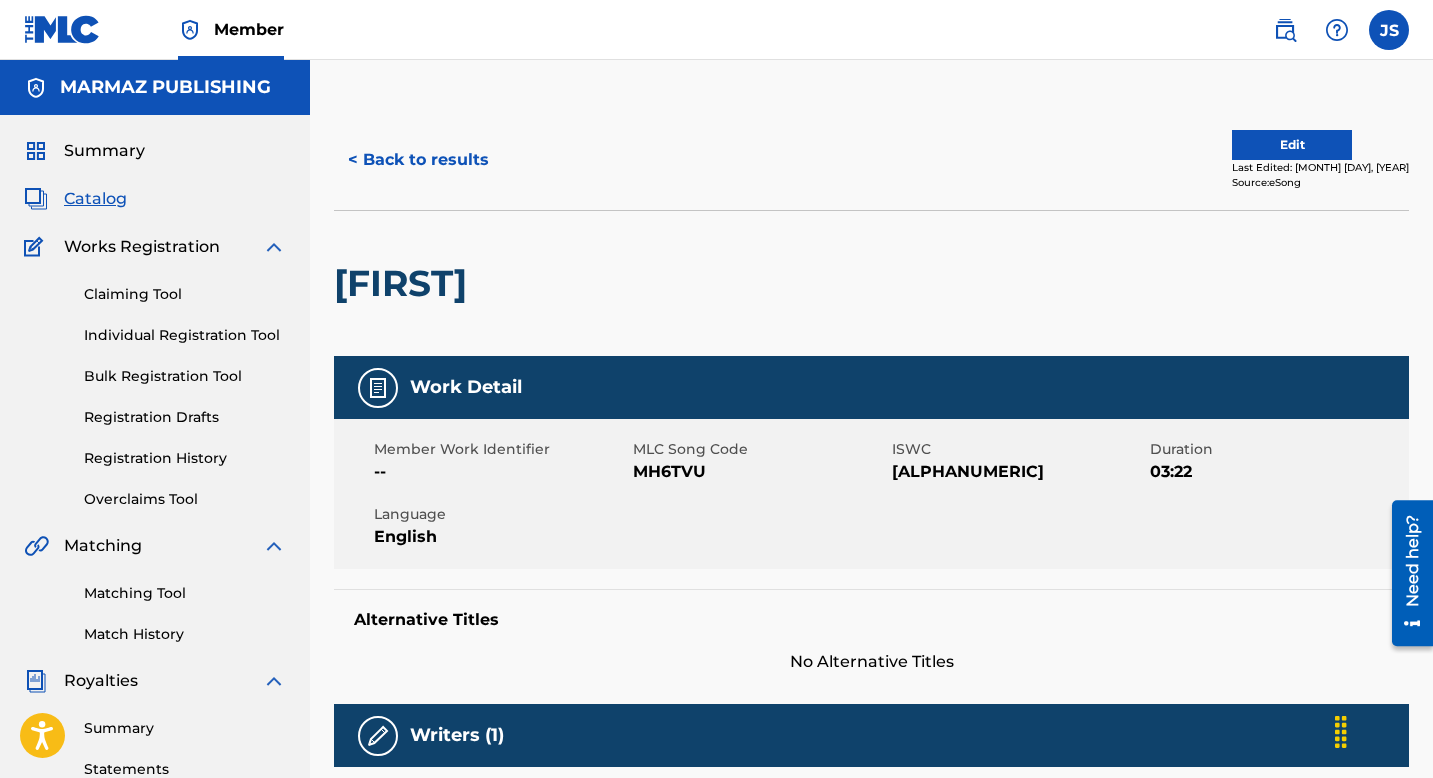 click on "MH6TVU" at bounding box center (760, 472) 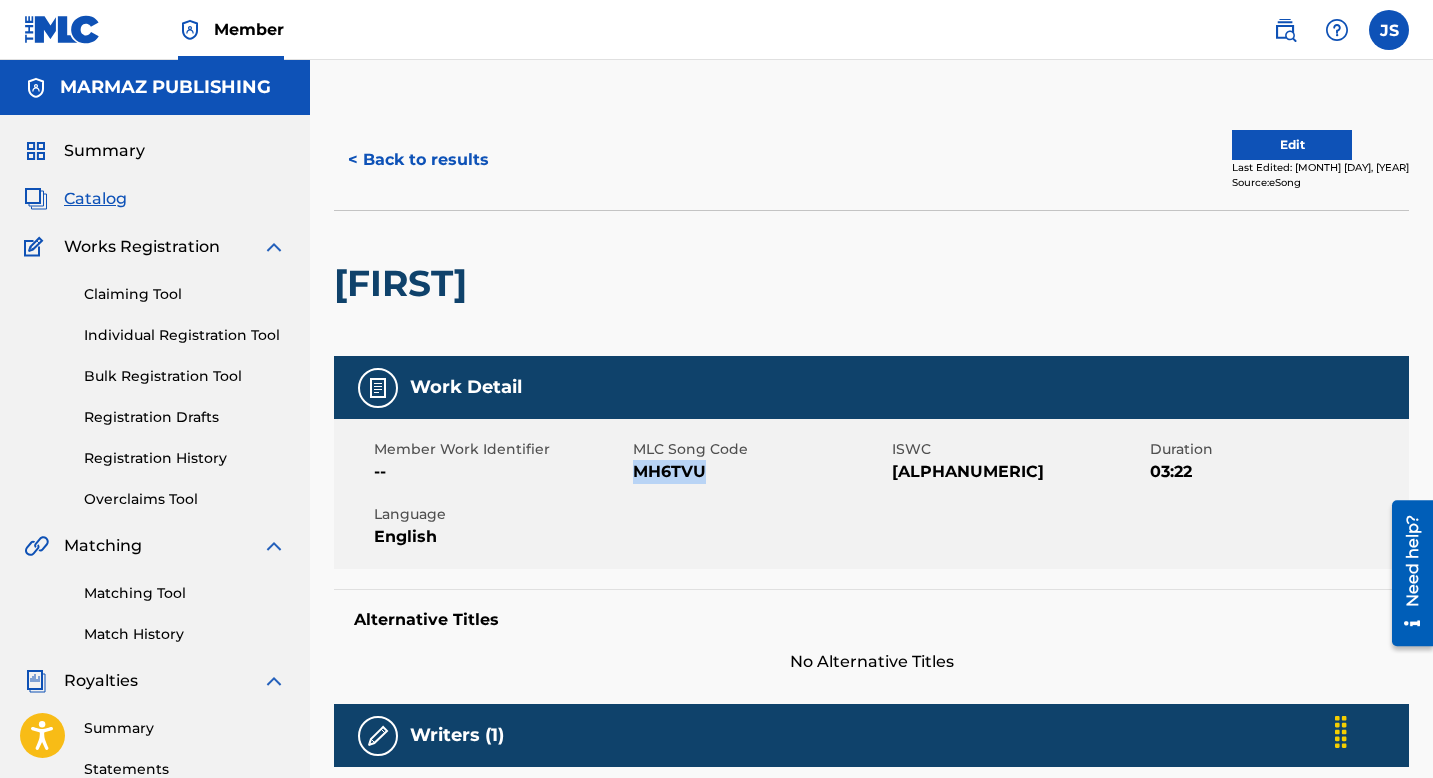 click on "MH6TVU" at bounding box center (760, 472) 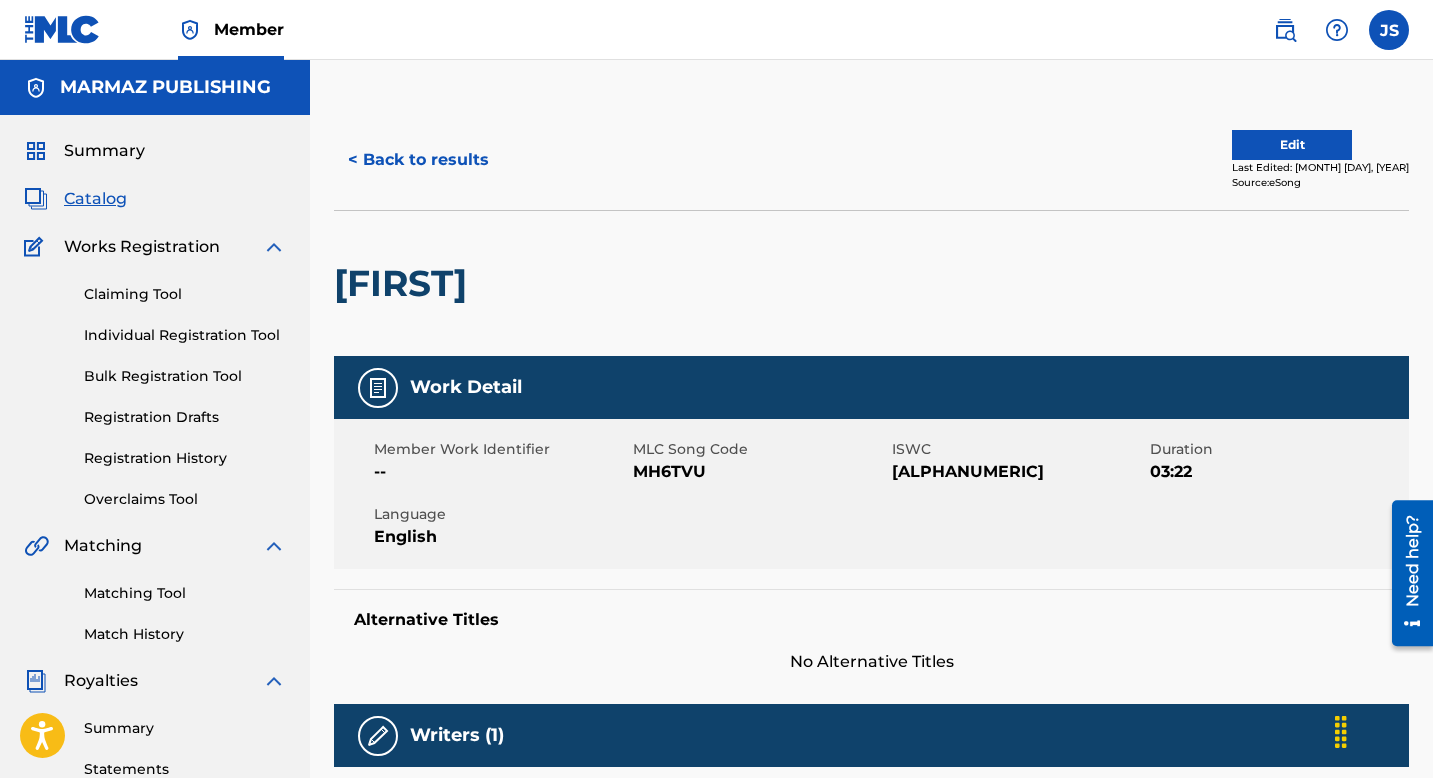 click on "[ALPHANUMERIC]" at bounding box center [1019, 472] 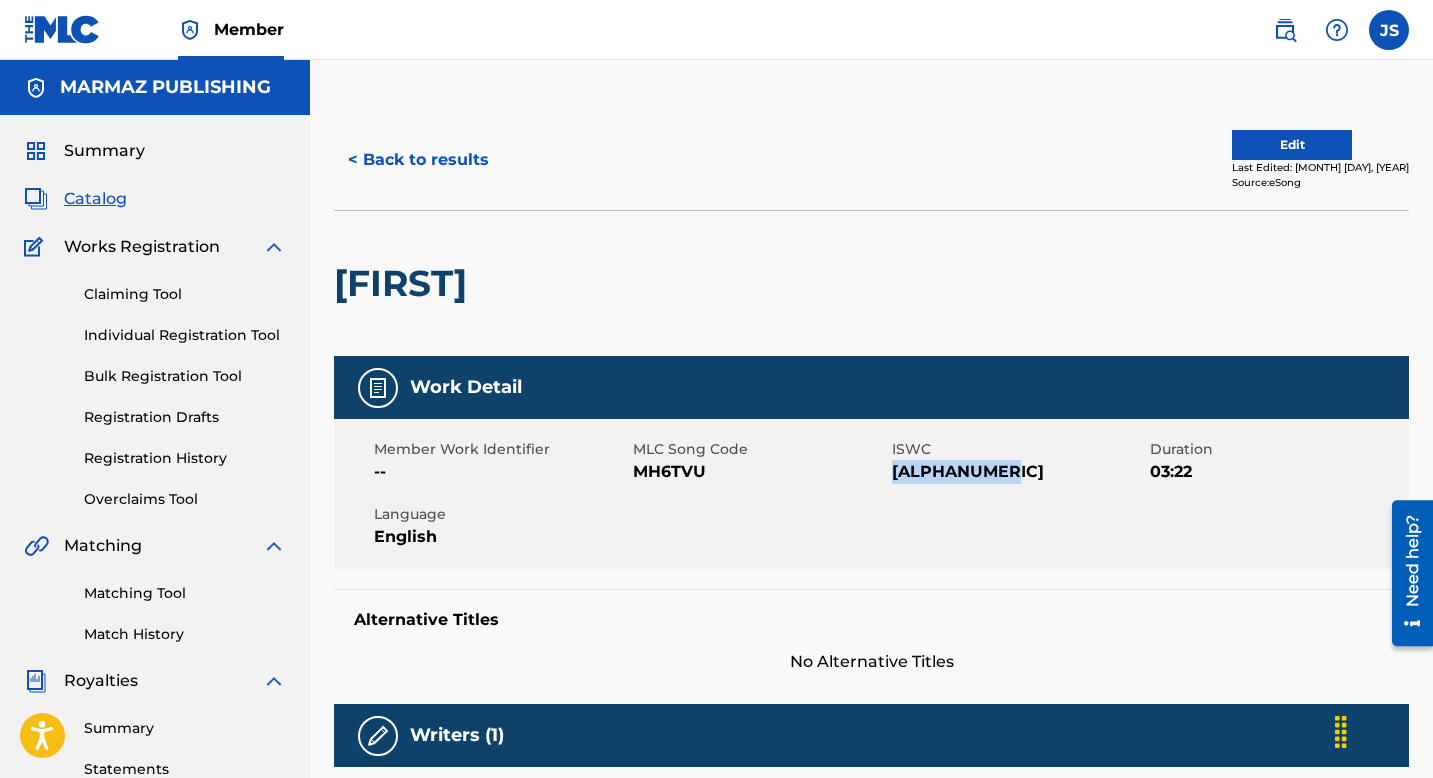 click on "MH6TVU" at bounding box center (760, 472) 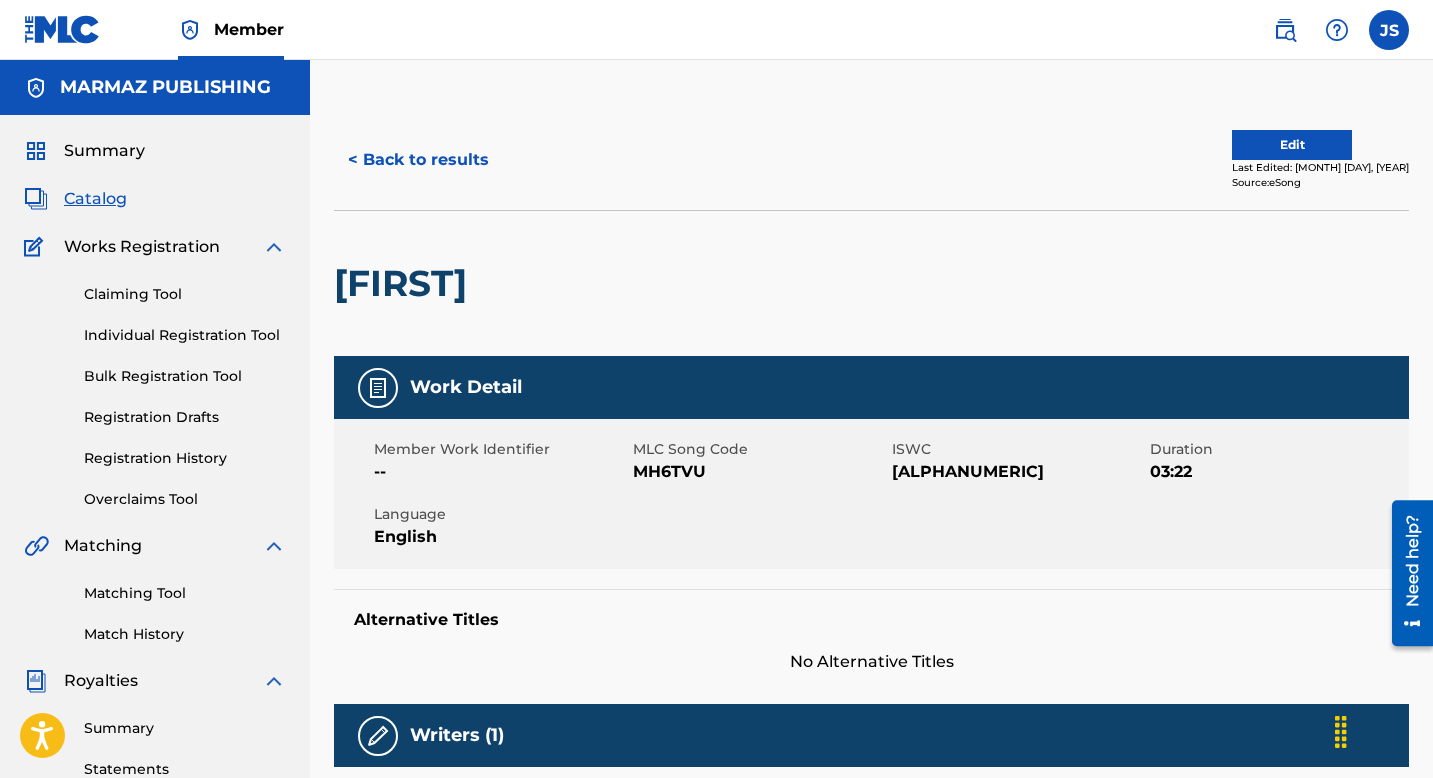 click on "MH6TVU" at bounding box center (760, 472) 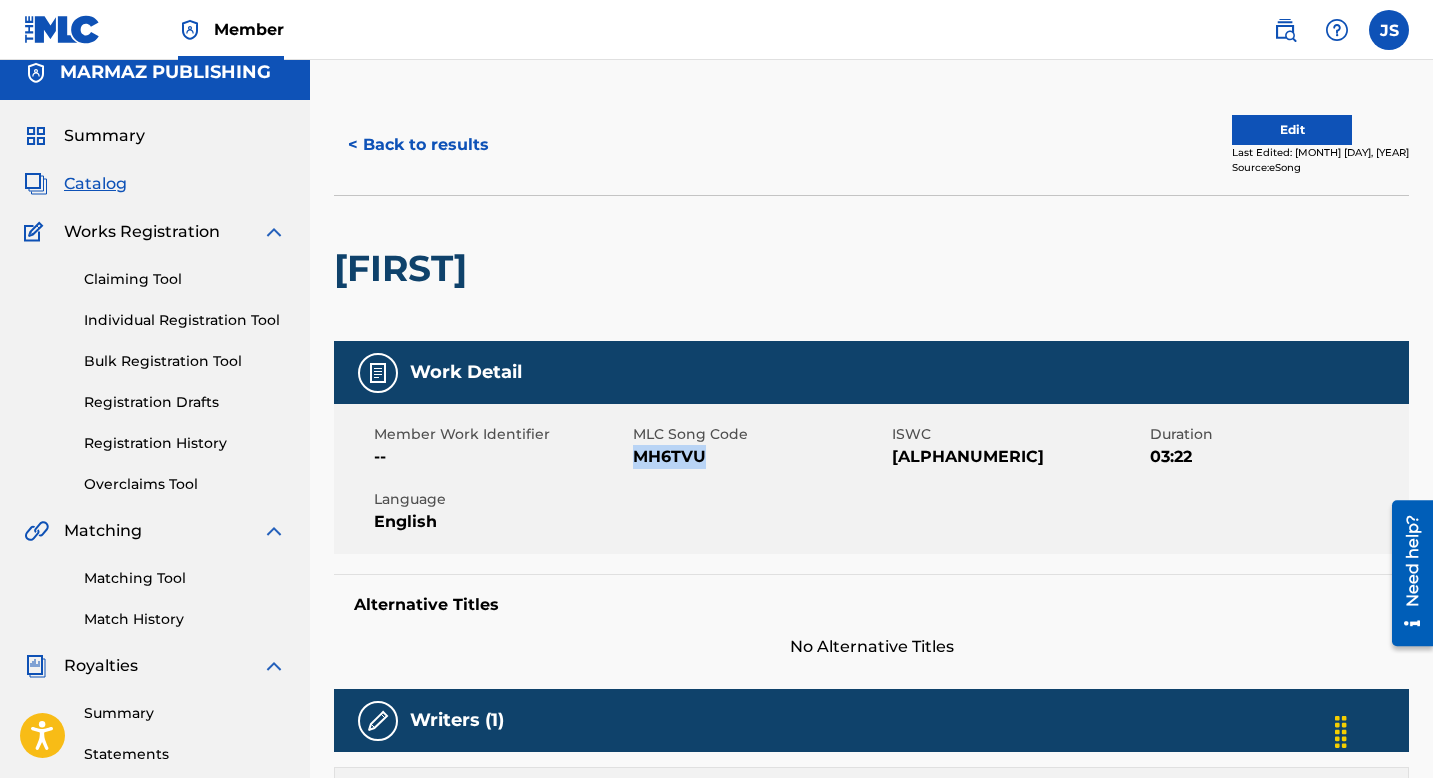 scroll, scrollTop: 0, scrollLeft: 0, axis: both 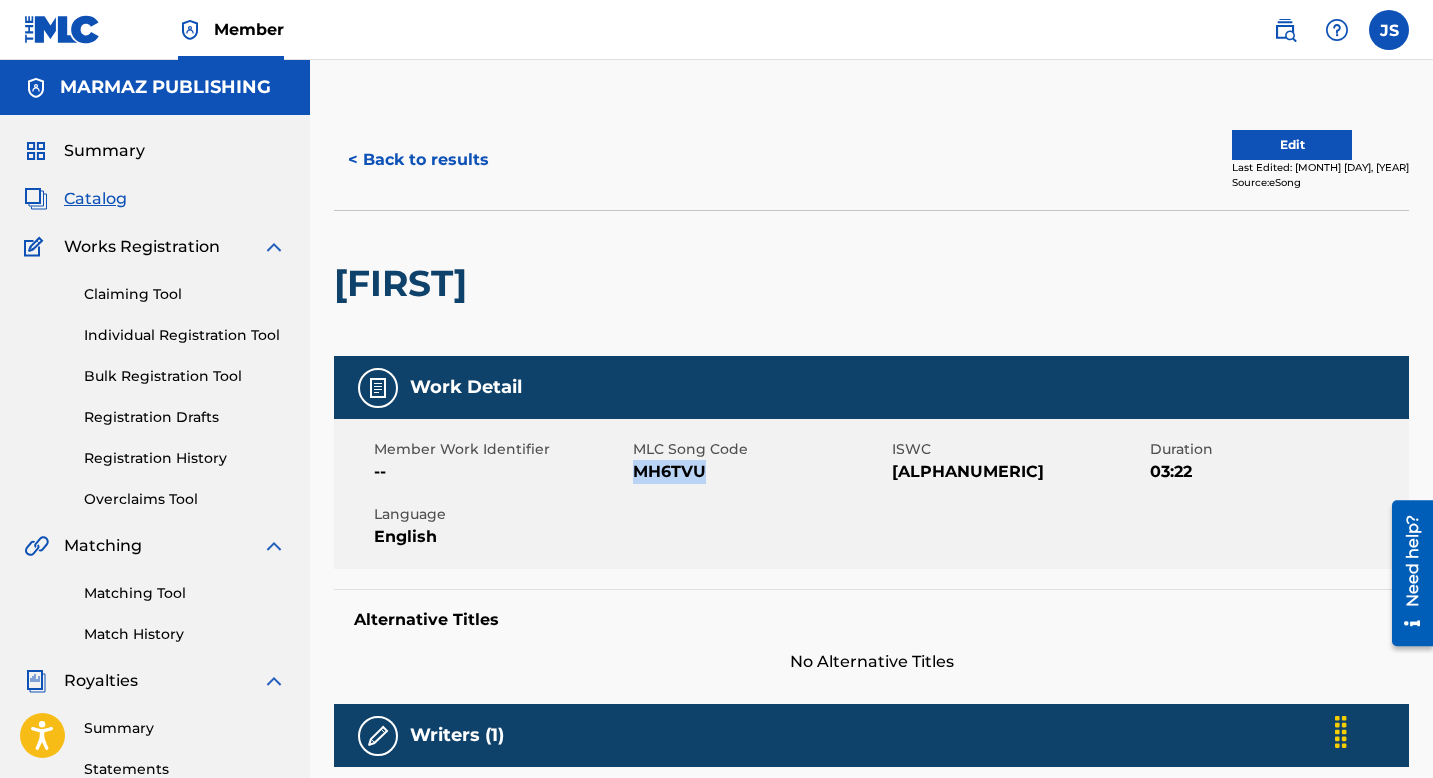 click on "< Back to results" at bounding box center (418, 160) 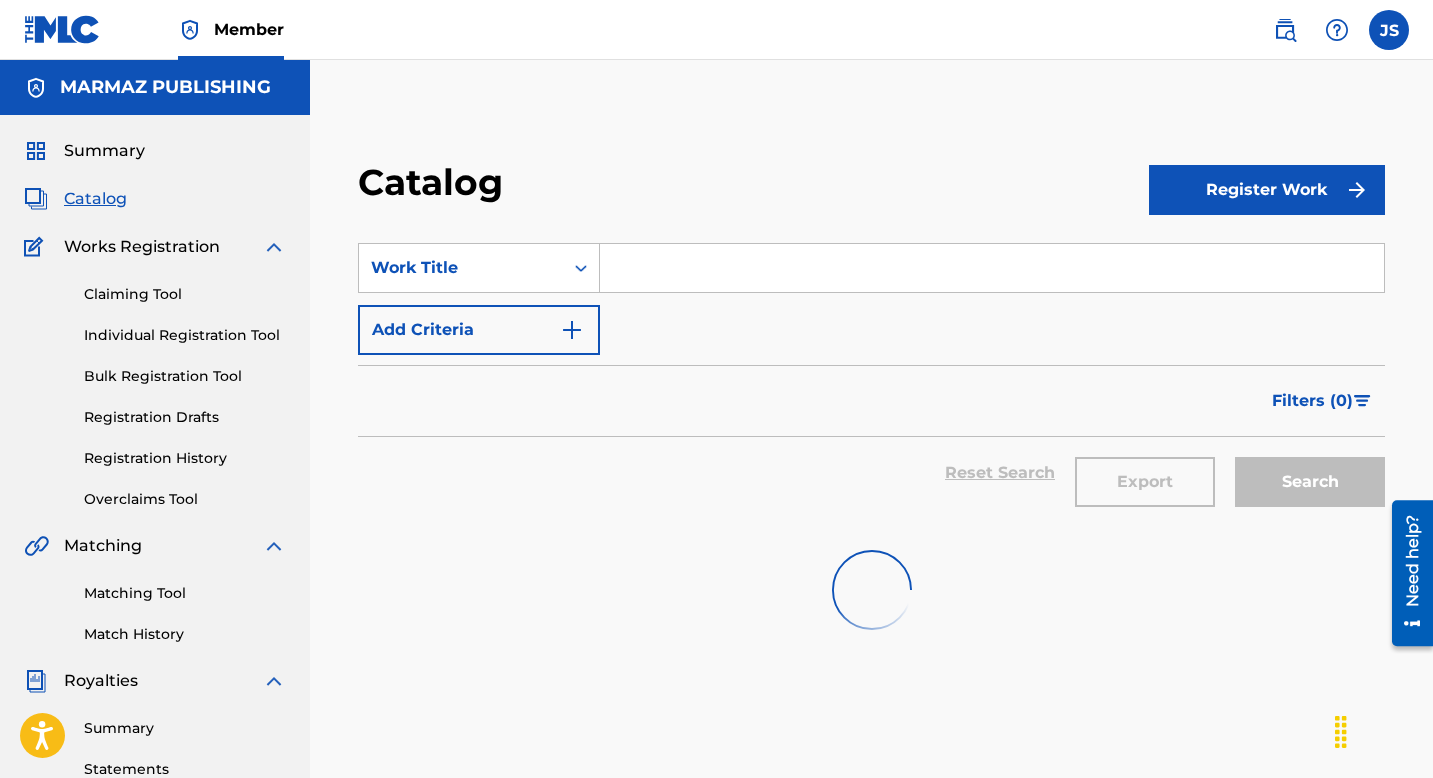 scroll, scrollTop: 79, scrollLeft: 0, axis: vertical 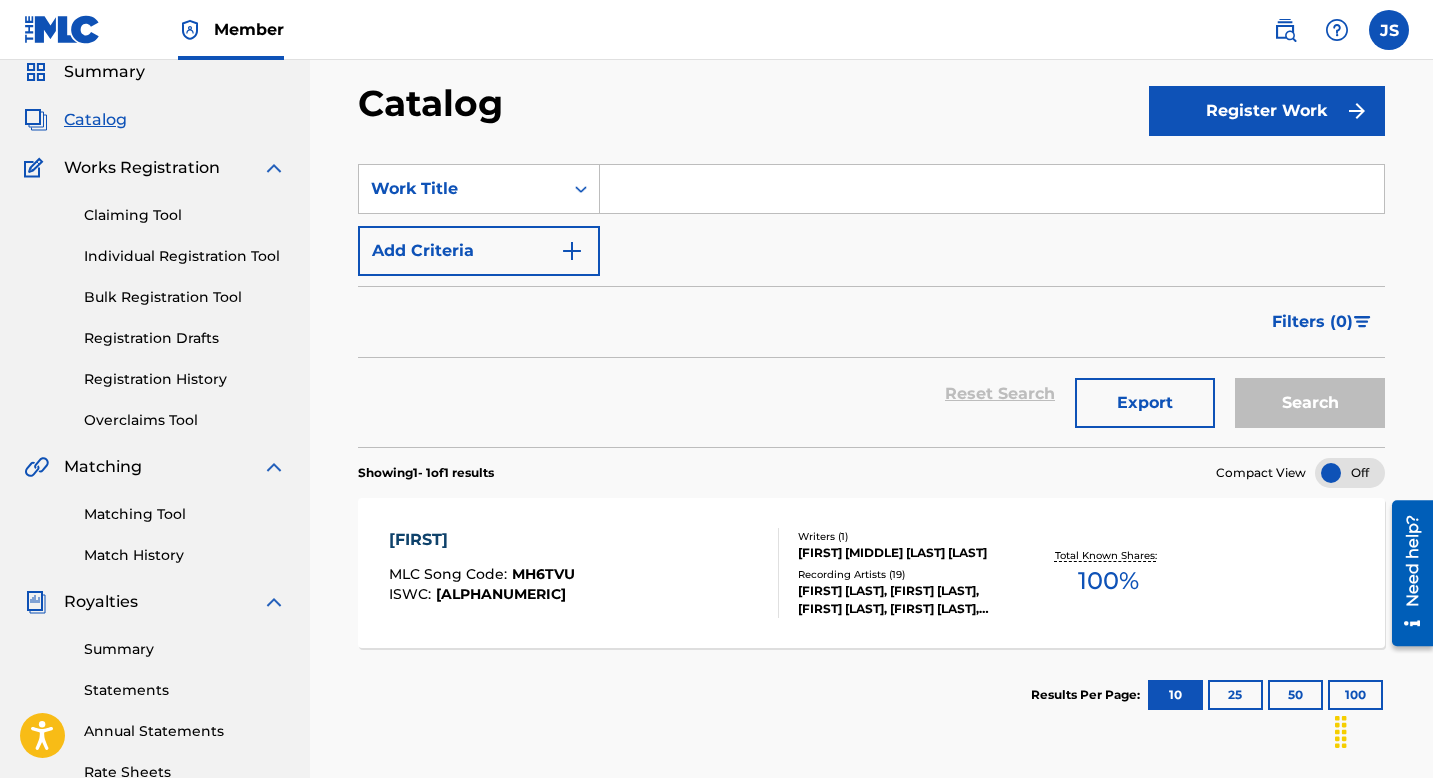 click at bounding box center [992, 189] 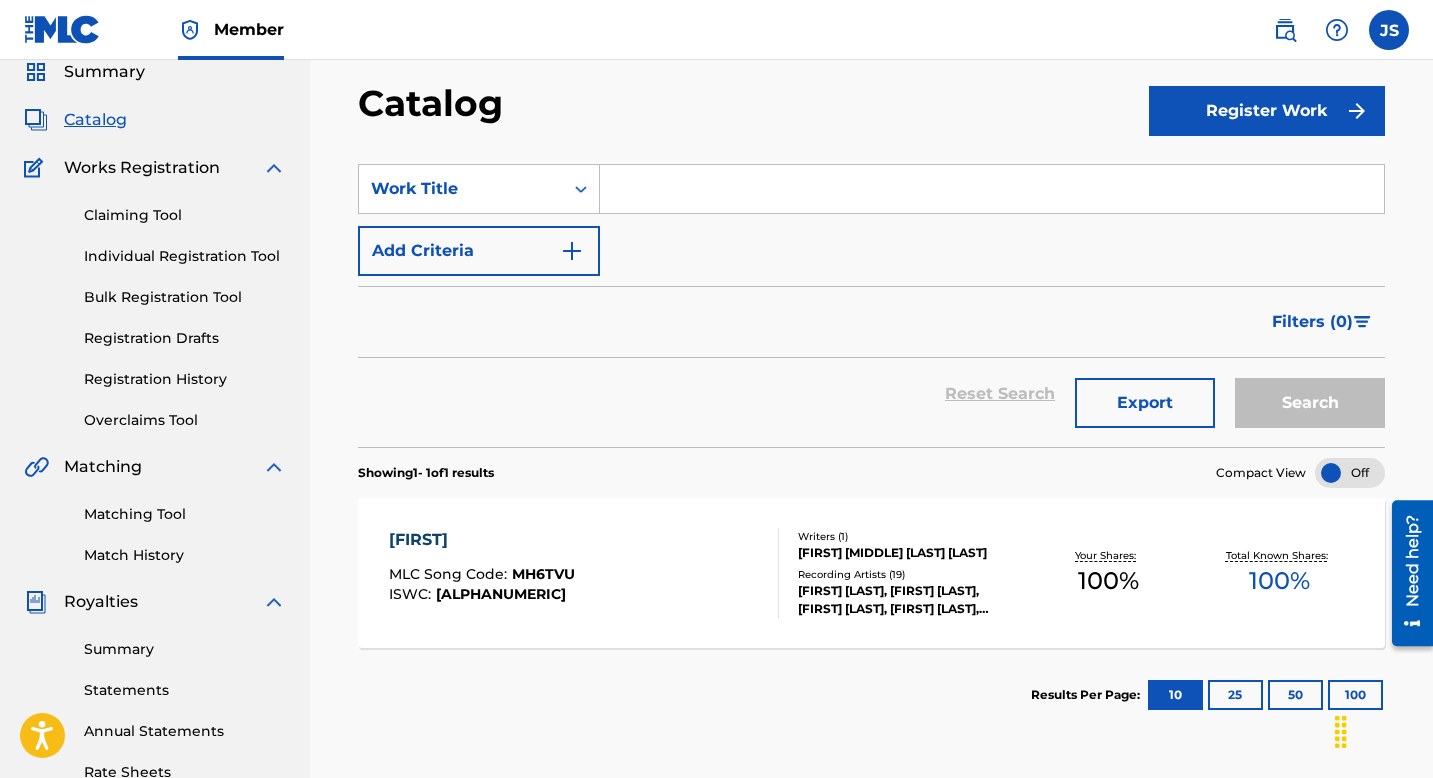 paste on "[FIRST] [LAST]" 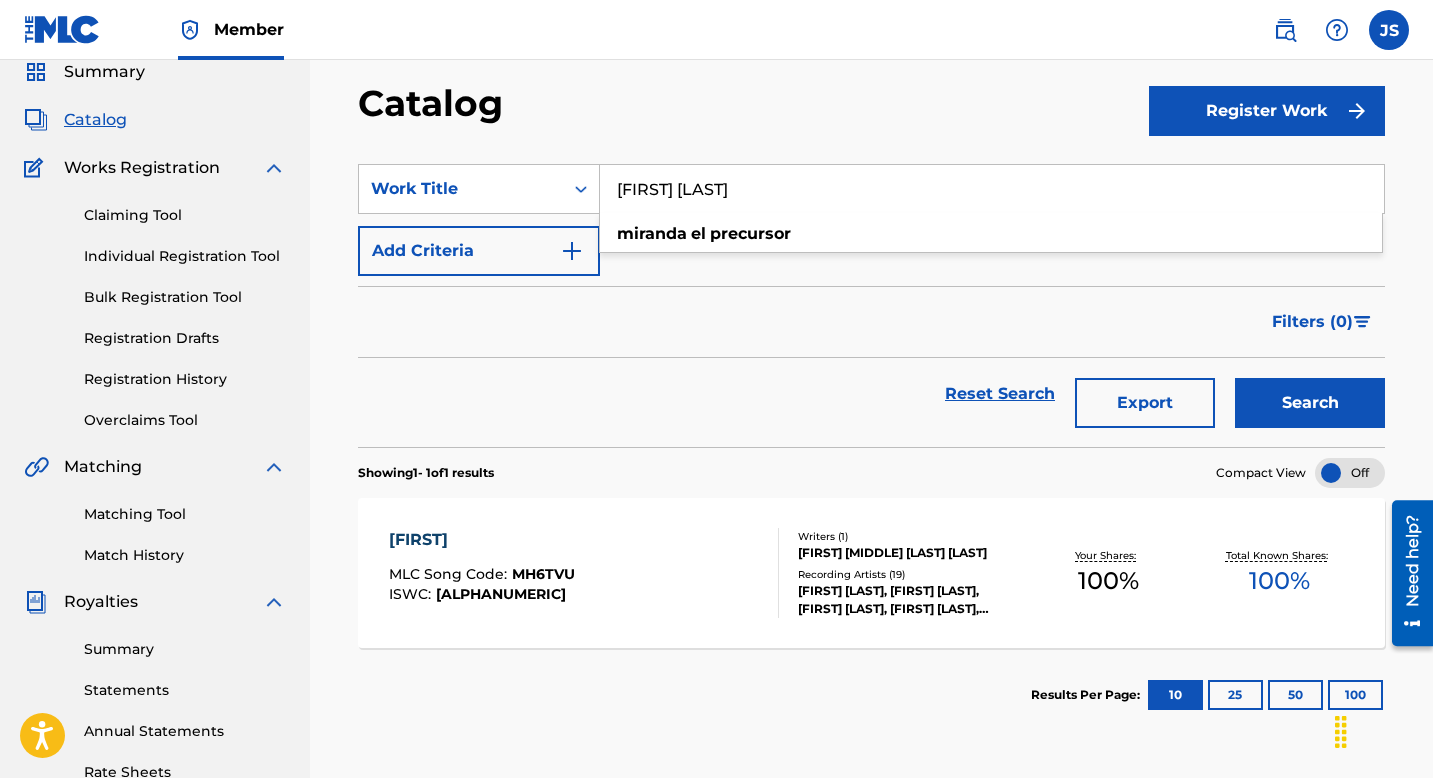type on "[FIRST] [LAST]" 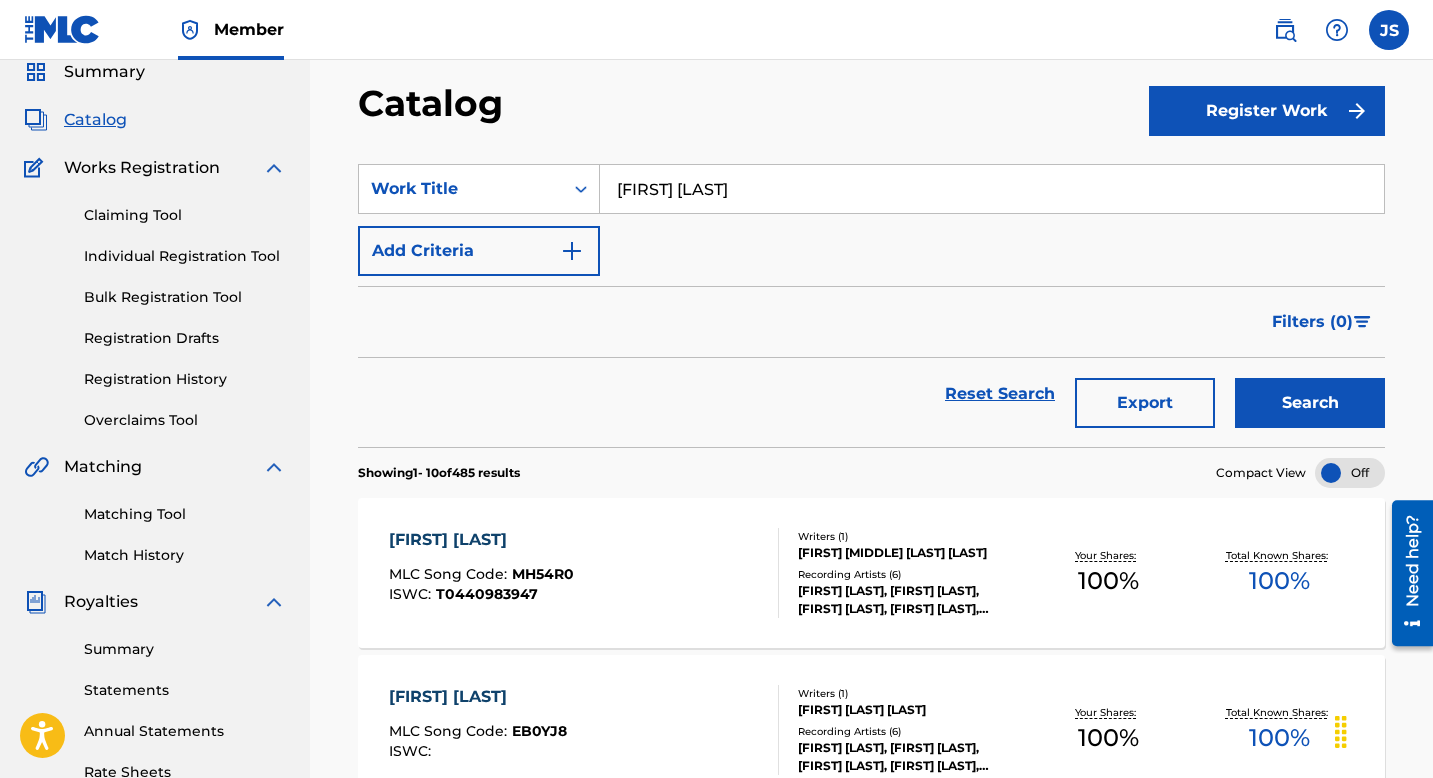 click on "[FIRST] [LAST]" at bounding box center (481, 540) 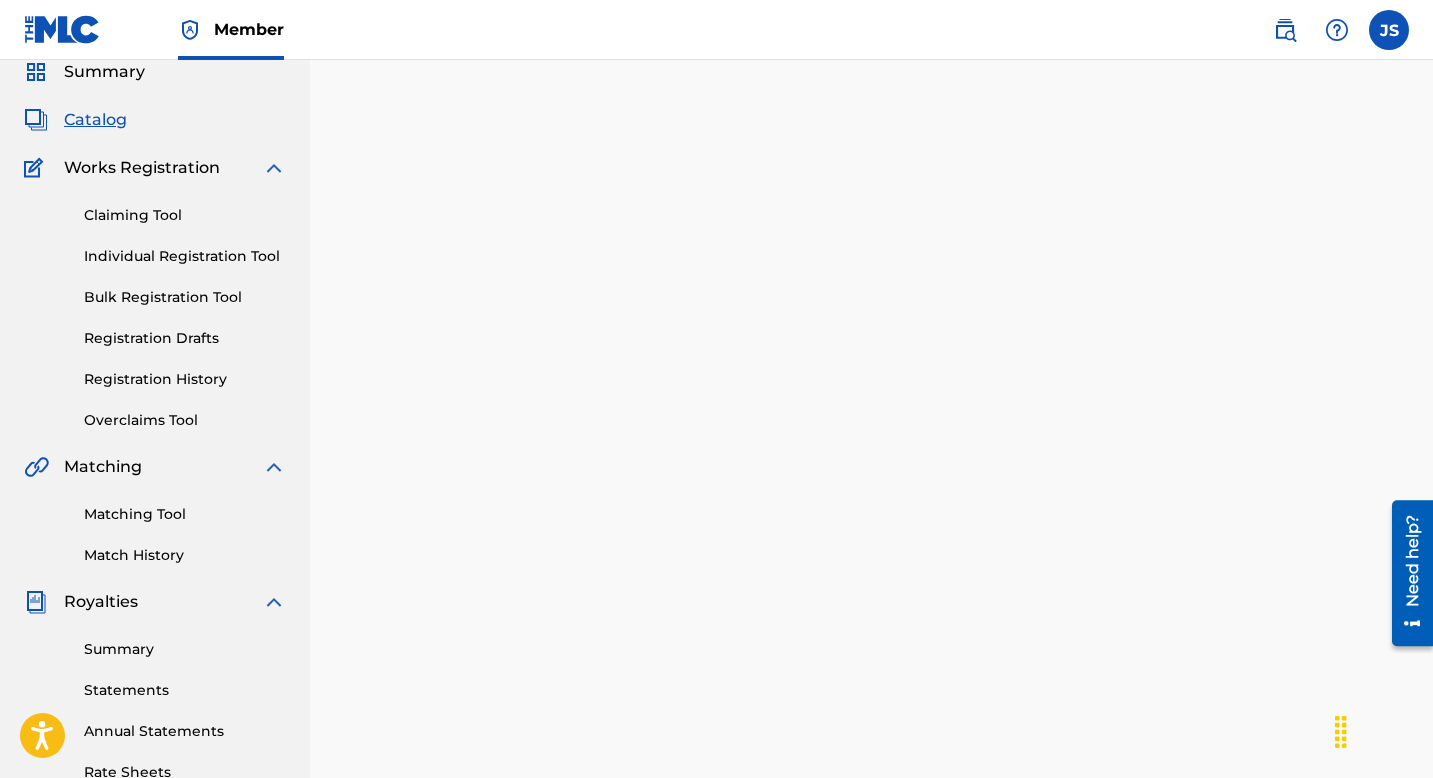 scroll, scrollTop: 0, scrollLeft: 0, axis: both 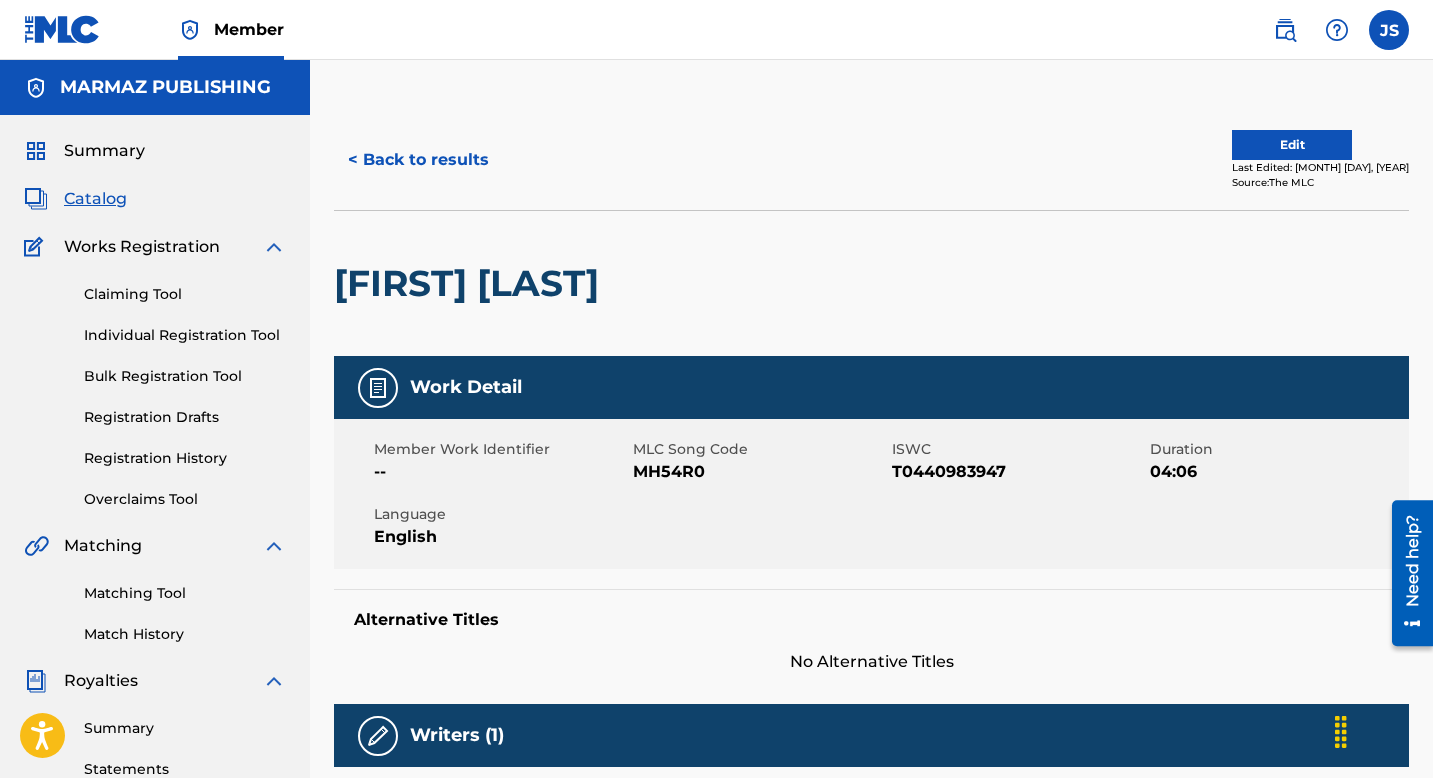 click on "MH54R0" at bounding box center [760, 472] 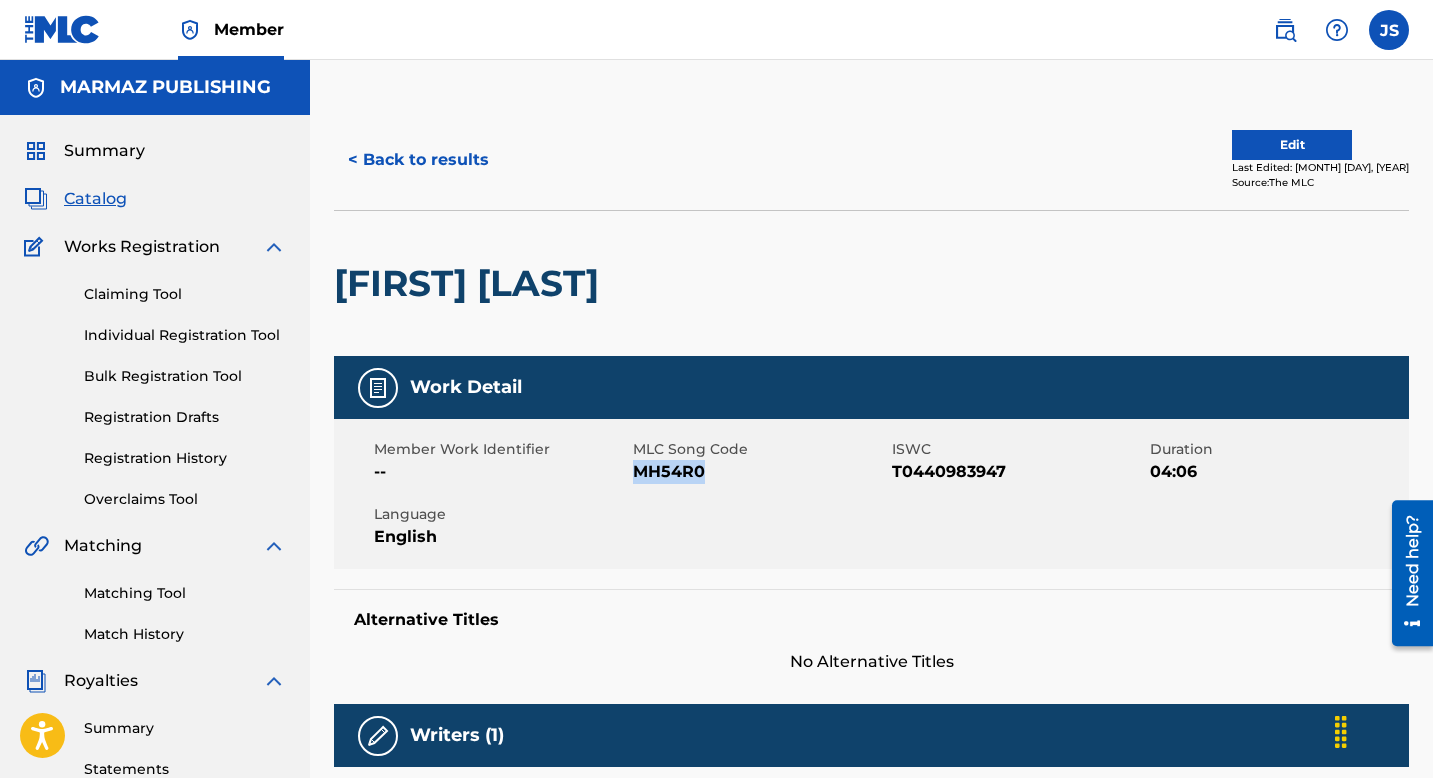 click on "[FIRST] [LAST]" at bounding box center (471, 283) 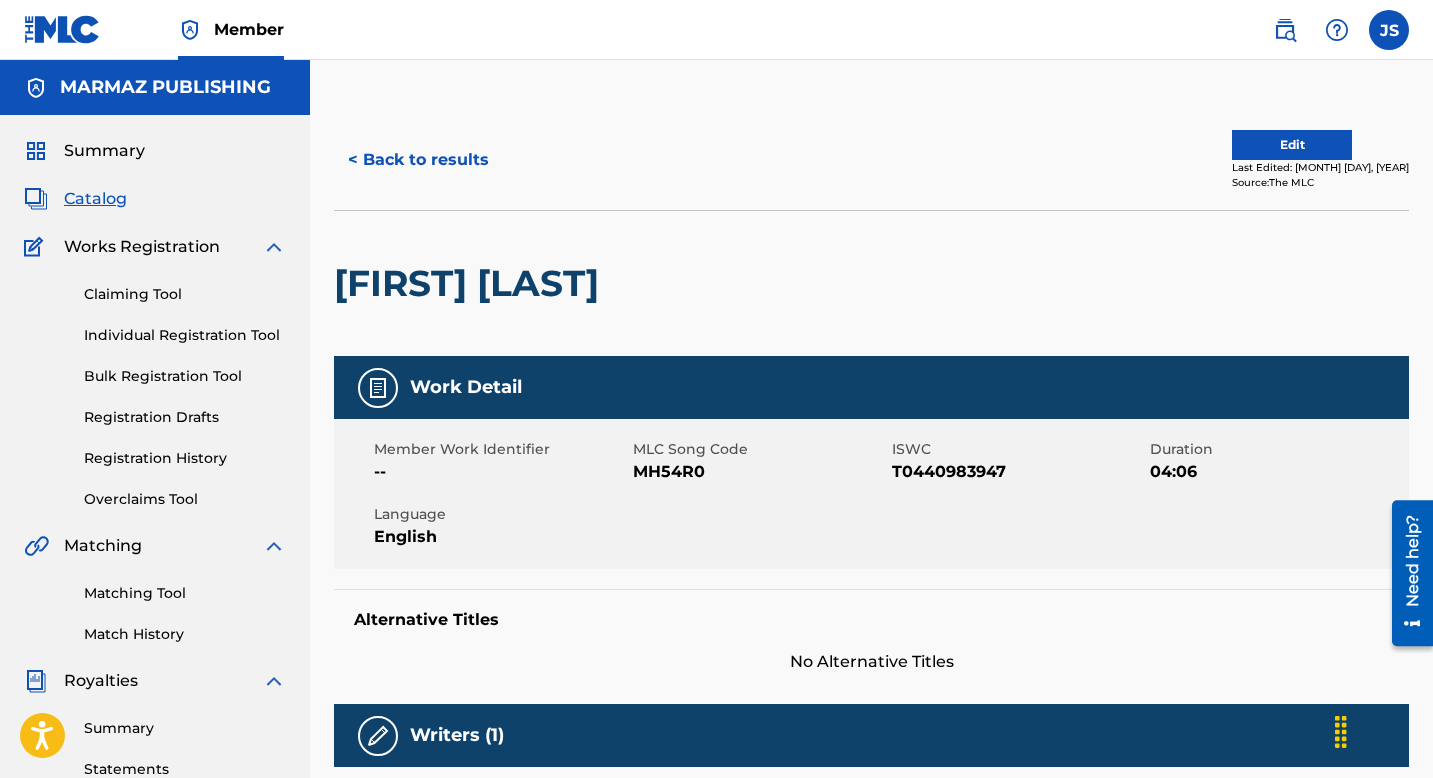 click on "[FIRST] [LAST]" at bounding box center (471, 283) 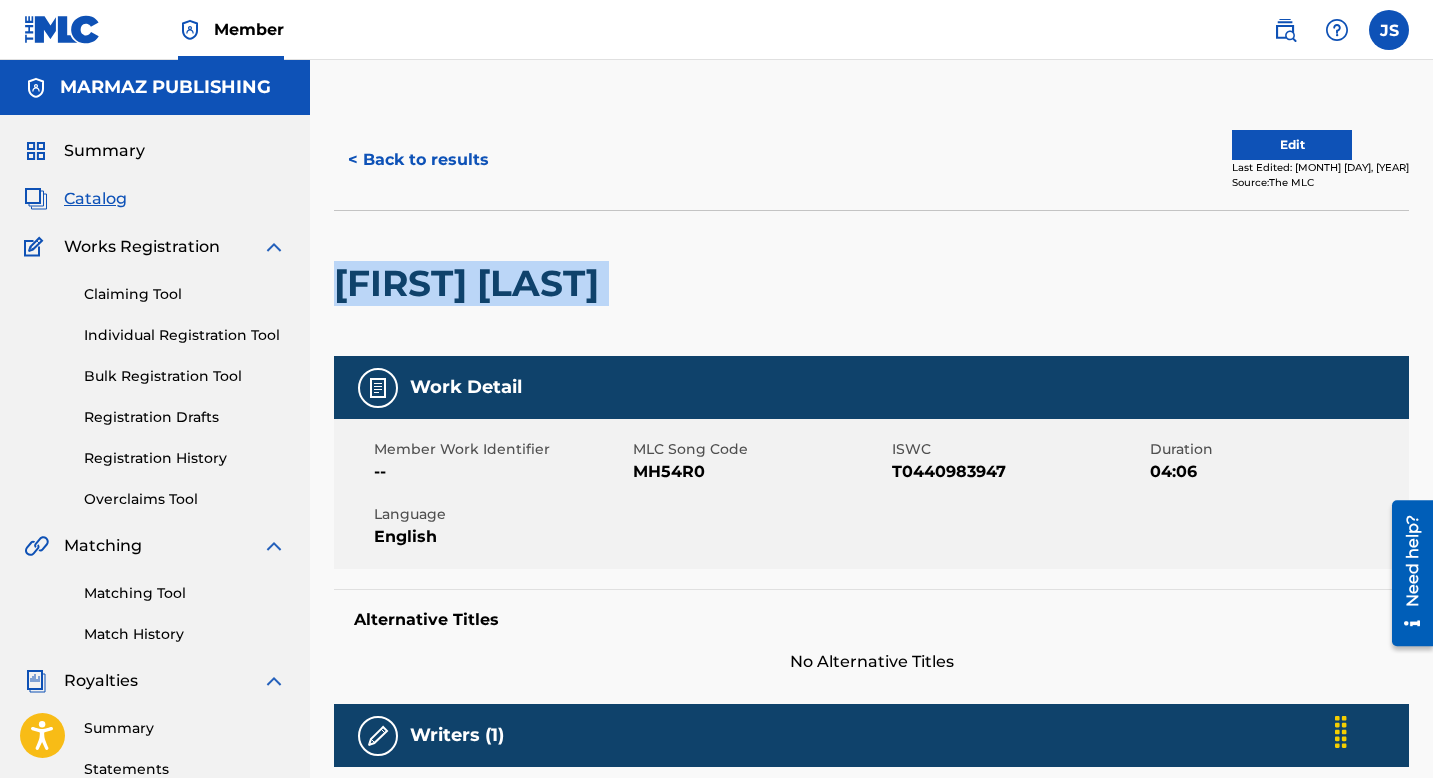 click on "T0440983947" at bounding box center (1019, 472) 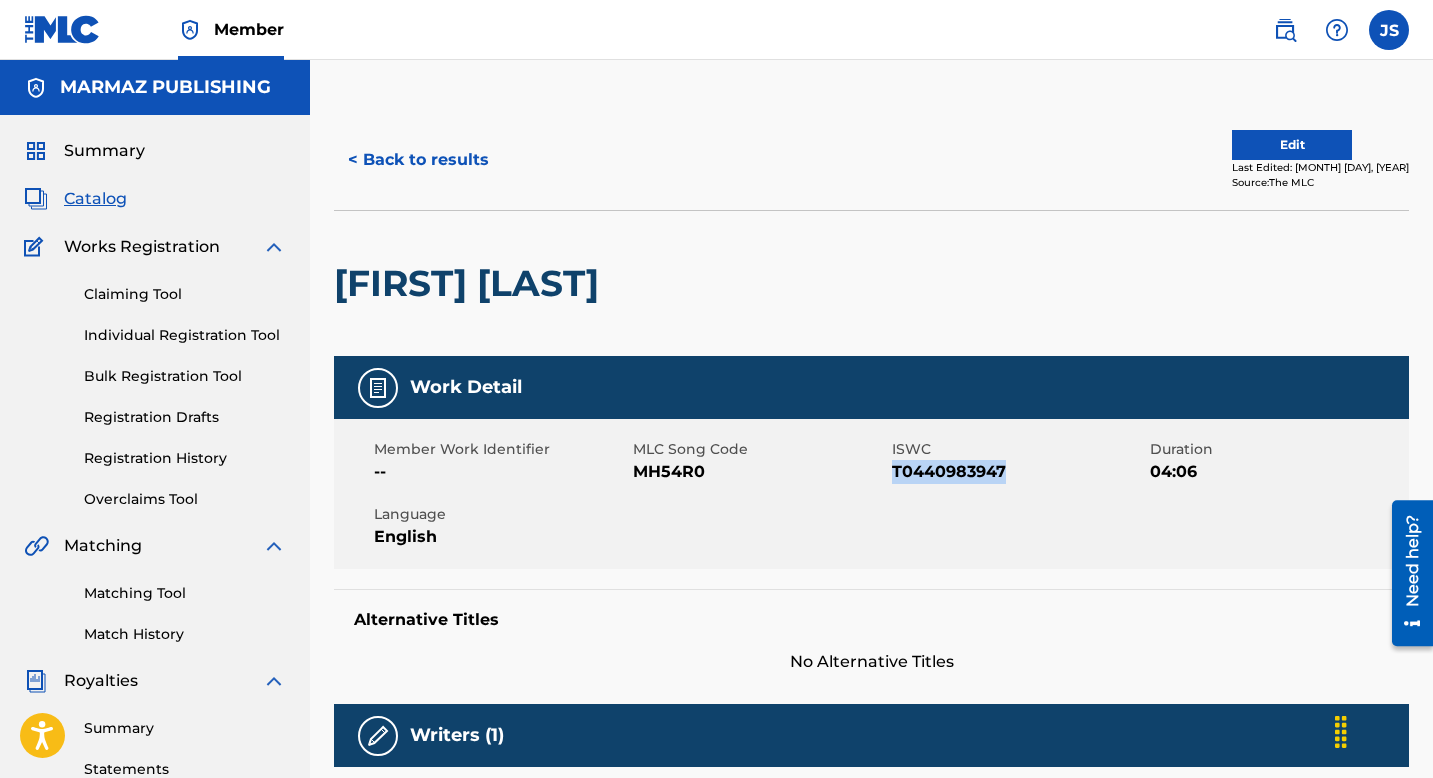 click on "T0440983947" at bounding box center (1019, 472) 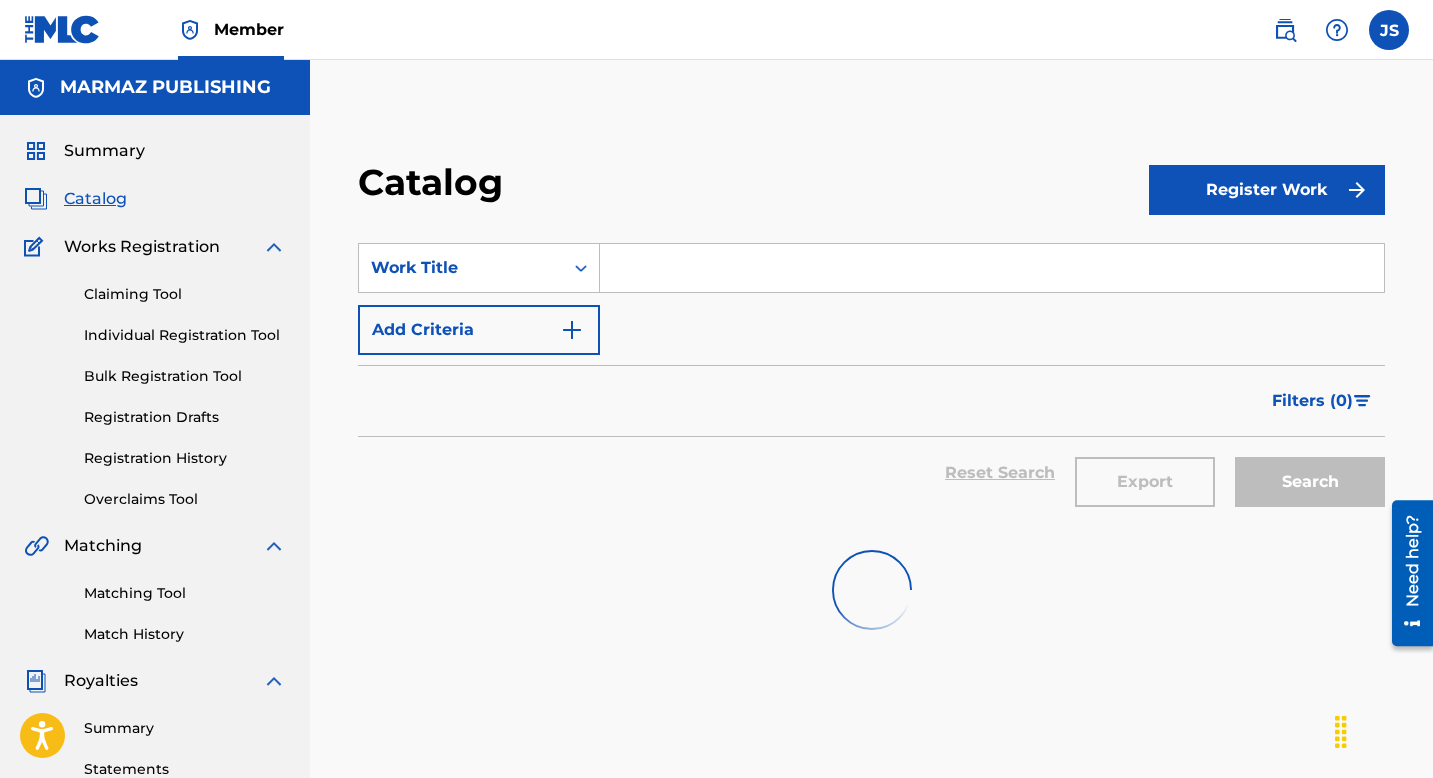 scroll, scrollTop: 79, scrollLeft: 0, axis: vertical 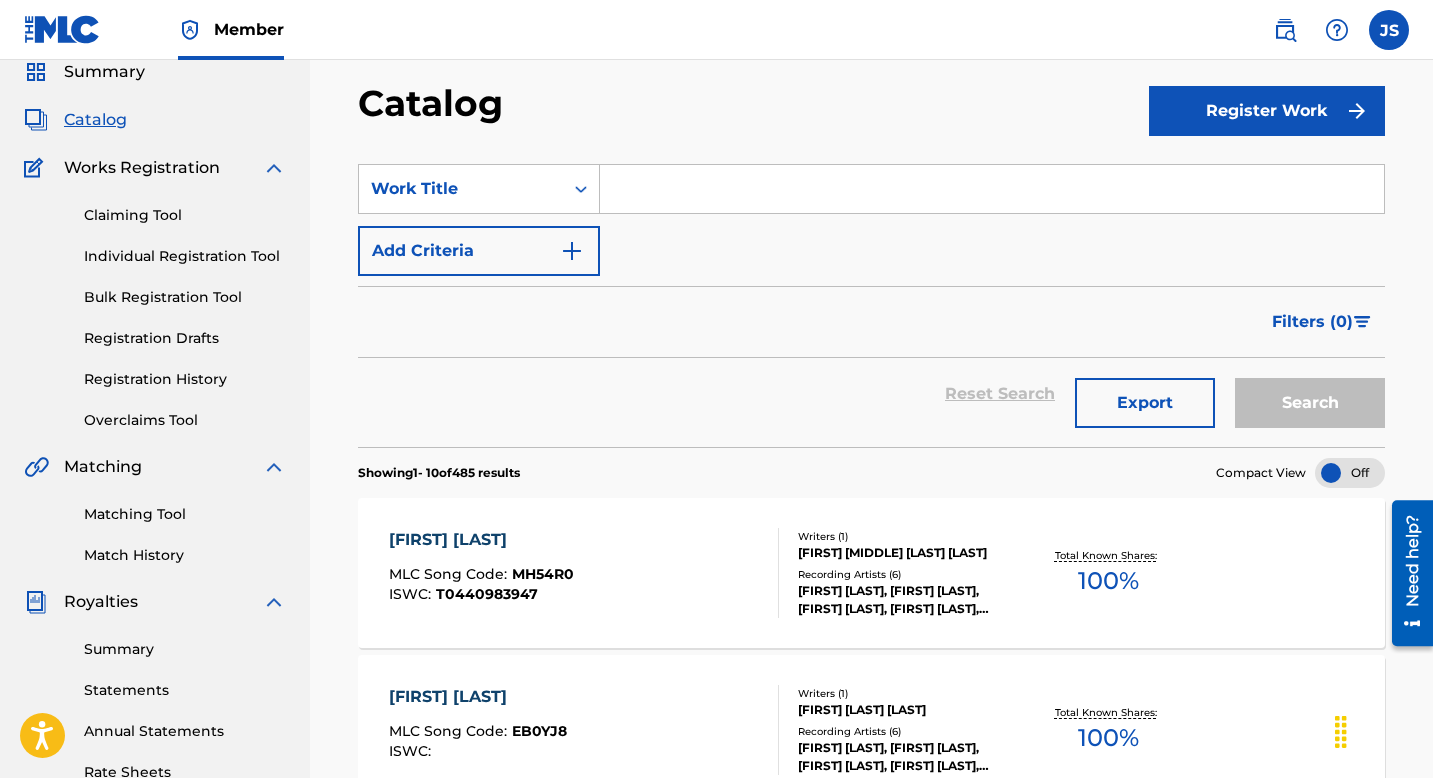 click at bounding box center (992, 189) 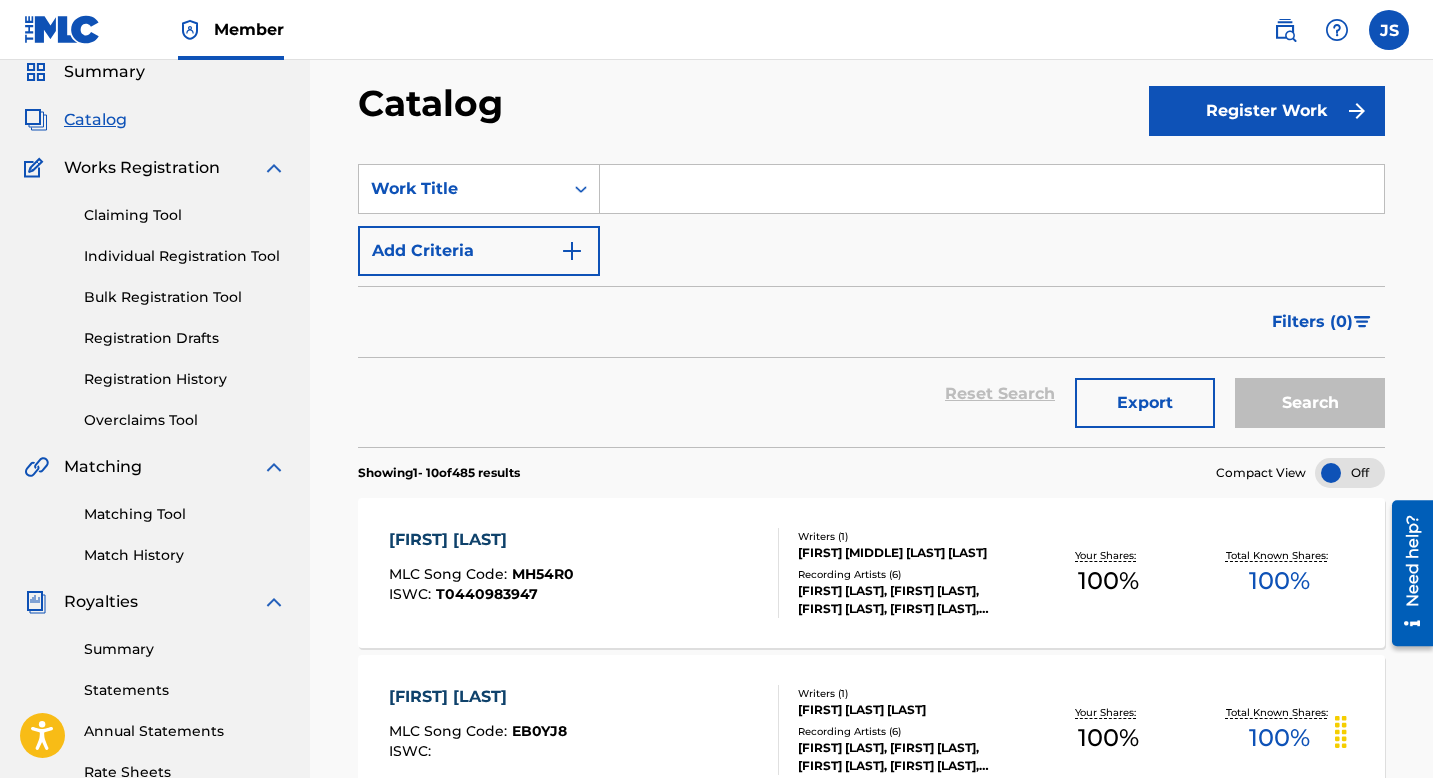 paste on "[FIRST] [LAST]" 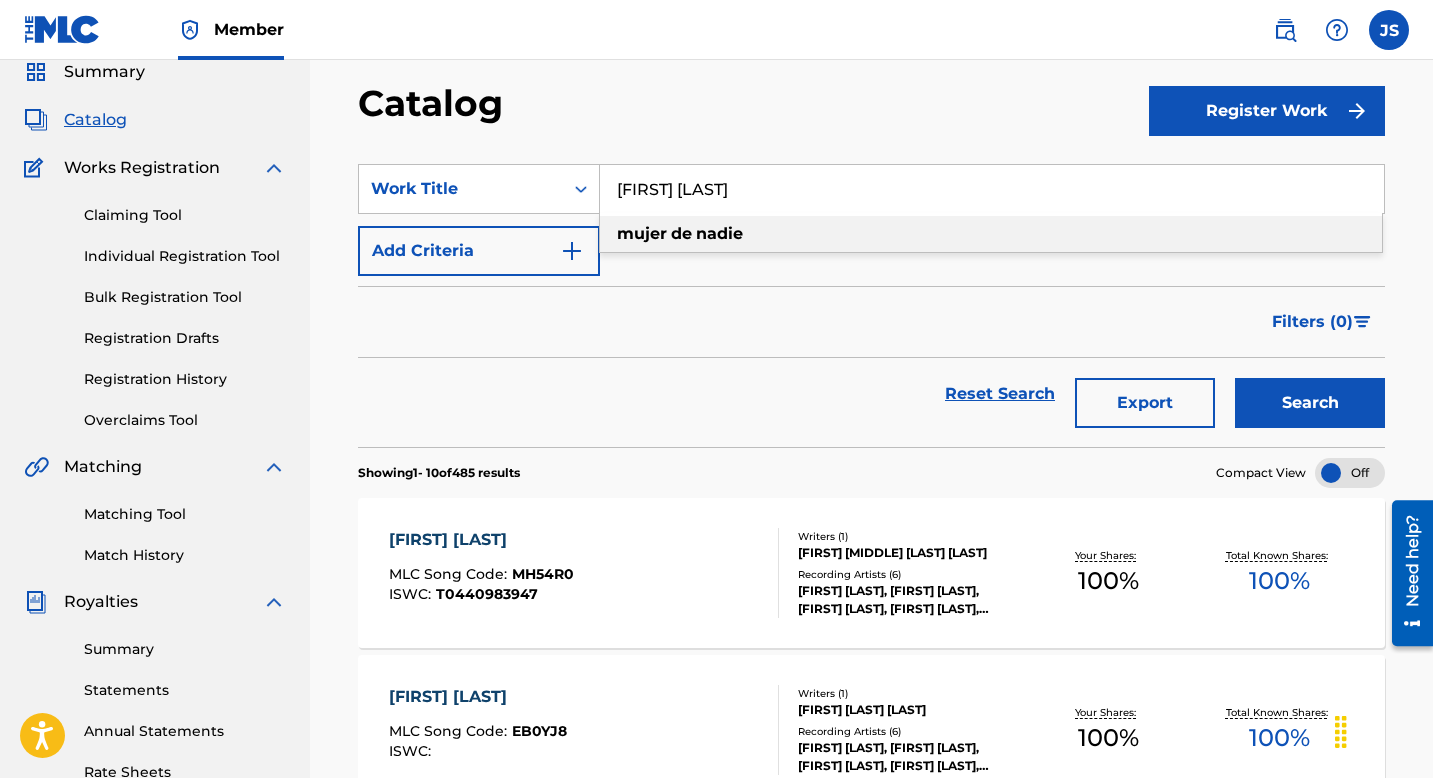 type on "[FIRST] [LAST]" 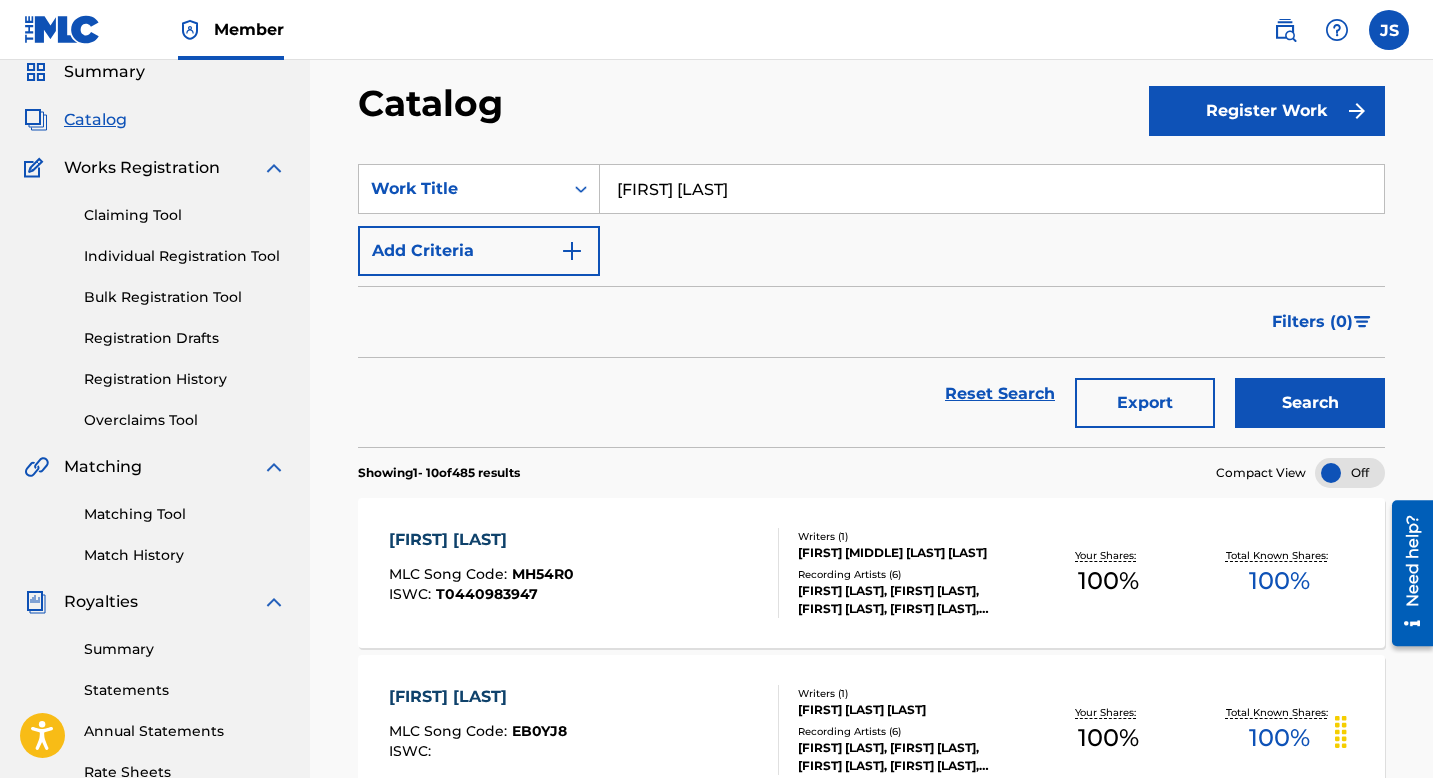 click on "Search" at bounding box center (1310, 403) 